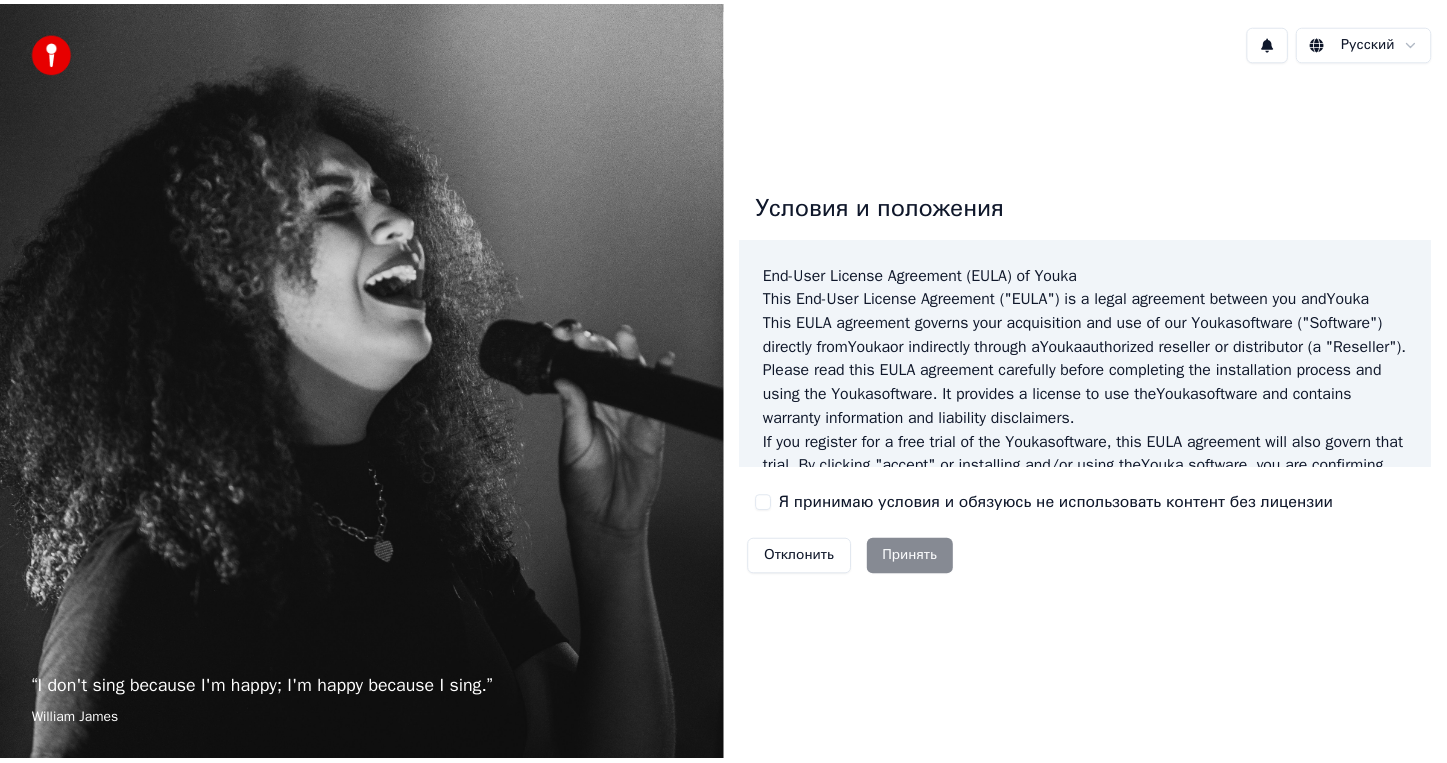 scroll, scrollTop: 0, scrollLeft: 0, axis: both 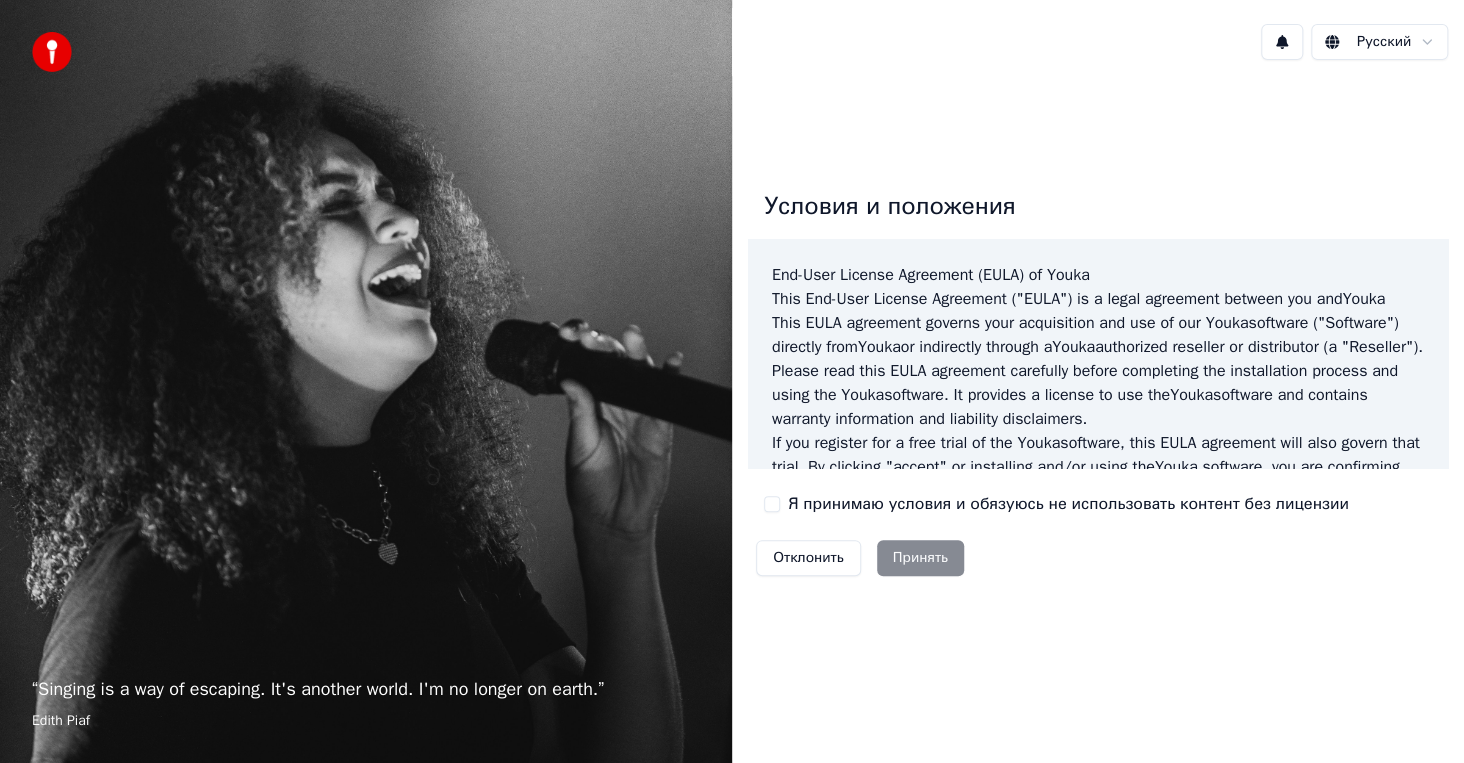 click on "Я принимаю условия и обязуюсь не использовать контент без лицензии" at bounding box center (1056, 504) 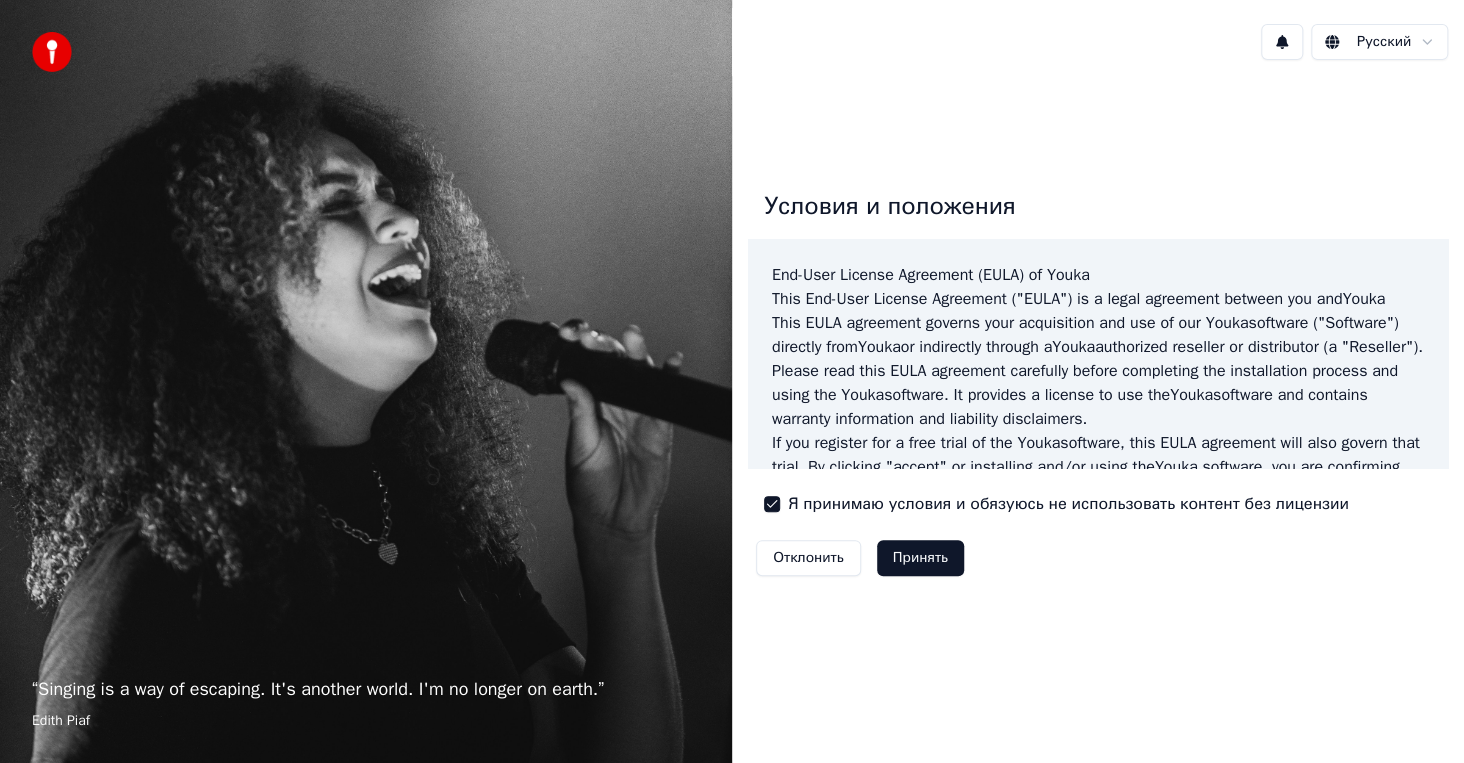 click on "Я принимаю условия и обязуюсь не использовать контент без лицензии" at bounding box center (772, 504) 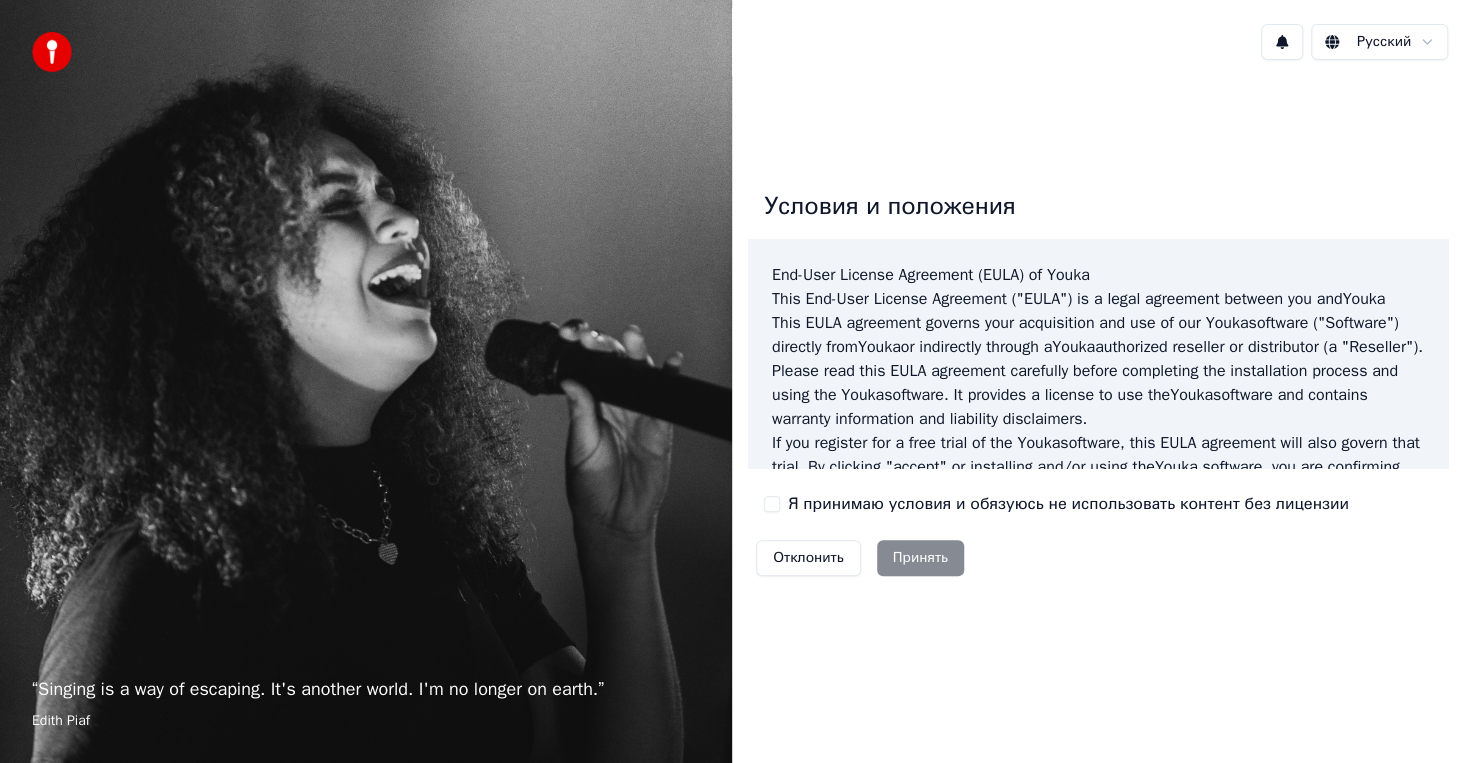 click on "Отклонить" at bounding box center (808, 558) 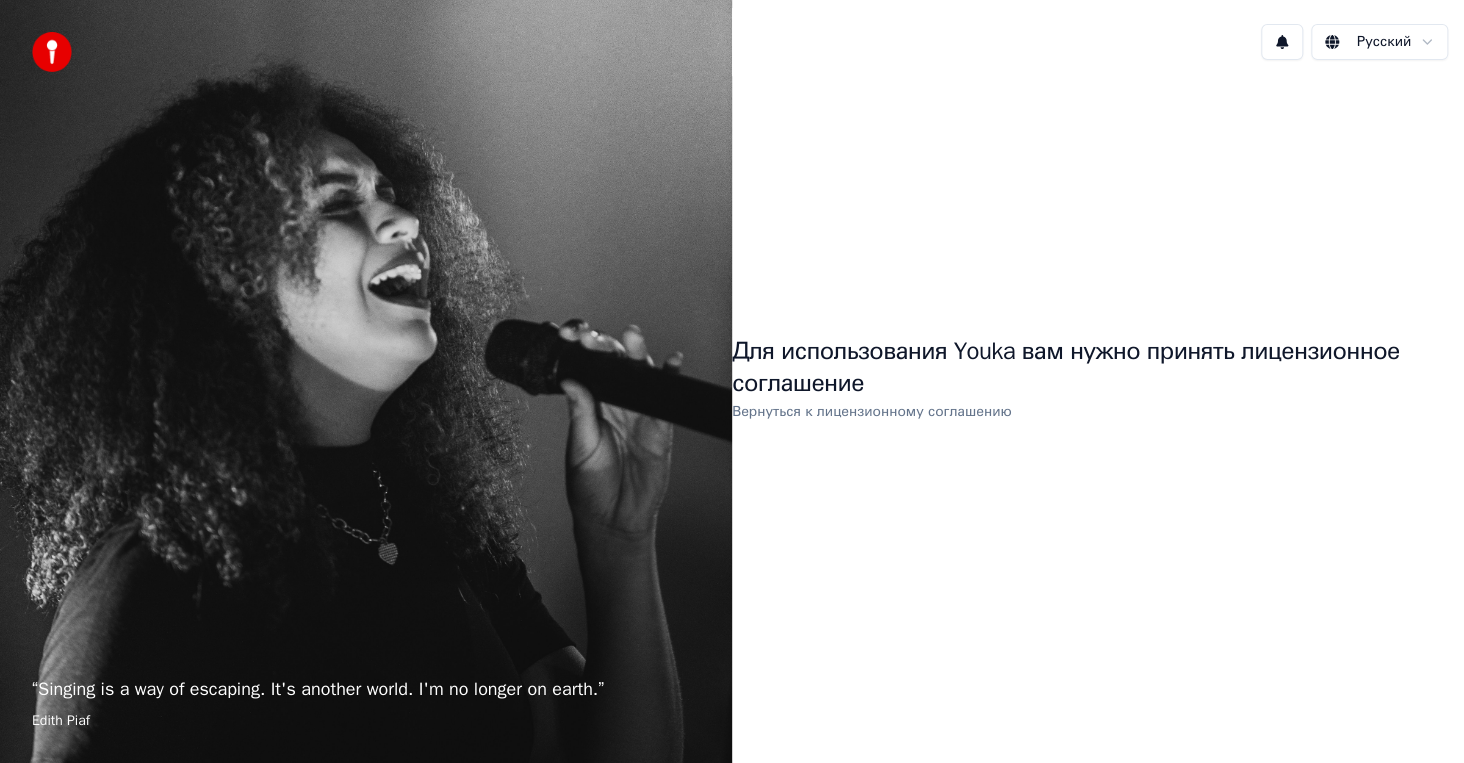 click on "Для использования Youka вам нужно принять лицензионное соглашение Вернуться к лицензионному соглашению" at bounding box center [1098, 379] 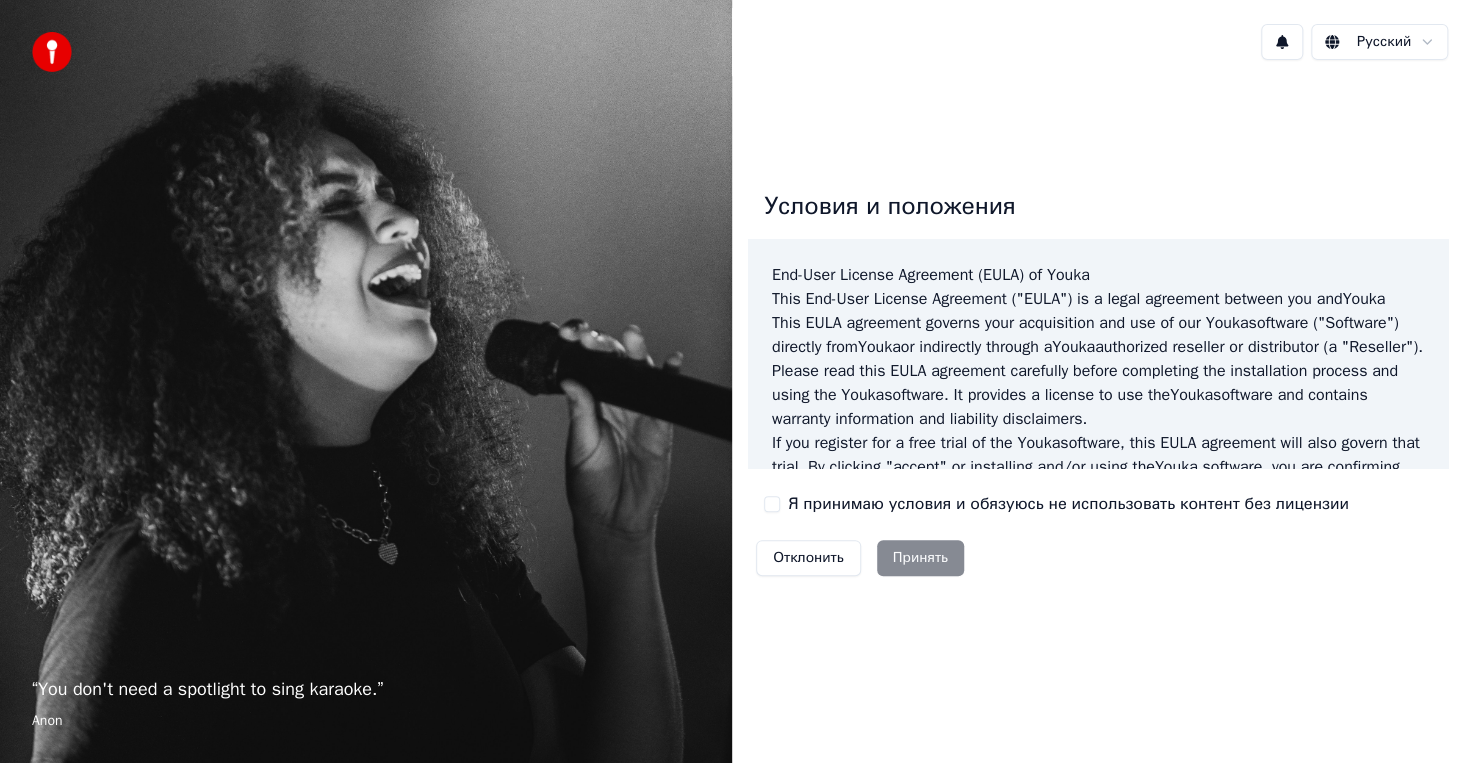 click on "Я принимаю условия и обязуюсь не использовать контент без лицензии" at bounding box center (1056, 504) 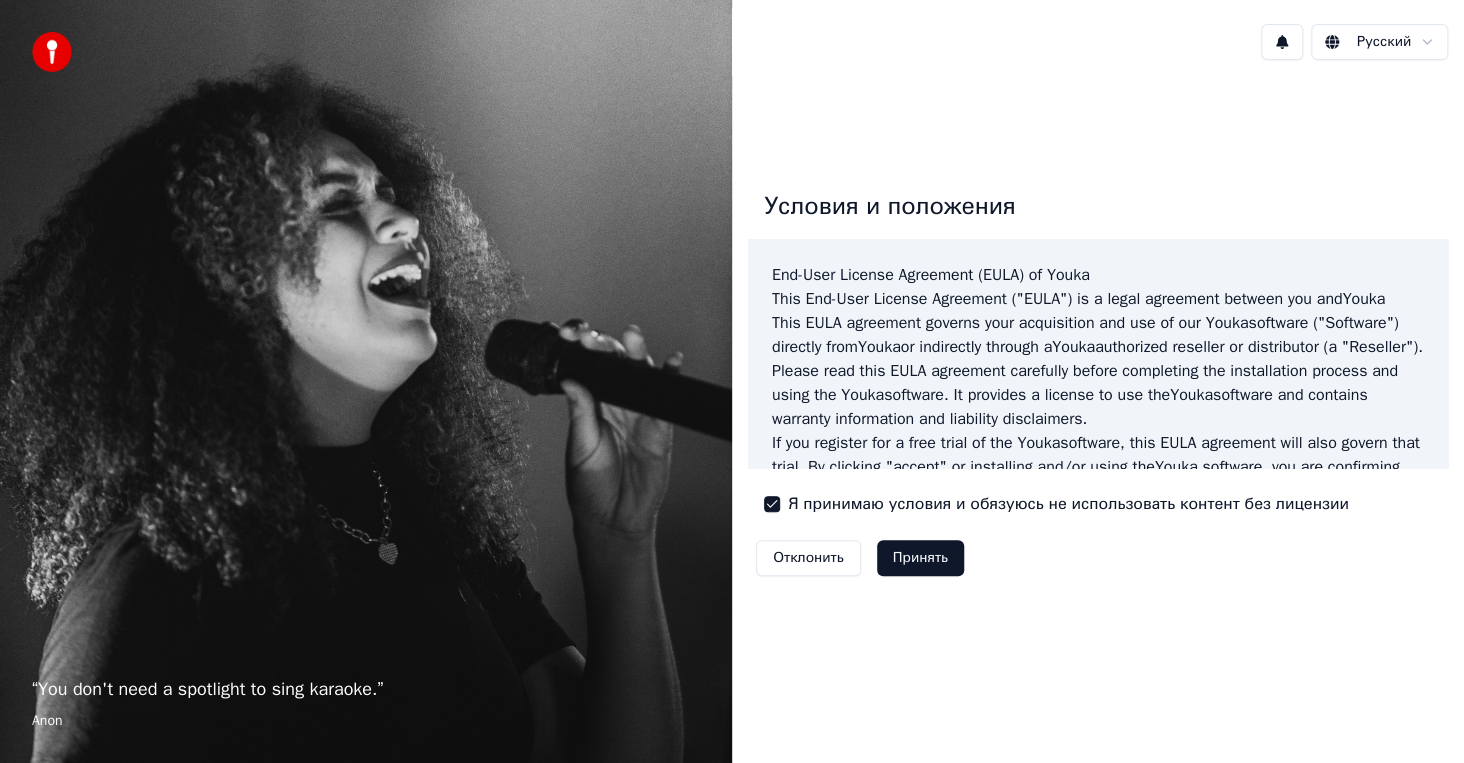 click on "Принять" at bounding box center [920, 558] 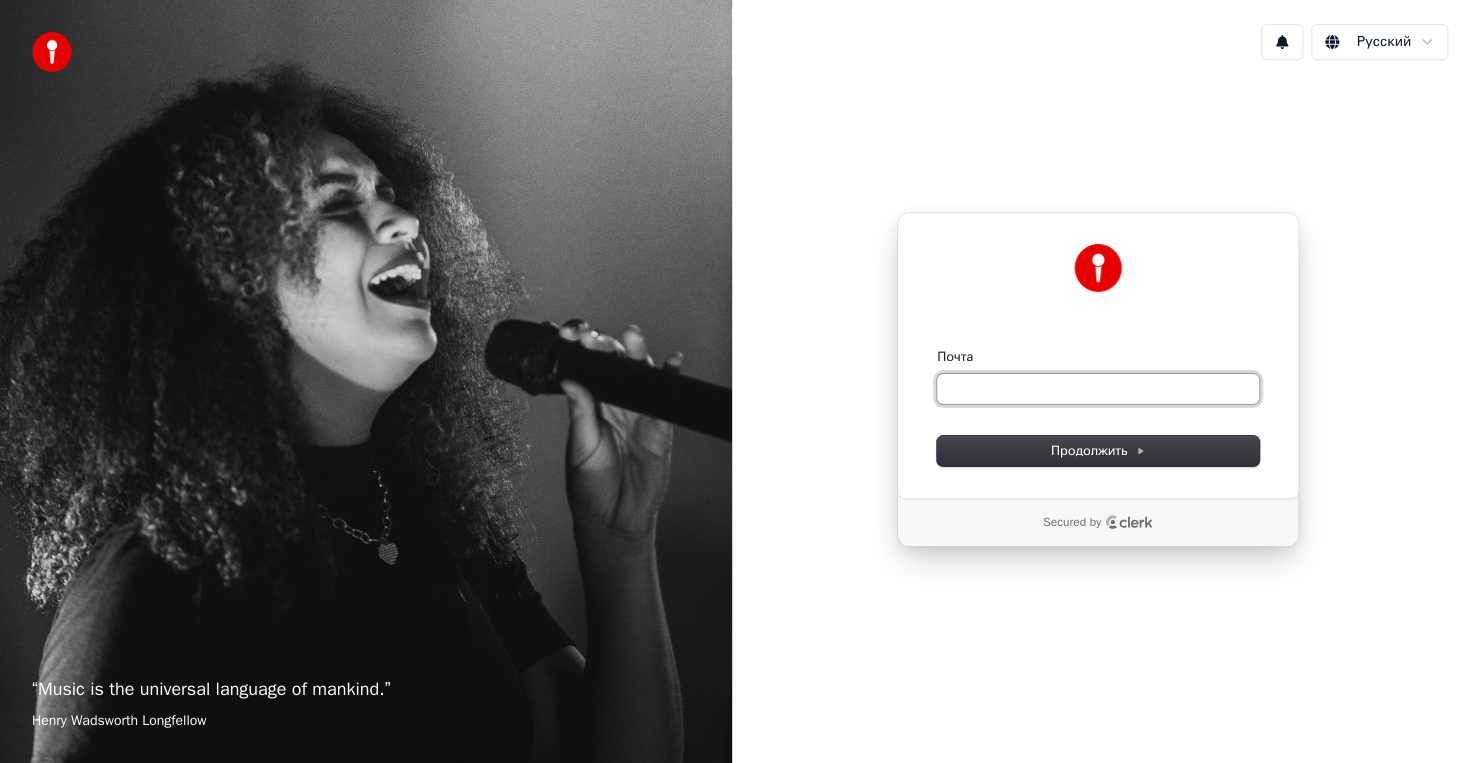 click on "Почта" at bounding box center [1098, 389] 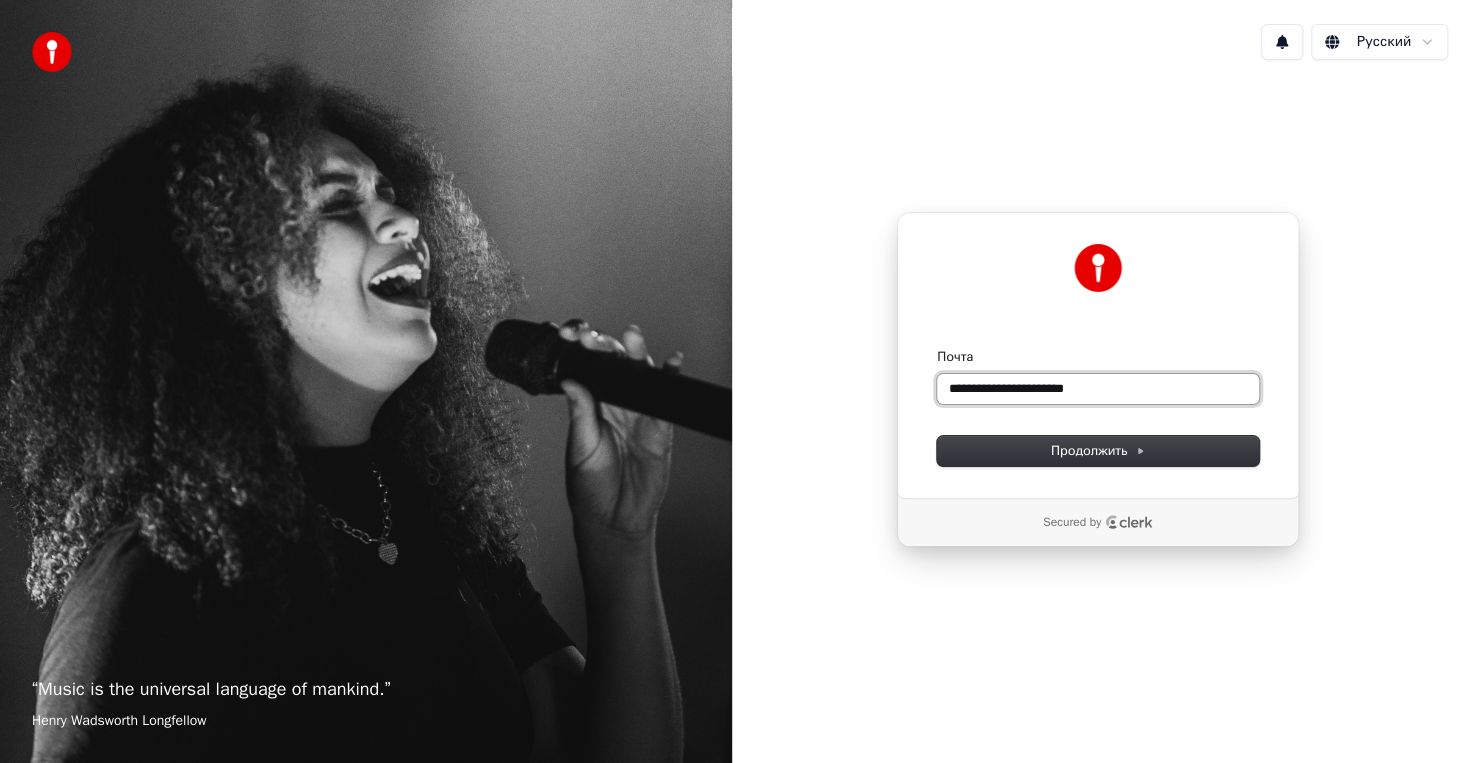 click on "**********" at bounding box center [1098, 389] 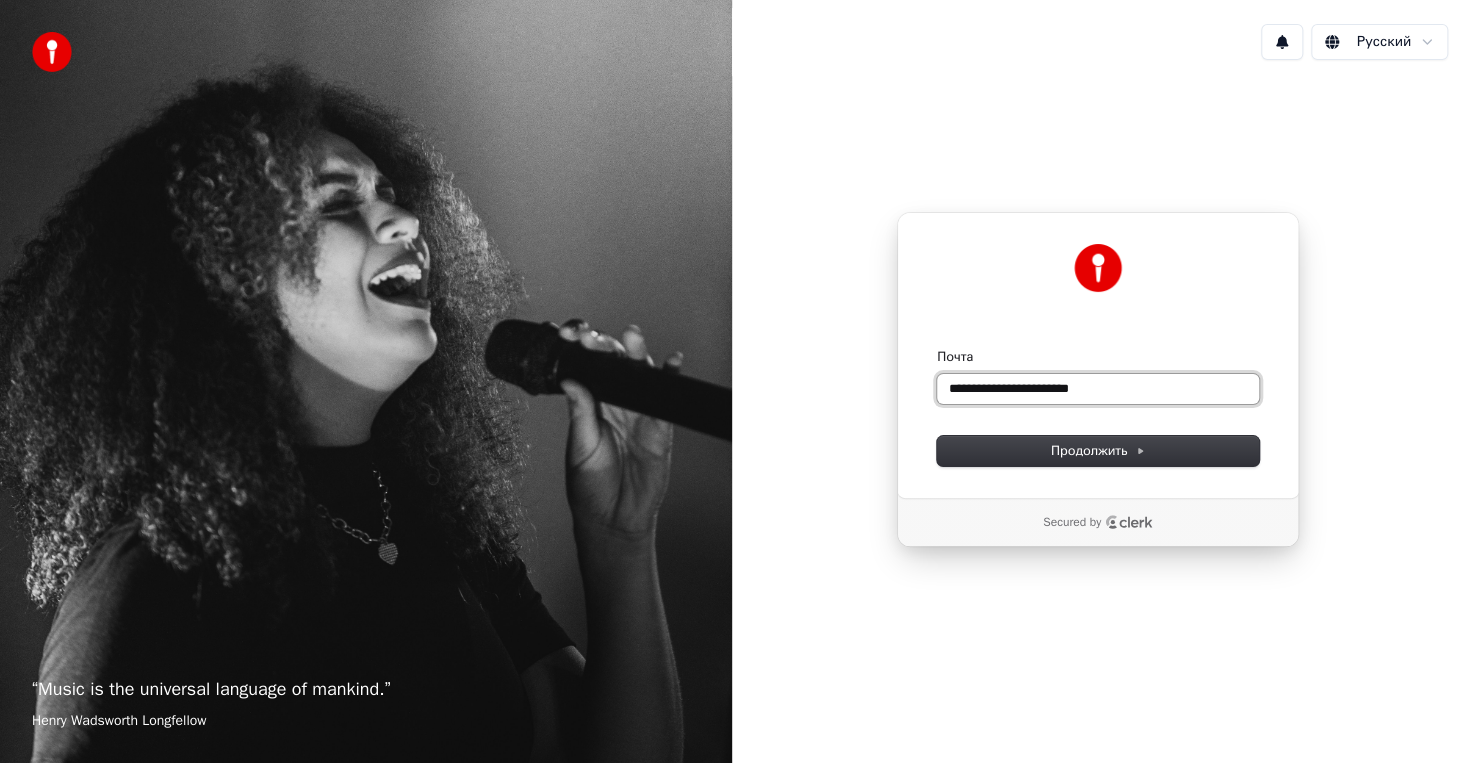 click on "**********" at bounding box center (1098, 389) 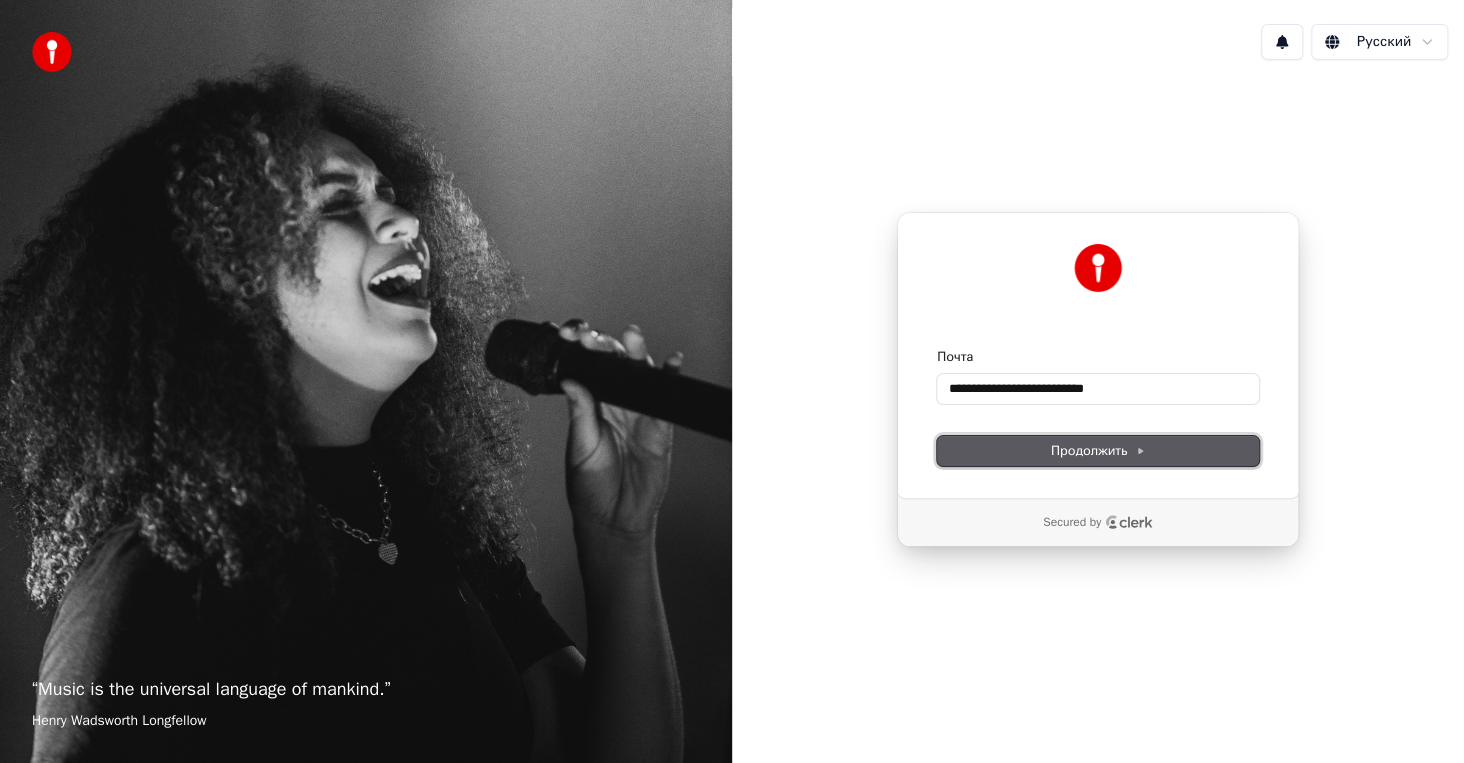 click on "Продолжить" at bounding box center [1098, 451] 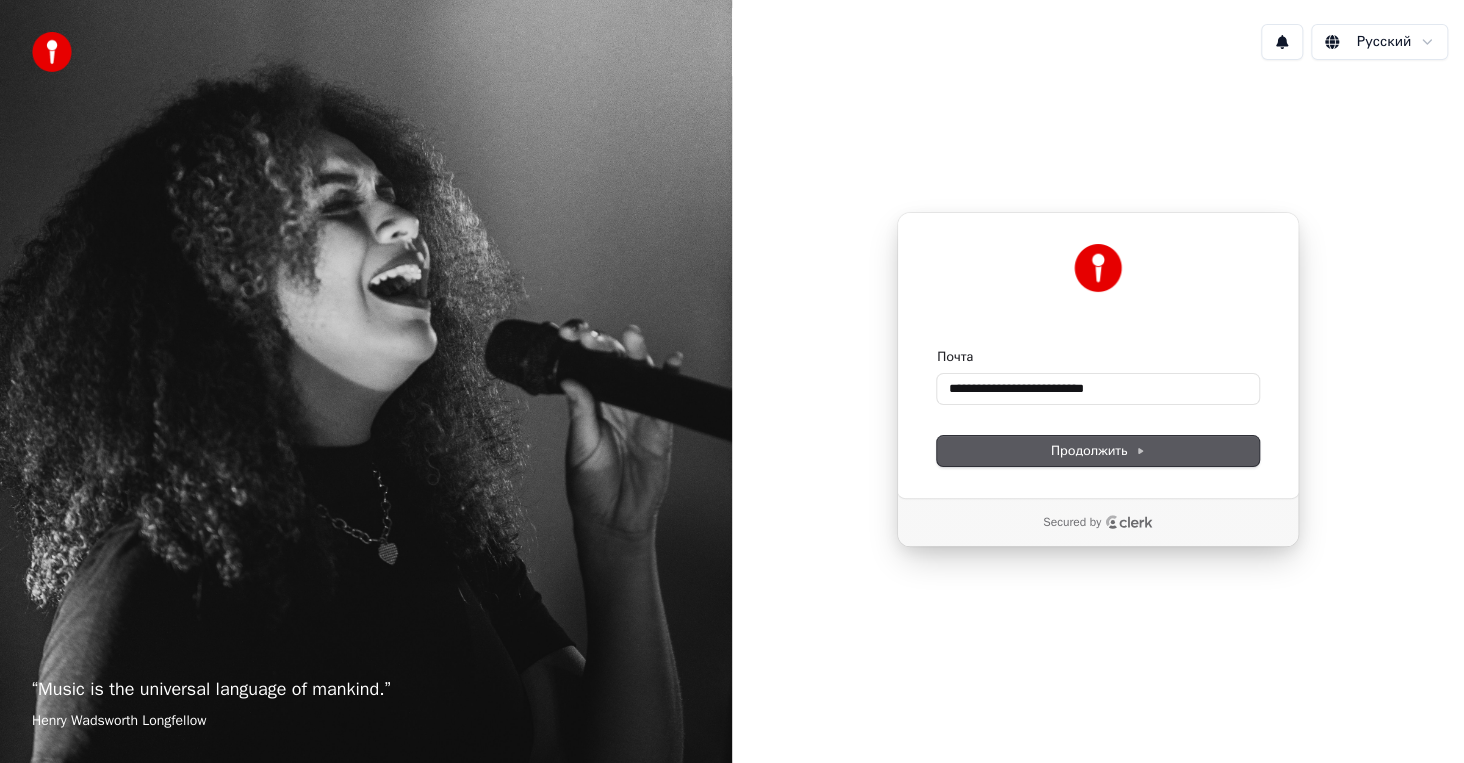 type on "**********" 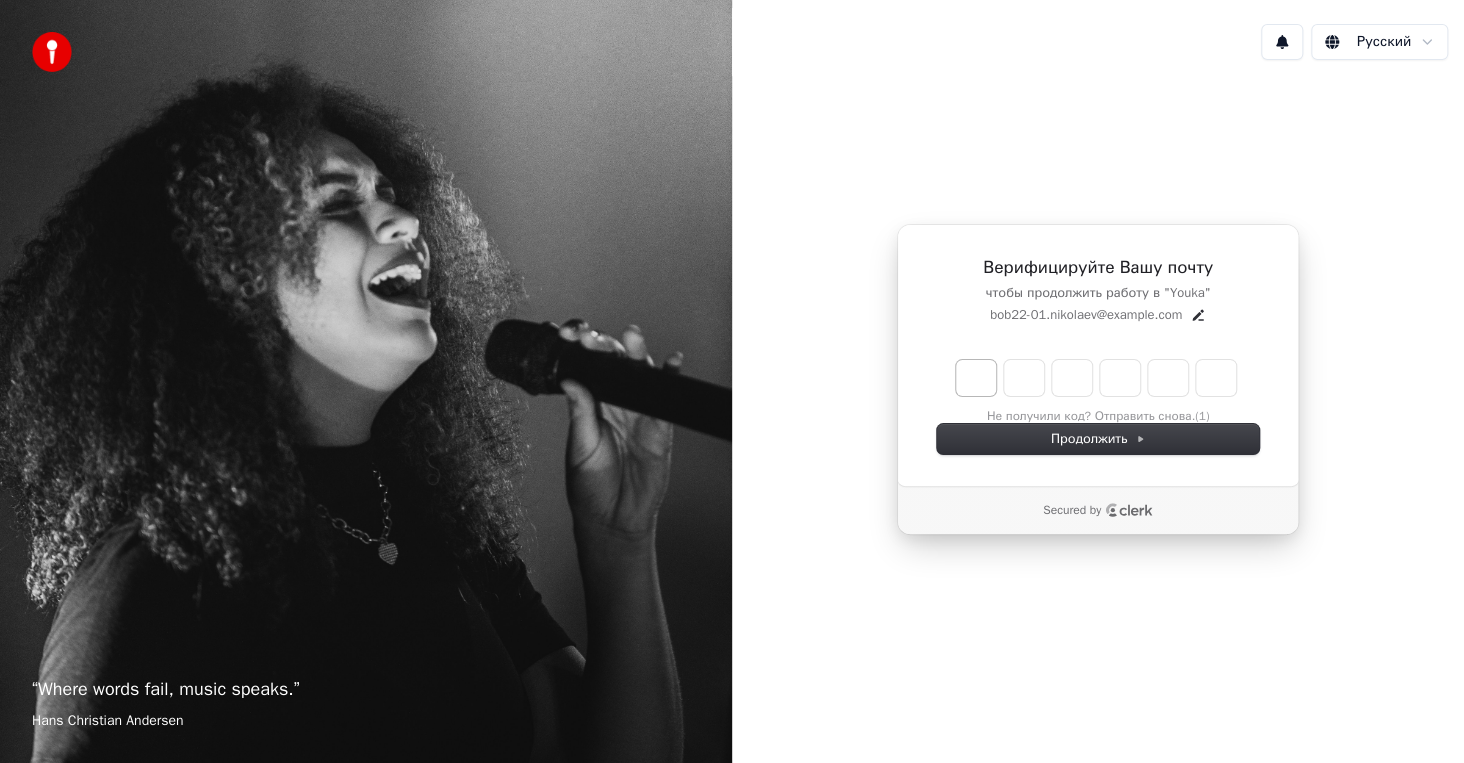 type on "******" 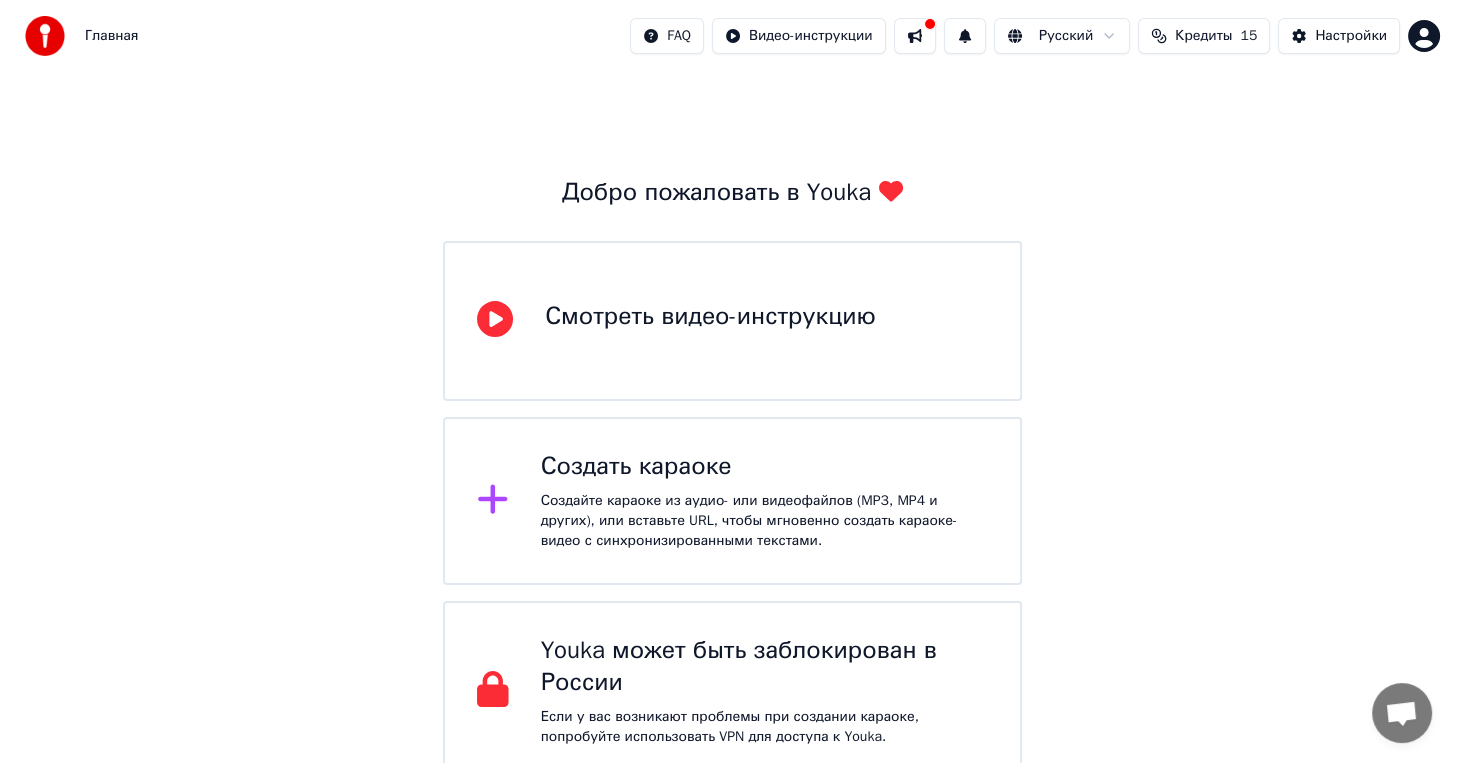 scroll, scrollTop: 30, scrollLeft: 0, axis: vertical 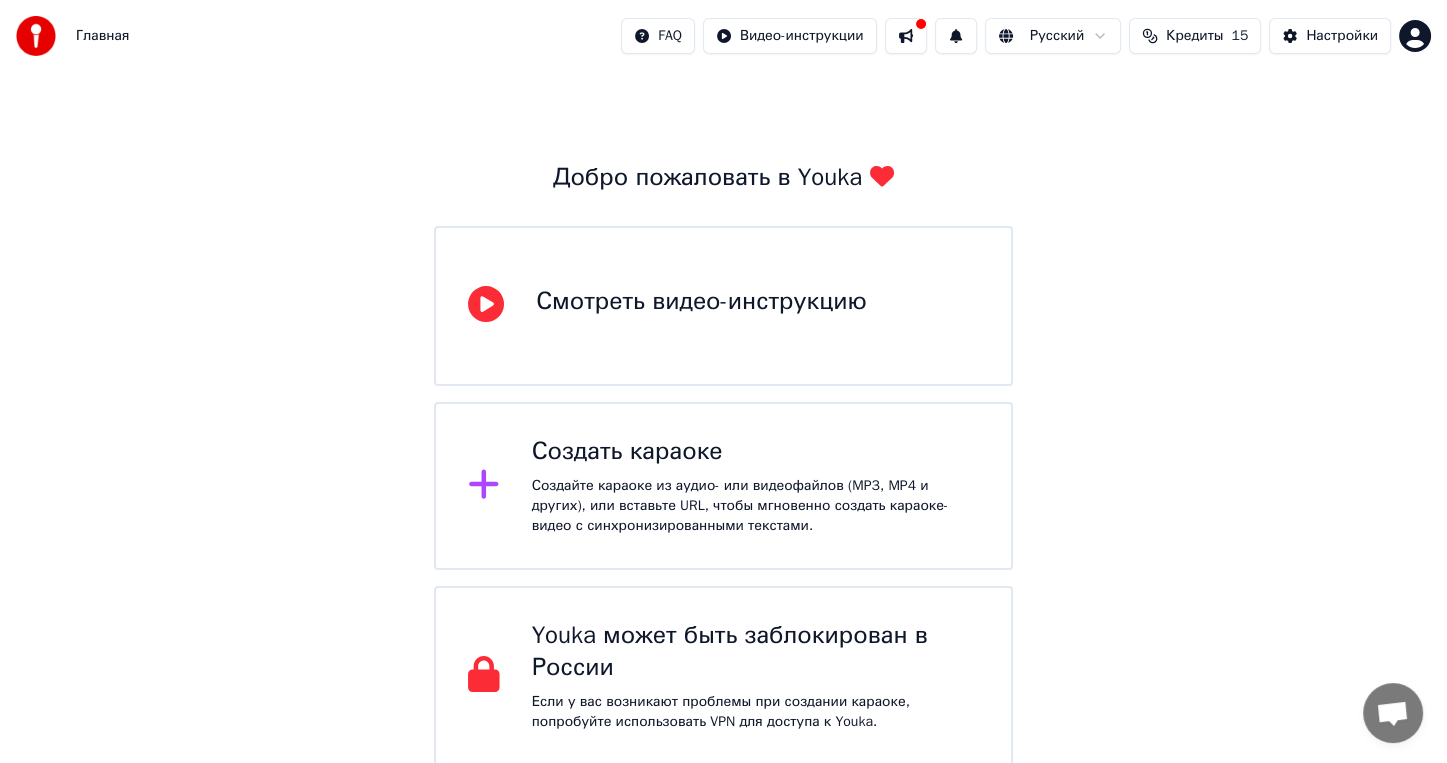click on "Создать караоке Создайте караоке из аудио- или видеофайлов (MP3, MP4 и других), или вставьте URL, чтобы мгновенно создать караоке-видео с синхронизированными текстами." at bounding box center [755, 486] 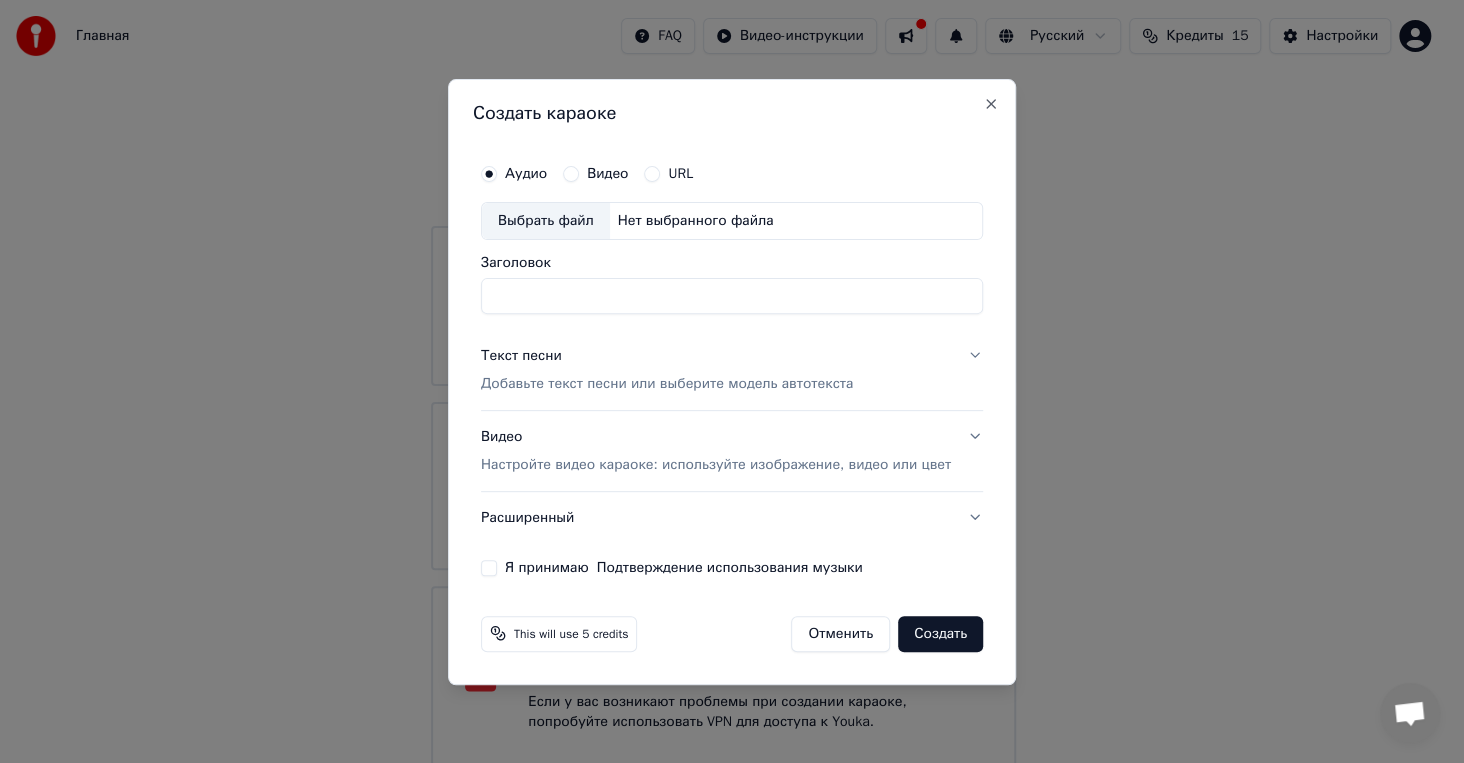 click on "Заголовок" at bounding box center (732, 296) 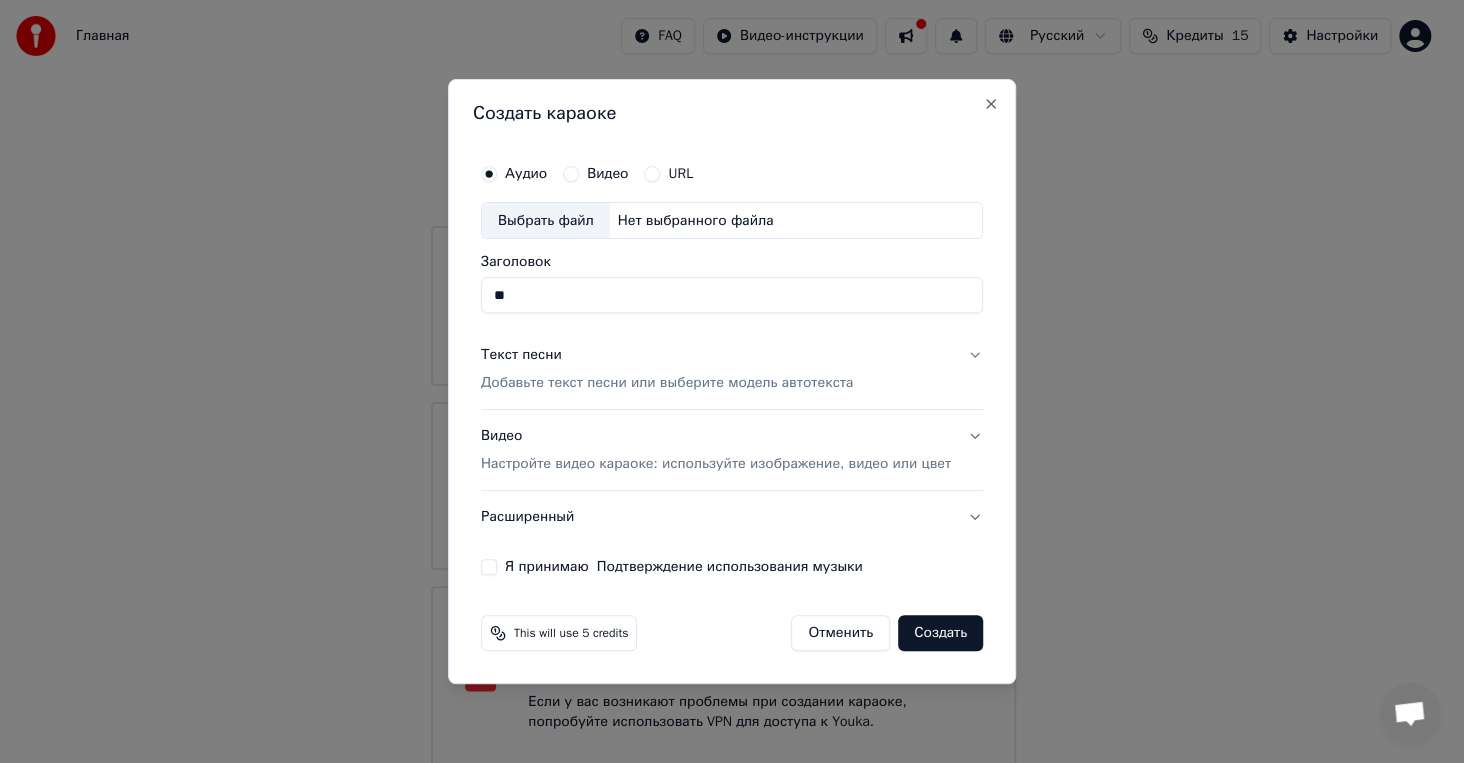 type on "*" 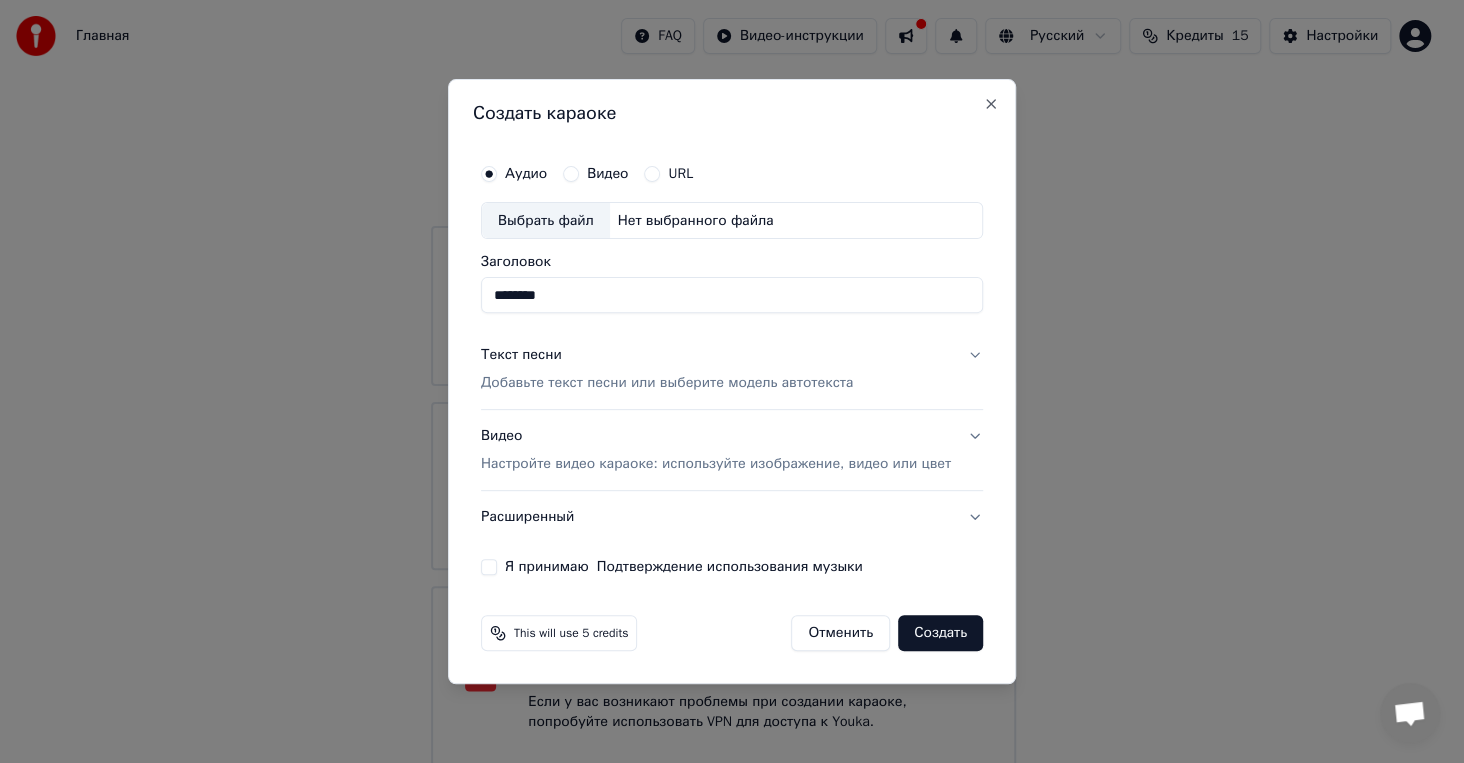 type on "********" 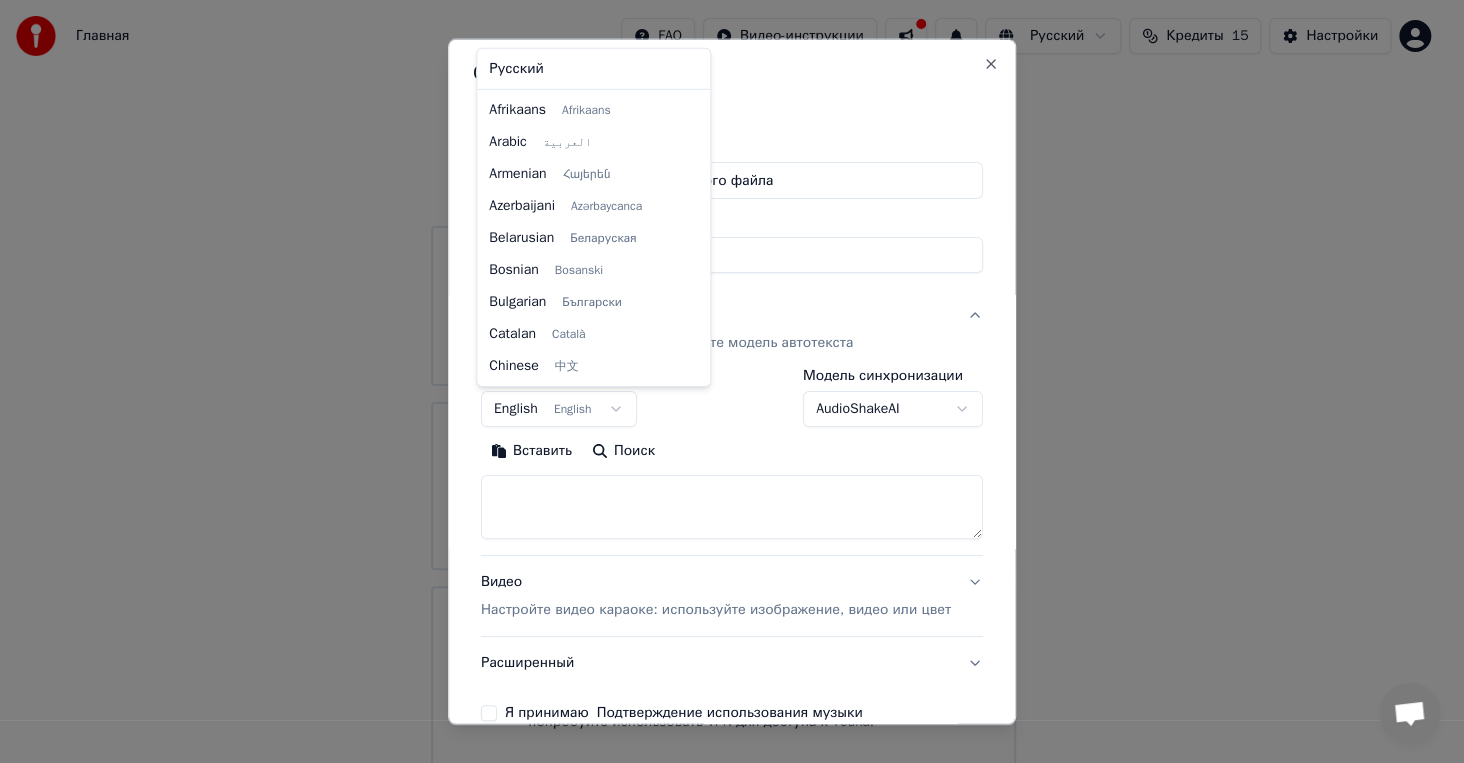 click on "Главная FAQ Видео-инструкции Русский Кредиты 15 Настройки Добро пожаловать в Youka Смотреть видео-инструкцию Создать караоке Создайте караоке из аудио- или видеофайлов (MP3, MP4 и других), или вставьте URL, чтобы мгновенно создать караоке-видео с синхронизированными текстами. Youka может быть заблокирован в России Если у вас возникают проблемы при создании караоке, попробуйте использовать VPN для доступа к Youka.
Создать караоке Аудио Видео URL Выбрать файл Нет выбранного файла Заголовок ******** Текст песни Добавьте текст песни или выберите модель автотекста English English ***" at bounding box center [723, 368] 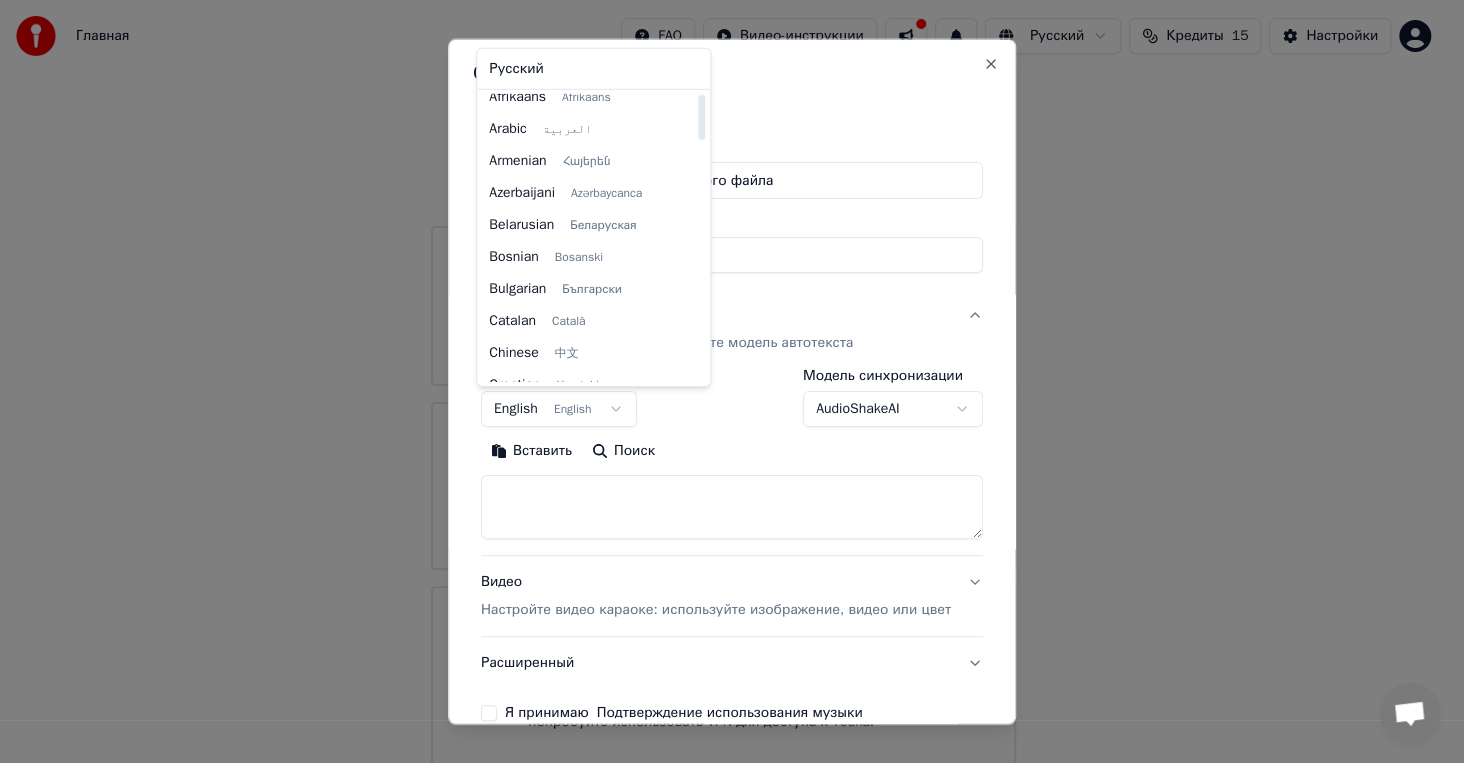 scroll, scrollTop: 0, scrollLeft: 0, axis: both 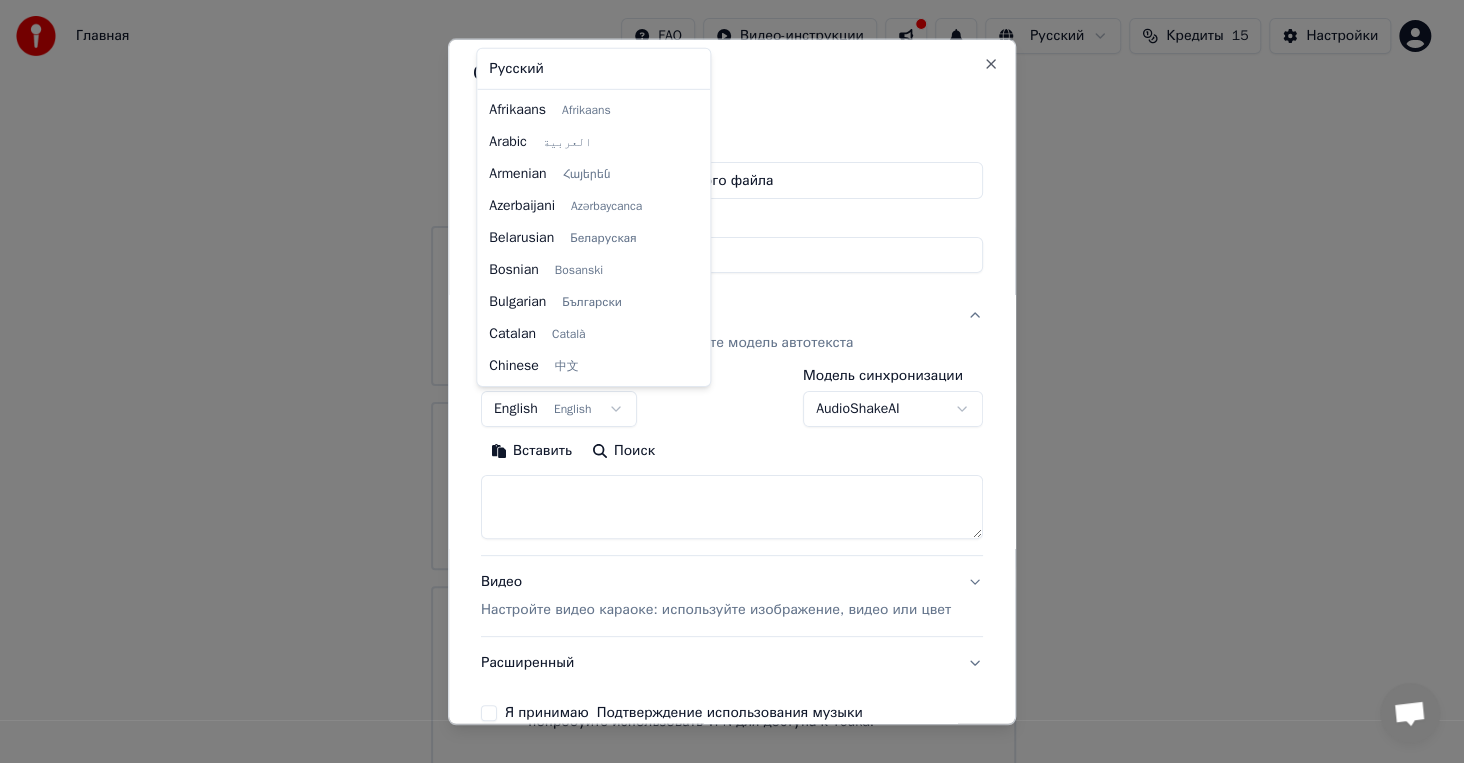 select on "**" 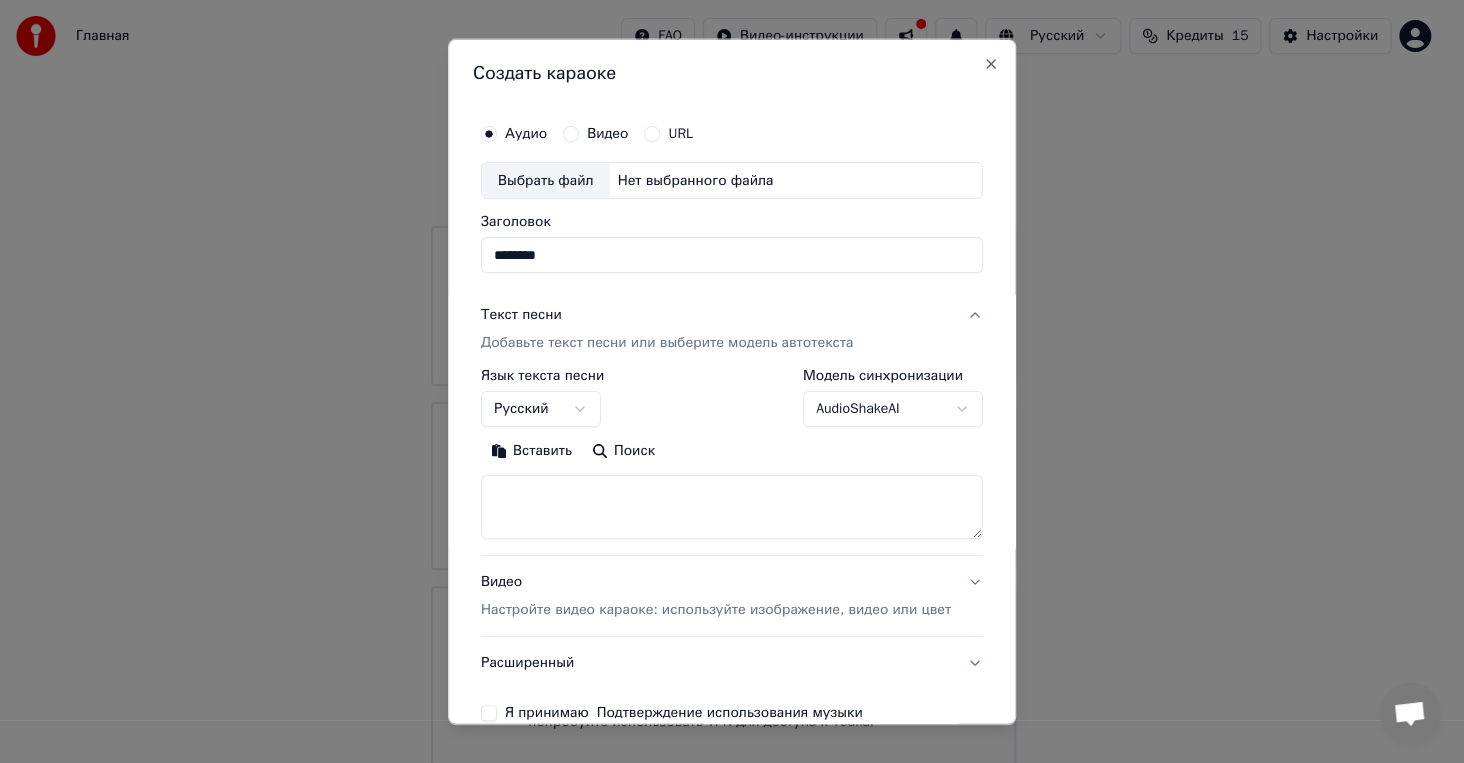 click on "Главная FAQ Видео-инструкции Русский Кредиты 15 Настройки Добро пожаловать в Youka Смотреть видео-инструкцию Создать караоке Создайте караоке из аудио- или видеофайлов (MP3, MP4 и других), или вставьте URL, чтобы мгновенно создать караоке-видео с синхронизированными текстами. Youka может быть заблокирован в России Если у вас возникают проблемы при создании караоке, попробуйте использовать VPN для доступа к Youka.
Создать караоке Аудио Видео URL Выбрать файл Нет выбранного файла Заголовок ******** Текст песни Добавьте текст песни или выберите модель автотекста Русский *******" at bounding box center [723, 368] 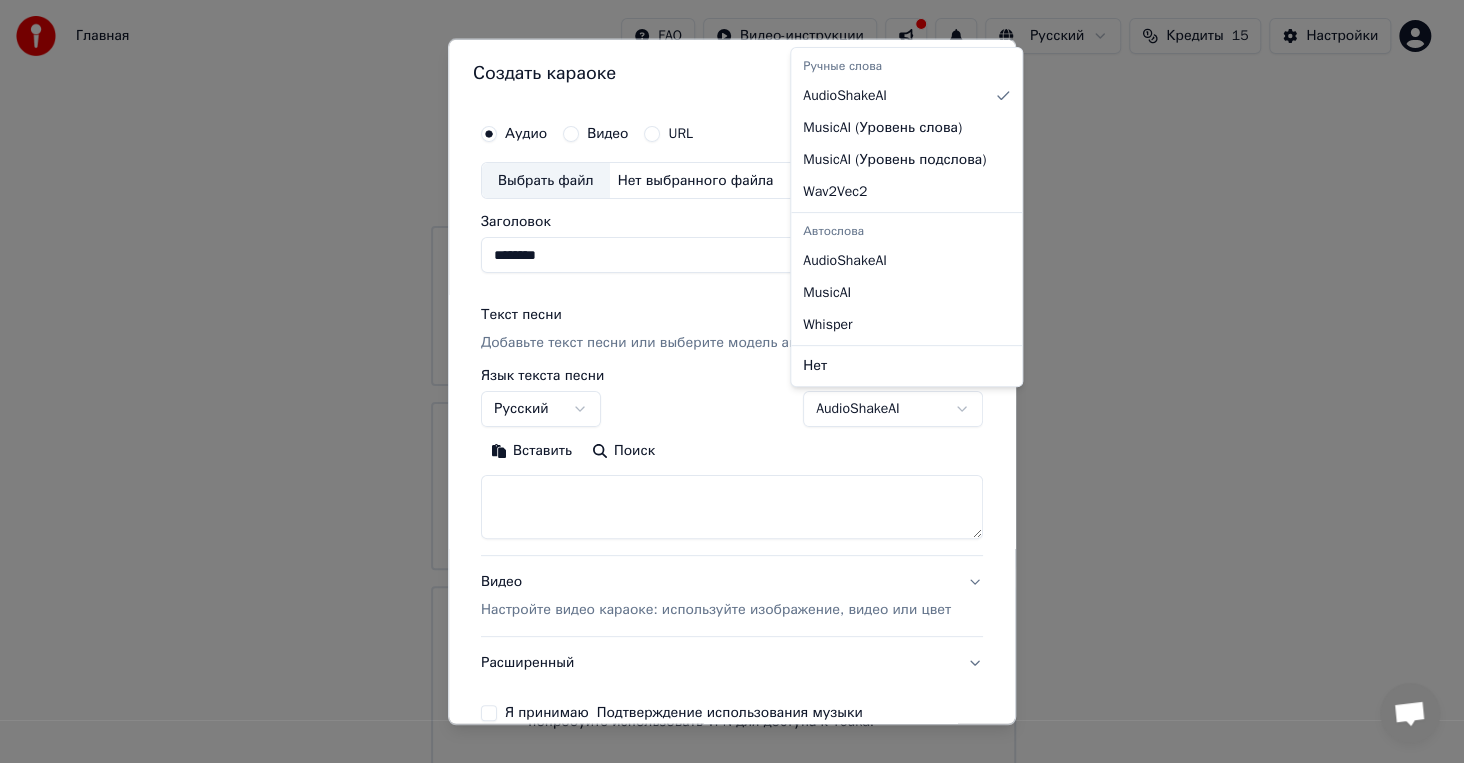click on "Главная FAQ Видео-инструкции Русский Кредиты 15 Настройки Добро пожаловать в Youka Смотреть видео-инструкцию Создать караоке Создайте караоке из аудио- или видеофайлов (MP3, MP4 и других), или вставьте URL, чтобы мгновенно создать караоке-видео с синхронизированными текстами. Youka может быть заблокирован в России Если у вас возникают проблемы при создании караоке, попробуйте использовать VPN для доступа к Youka.
Создать караоке Аудио Видео URL Выбрать файл Нет выбранного файла Заголовок ******** Текст песни Добавьте текст песни или выберите модель автотекста Русский *******" at bounding box center [723, 368] 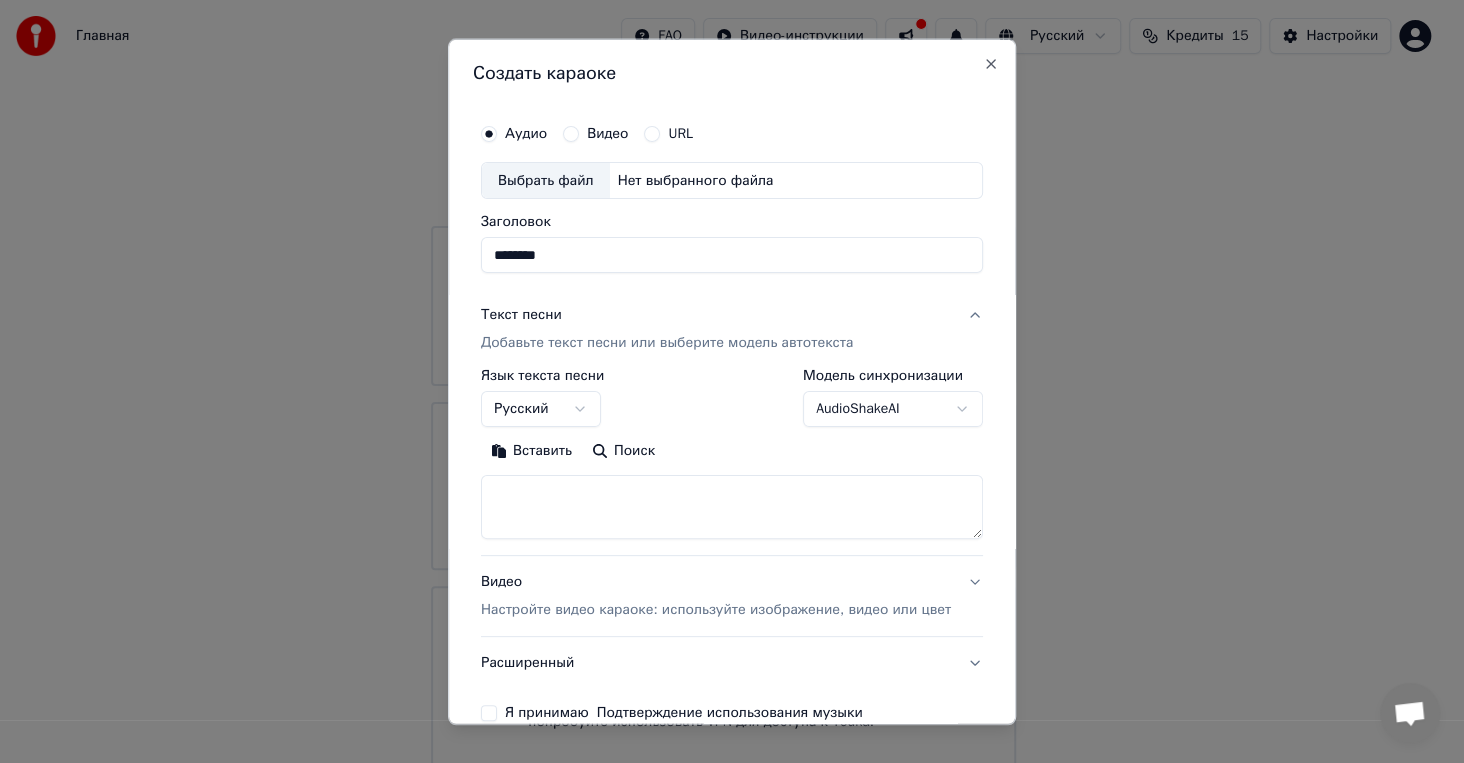 scroll, scrollTop: 99, scrollLeft: 0, axis: vertical 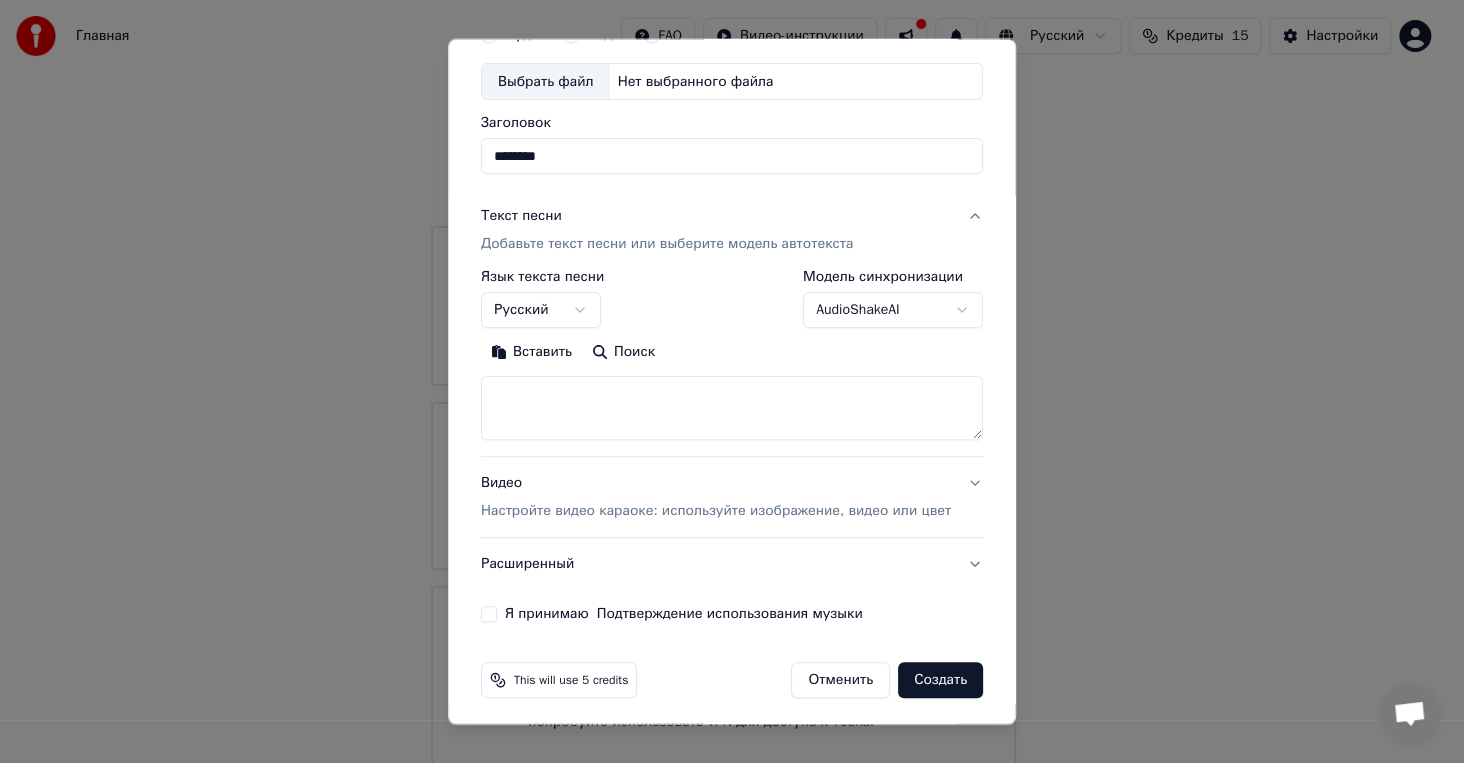 click on "Выбрать файл" at bounding box center [546, 81] 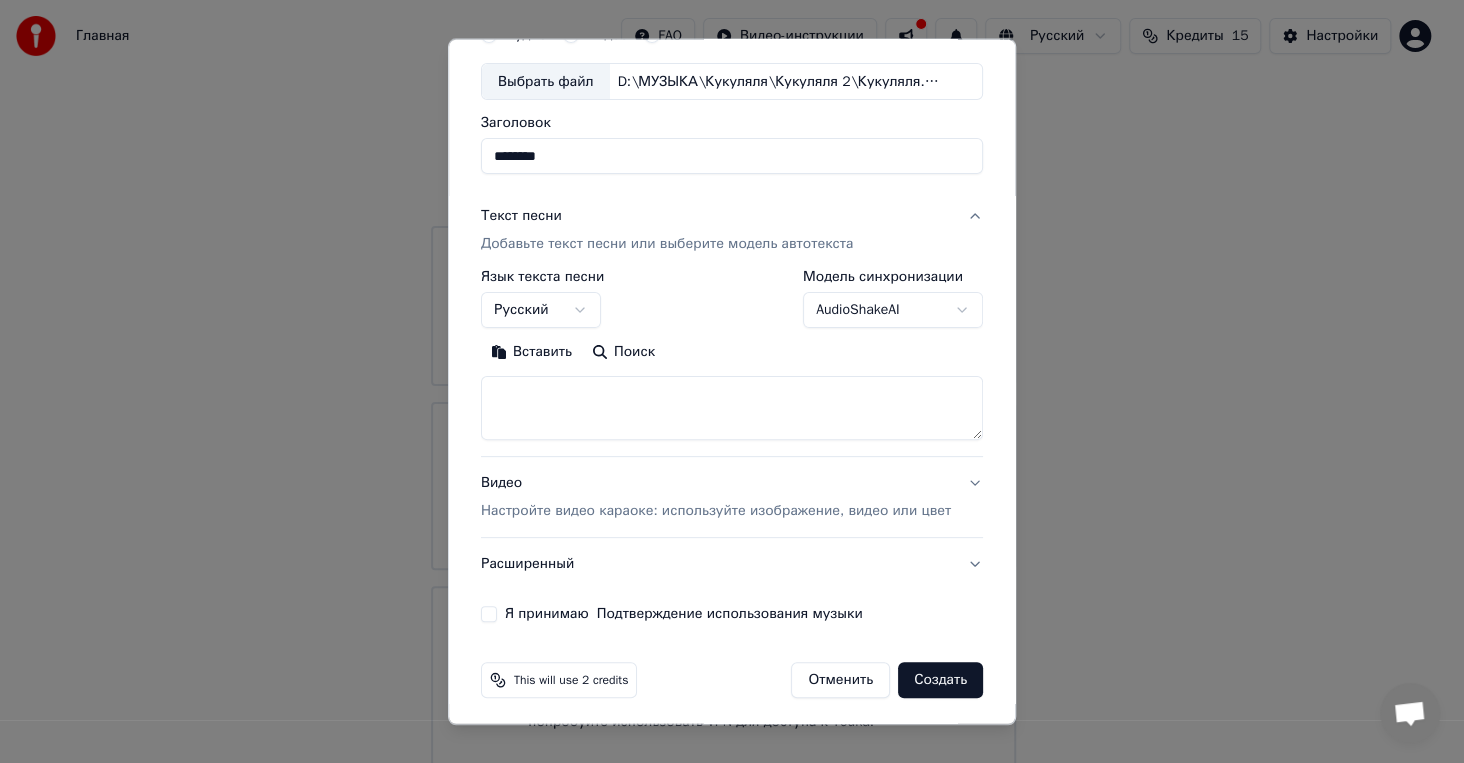 click on "Настройте видео караоке: используйте изображение, видео или цвет" at bounding box center [716, 511] 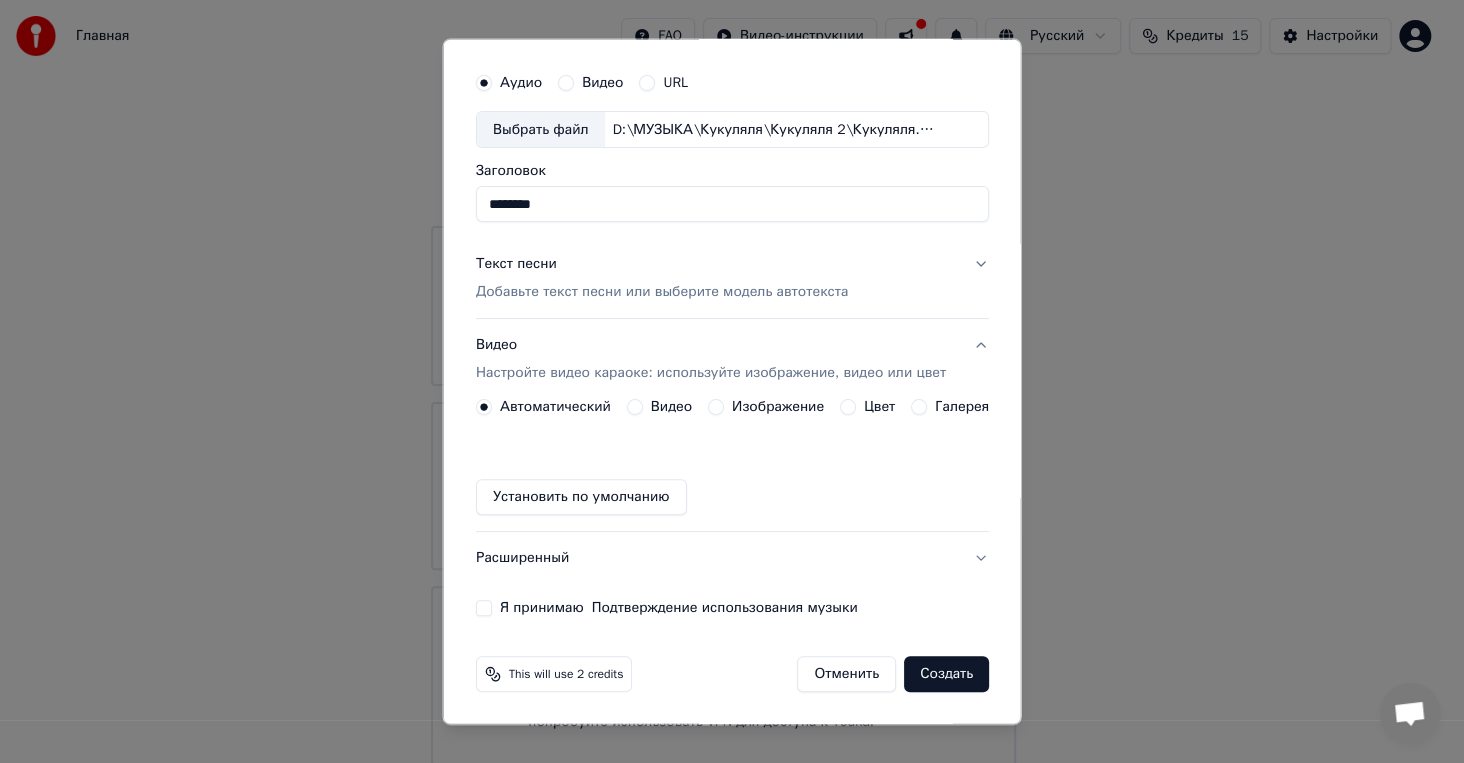 scroll, scrollTop: 49, scrollLeft: 0, axis: vertical 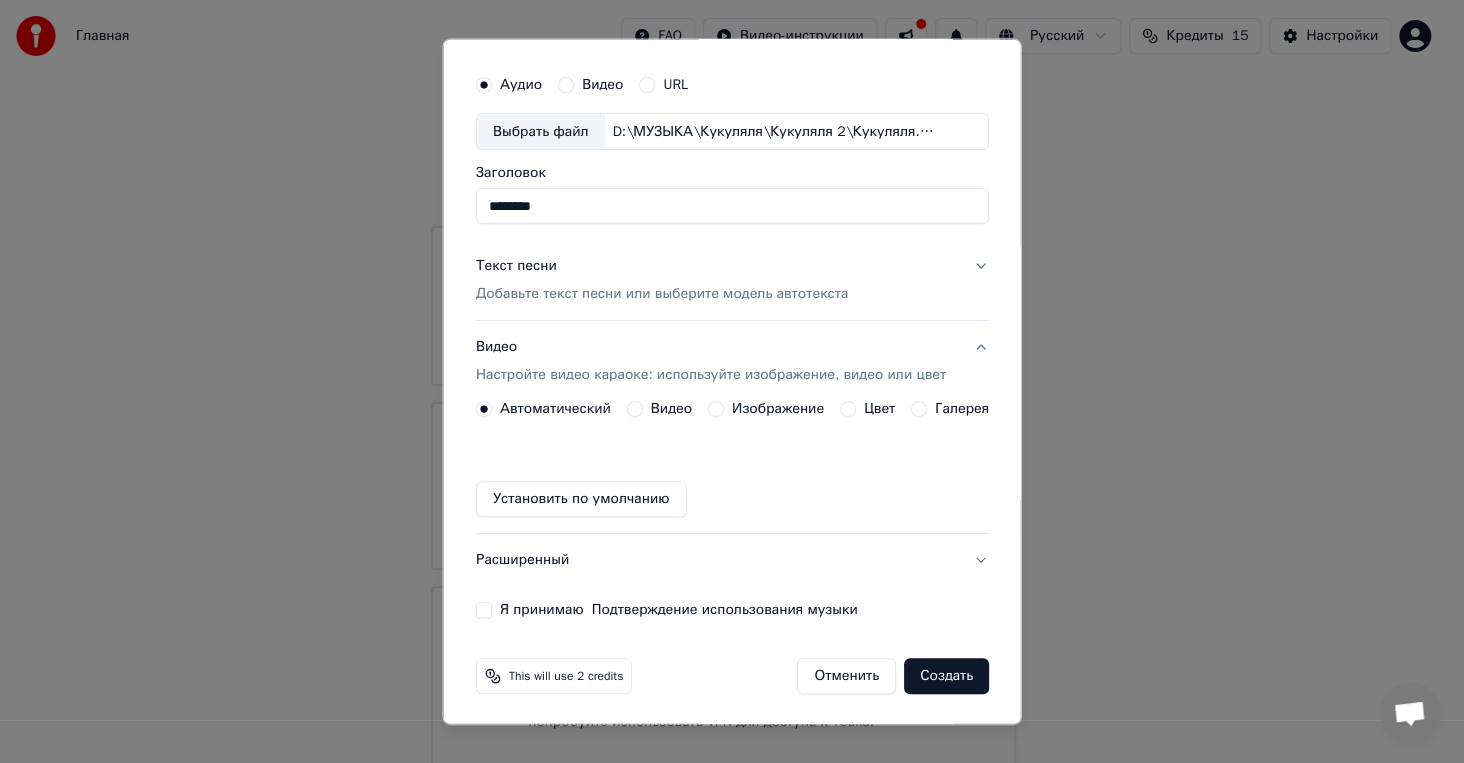 click on "Видео" at bounding box center [670, 409] 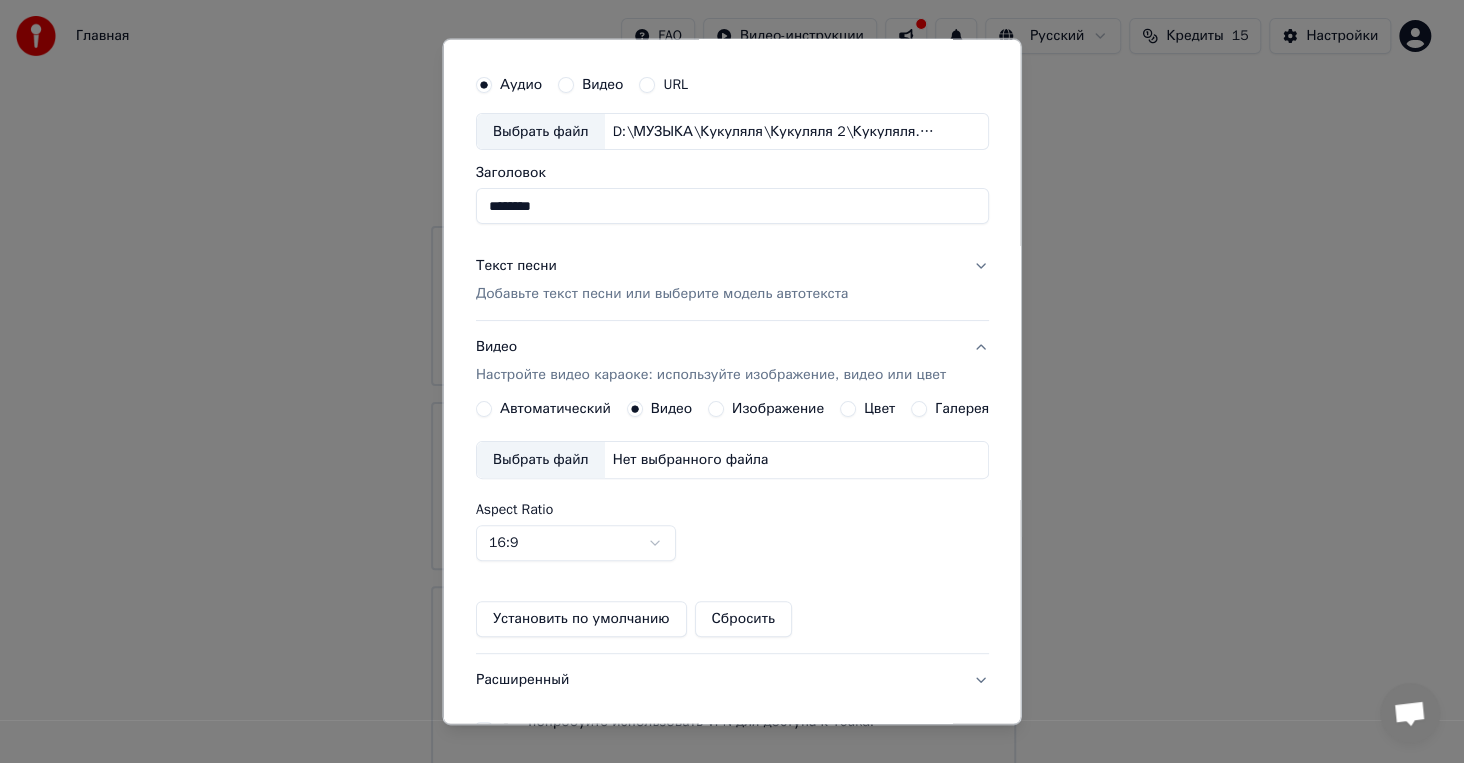 click on "Выбрать файл" at bounding box center [540, 460] 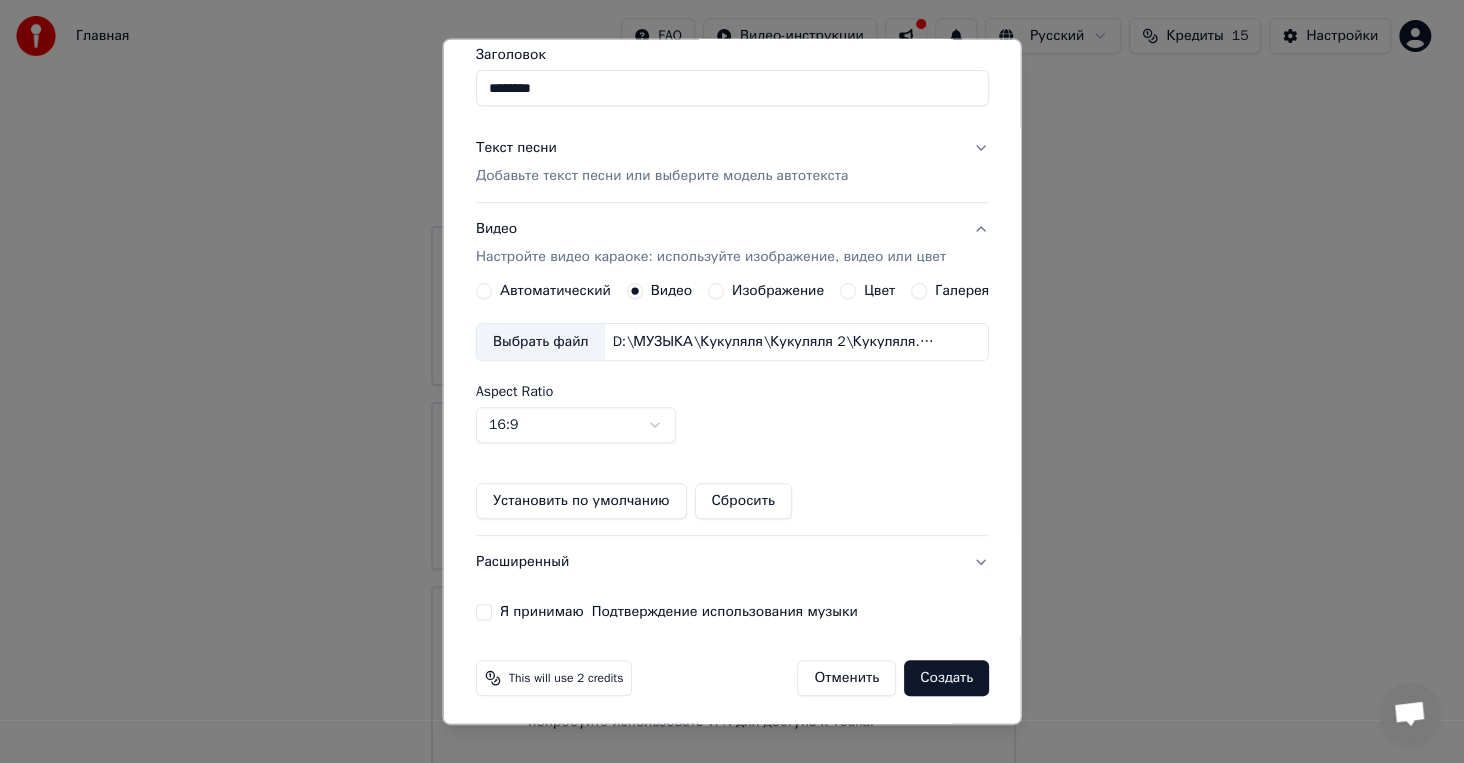 scroll, scrollTop: 169, scrollLeft: 0, axis: vertical 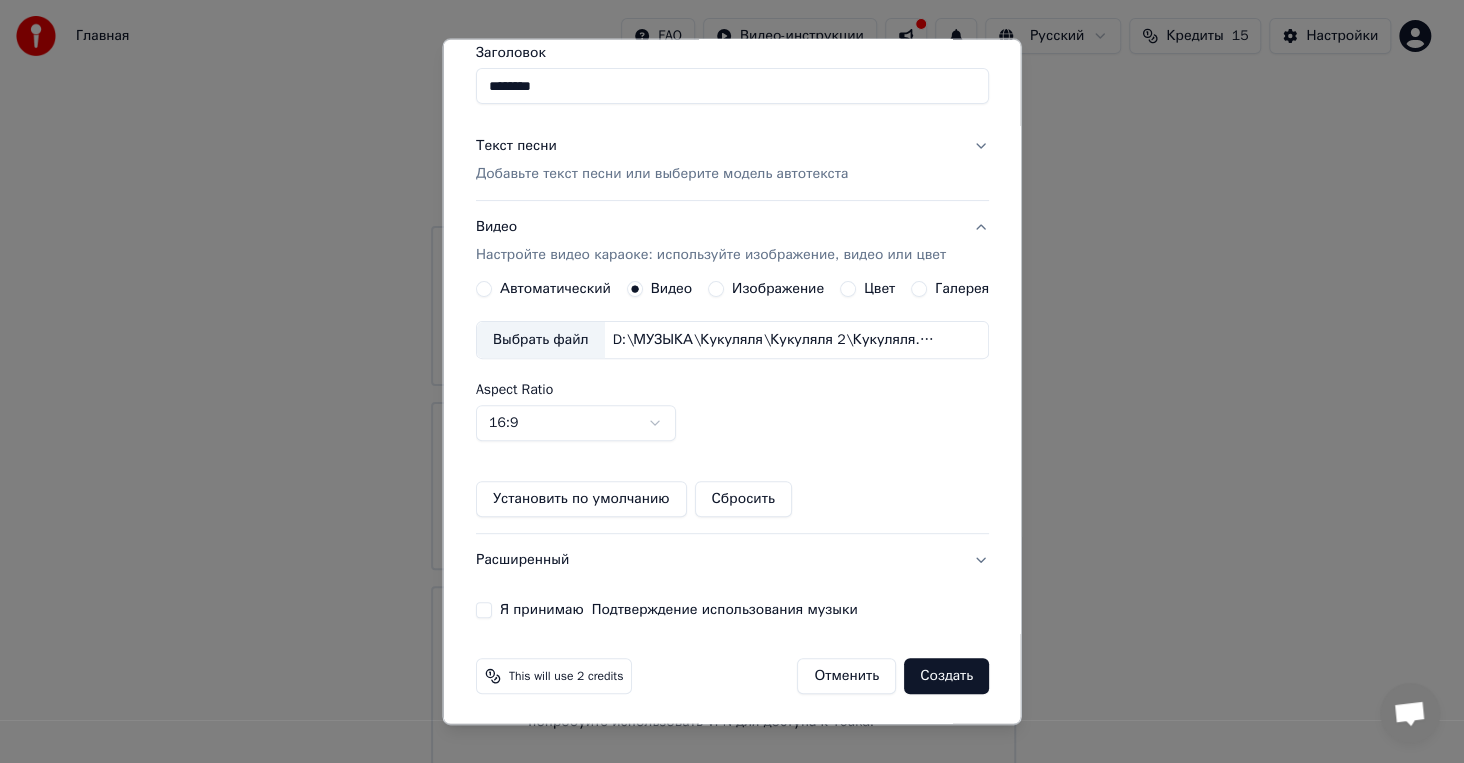 click on "Я принимаю   Подтверждение использования музыки" at bounding box center (483, 610) 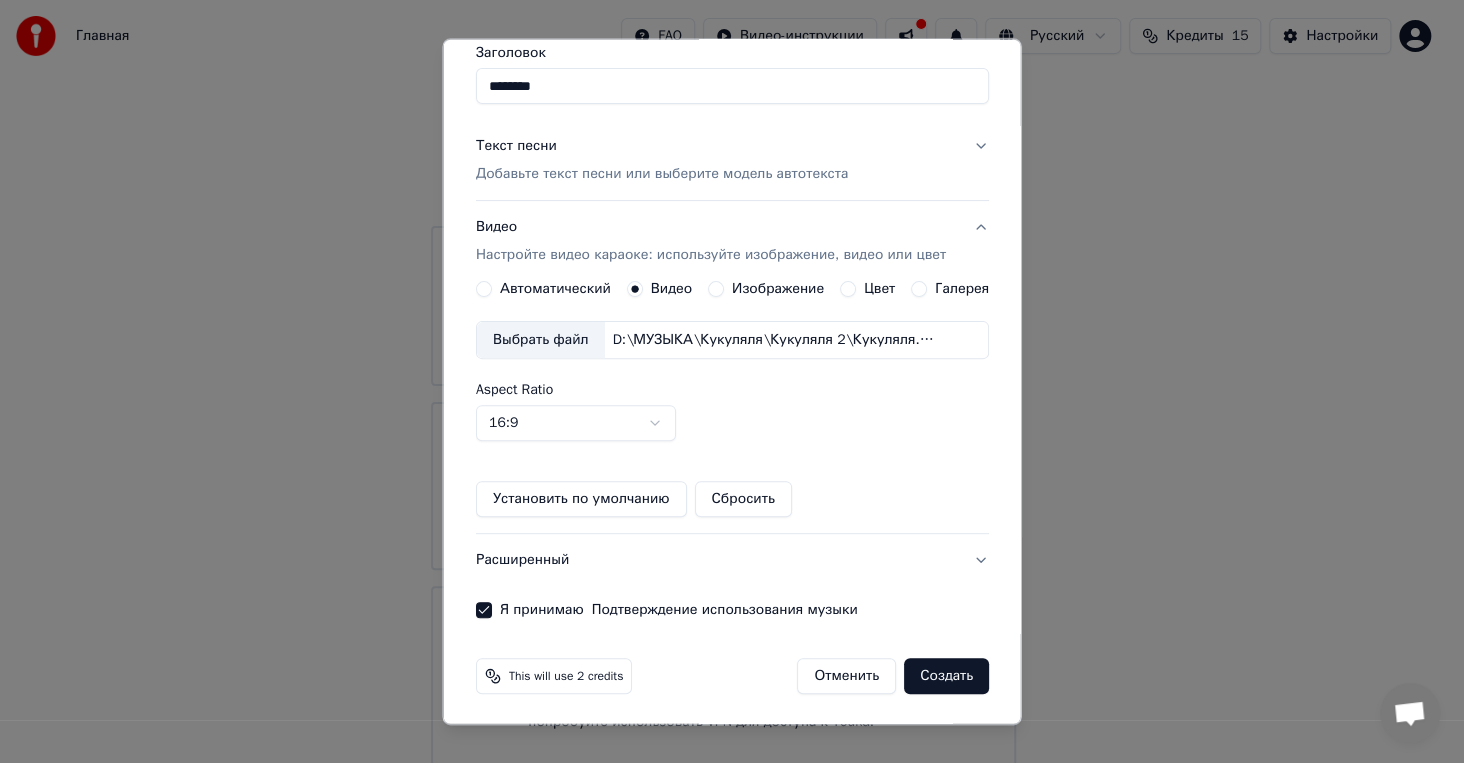 click on "Создать" at bounding box center (946, 676) 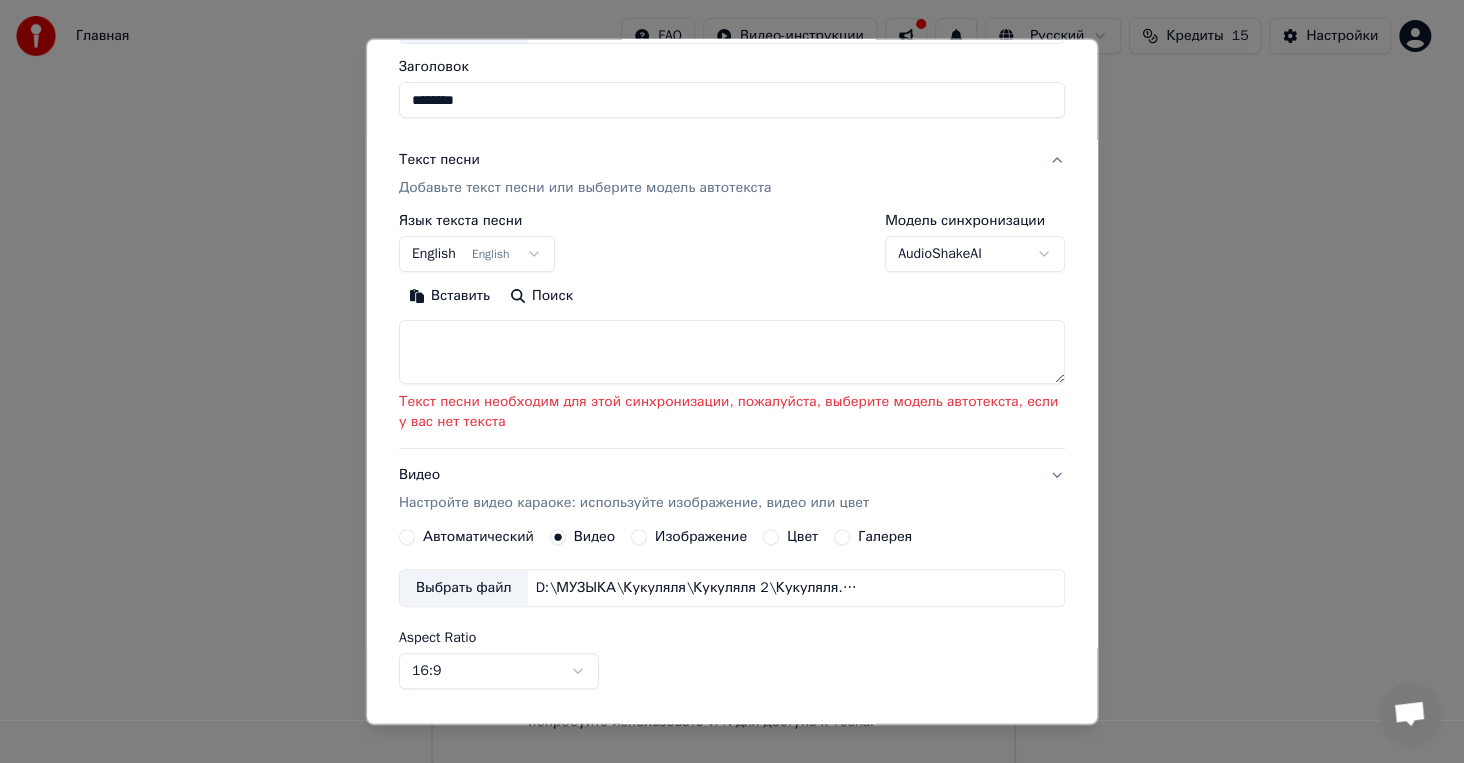 scroll, scrollTop: 151, scrollLeft: 0, axis: vertical 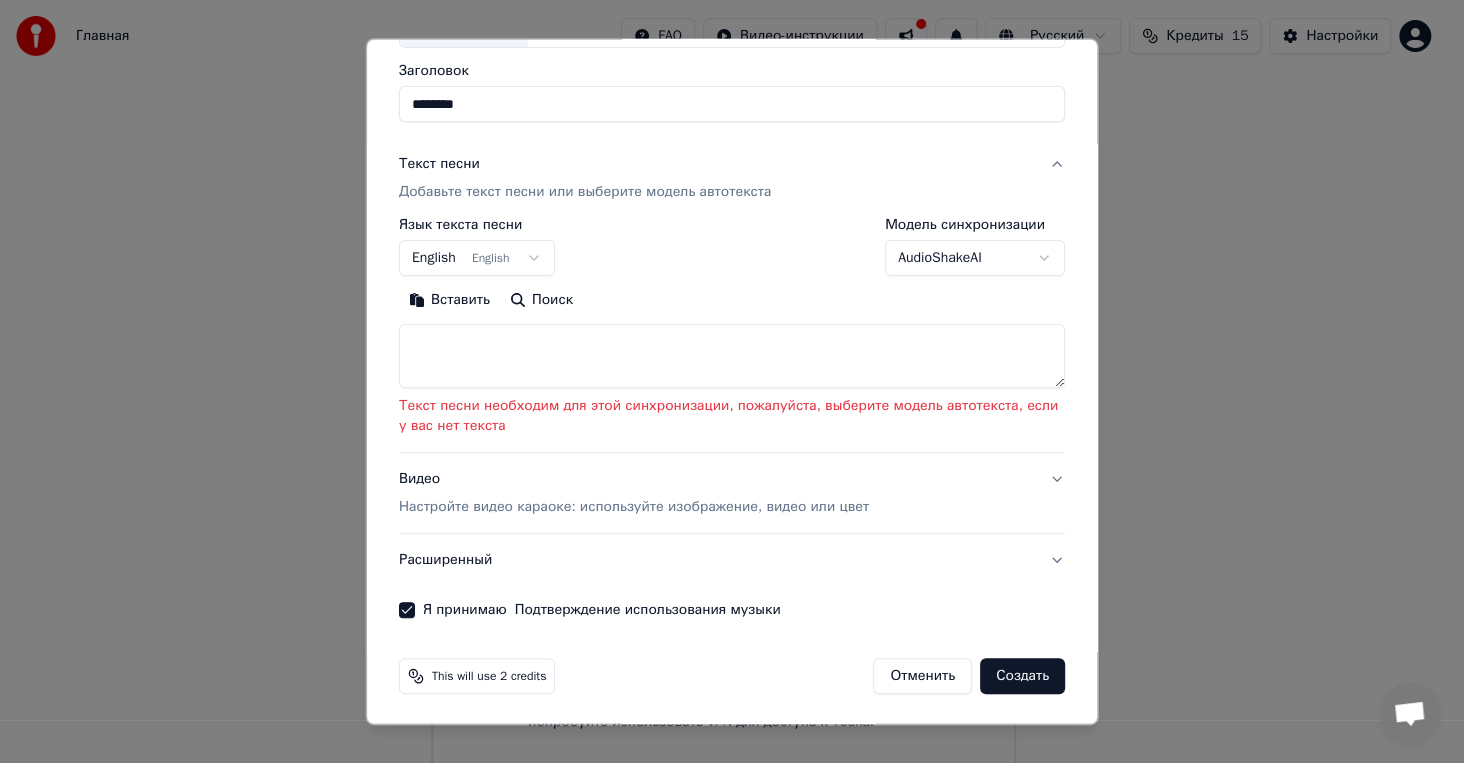 click at bounding box center [732, 356] 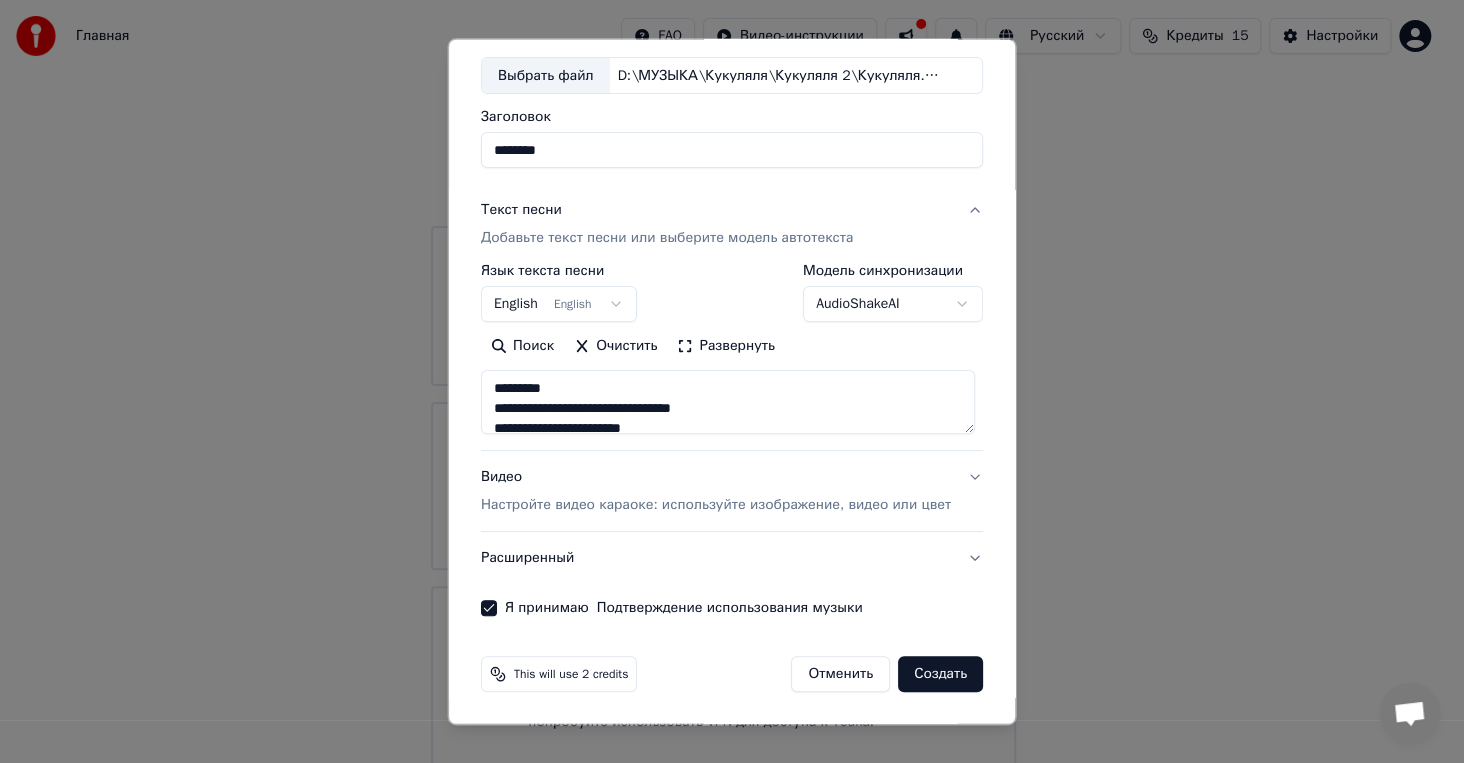 scroll, scrollTop: 103, scrollLeft: 0, axis: vertical 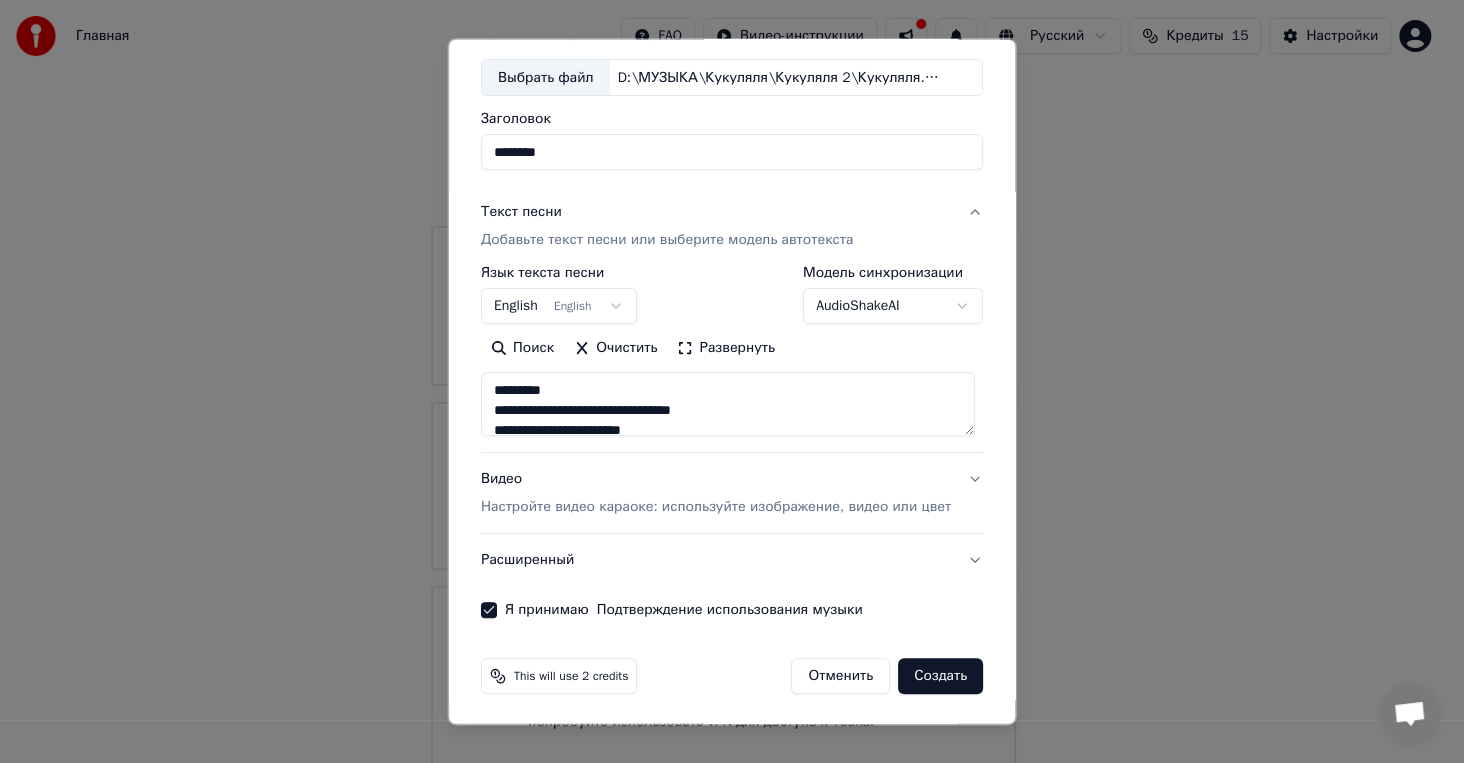 type on "**********" 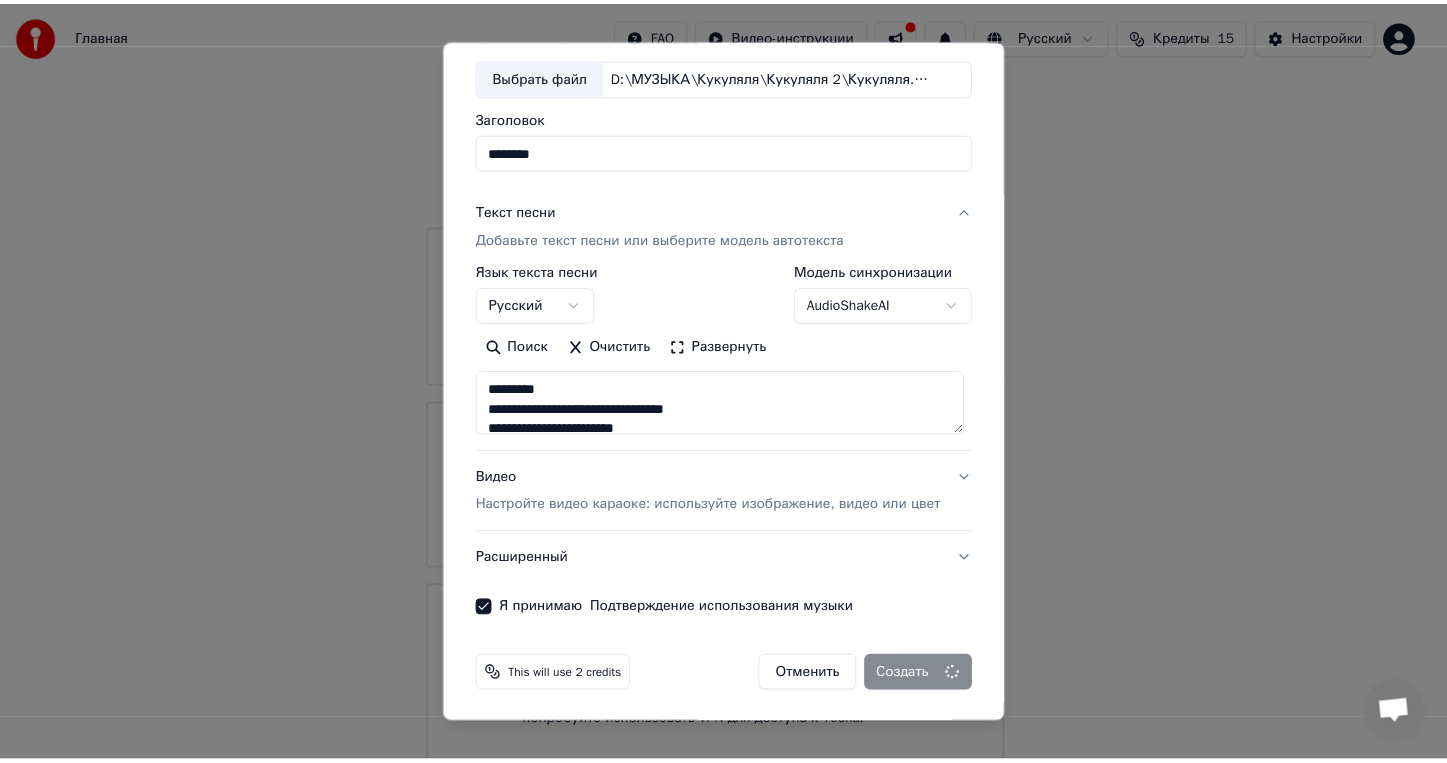 scroll, scrollTop: 5, scrollLeft: 0, axis: vertical 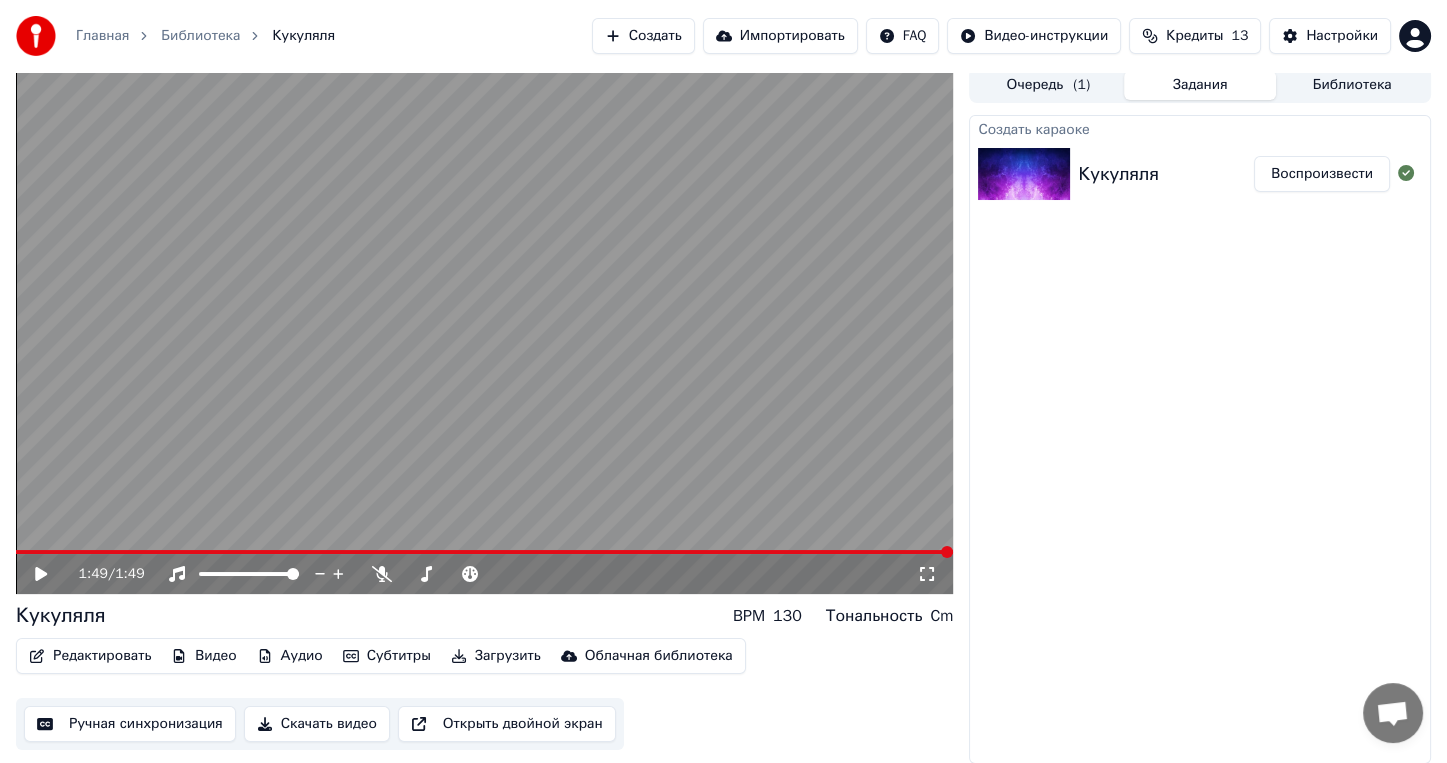 click 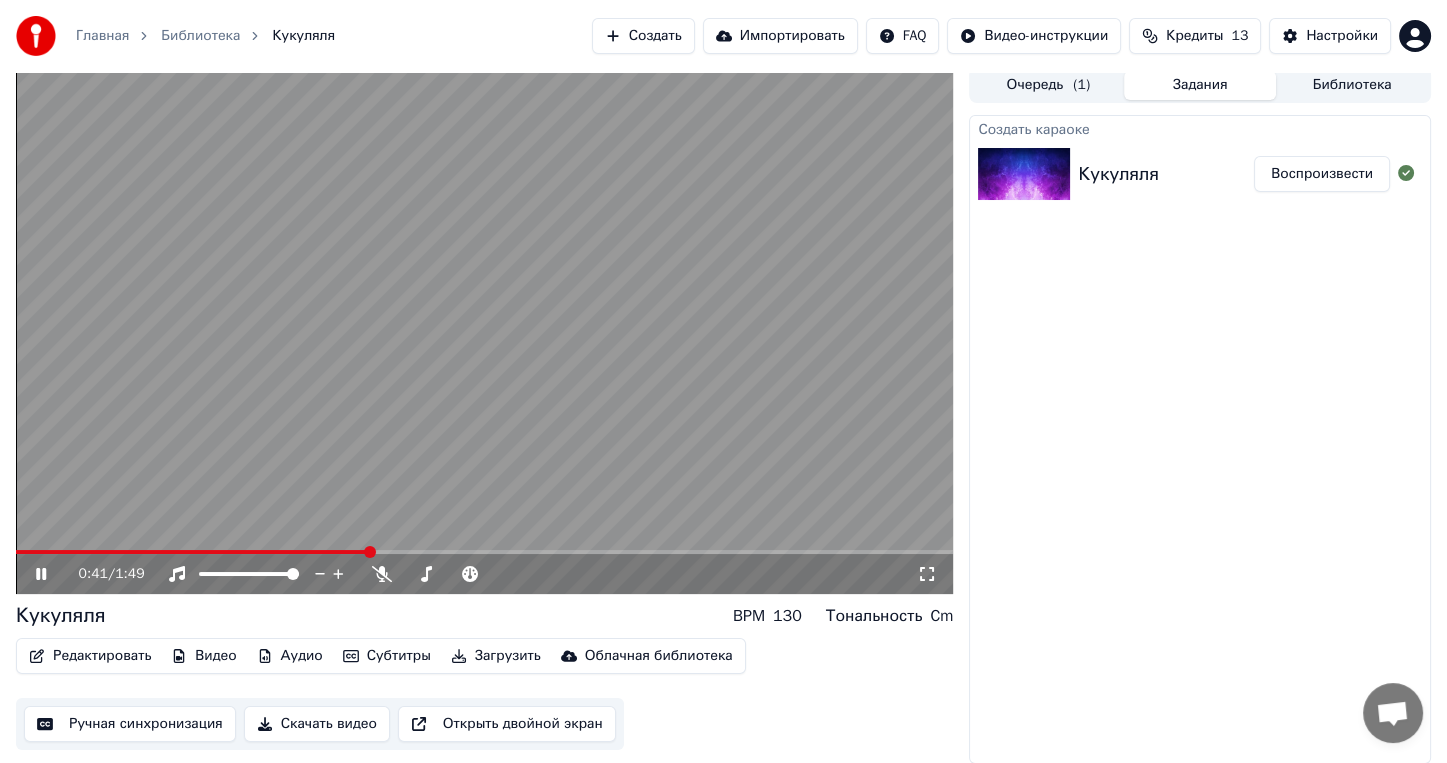click 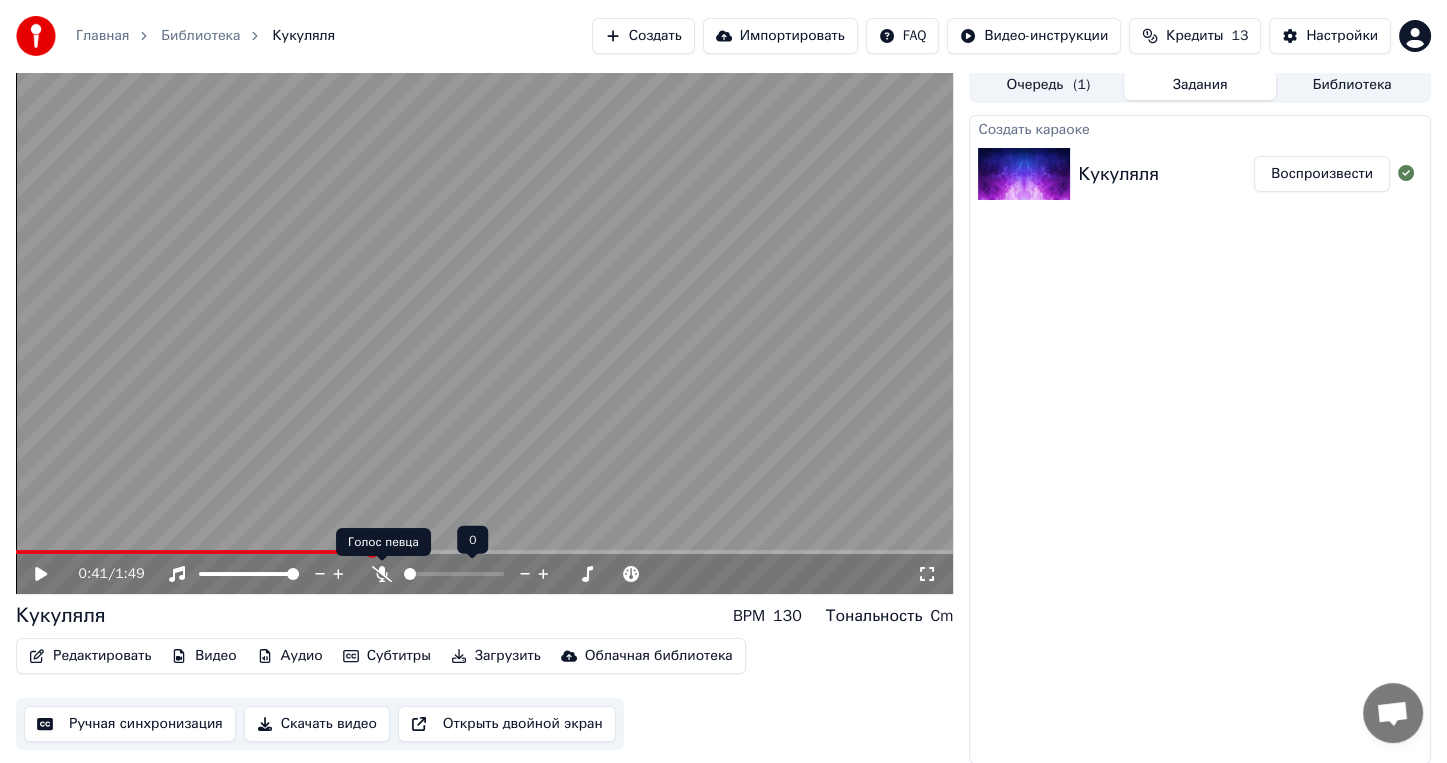 click 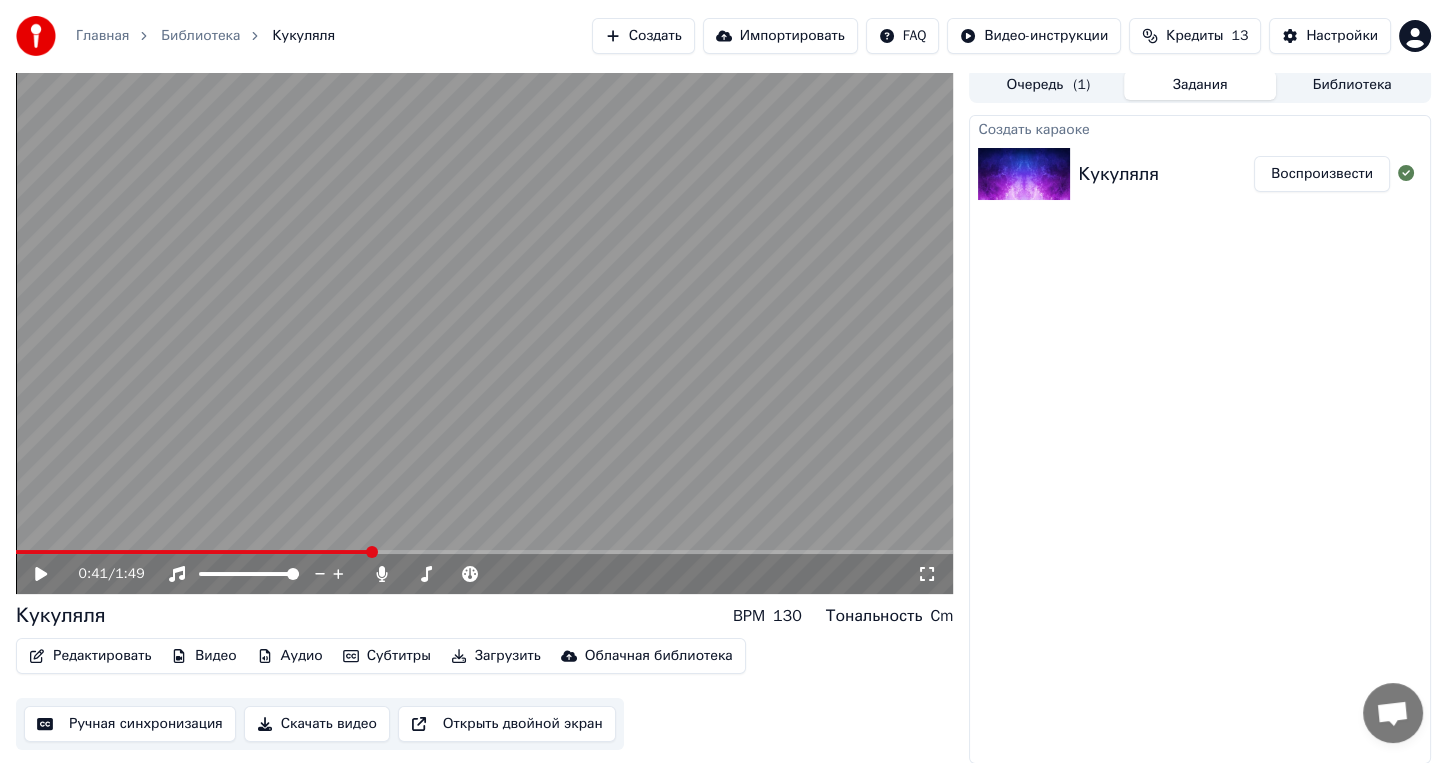 click 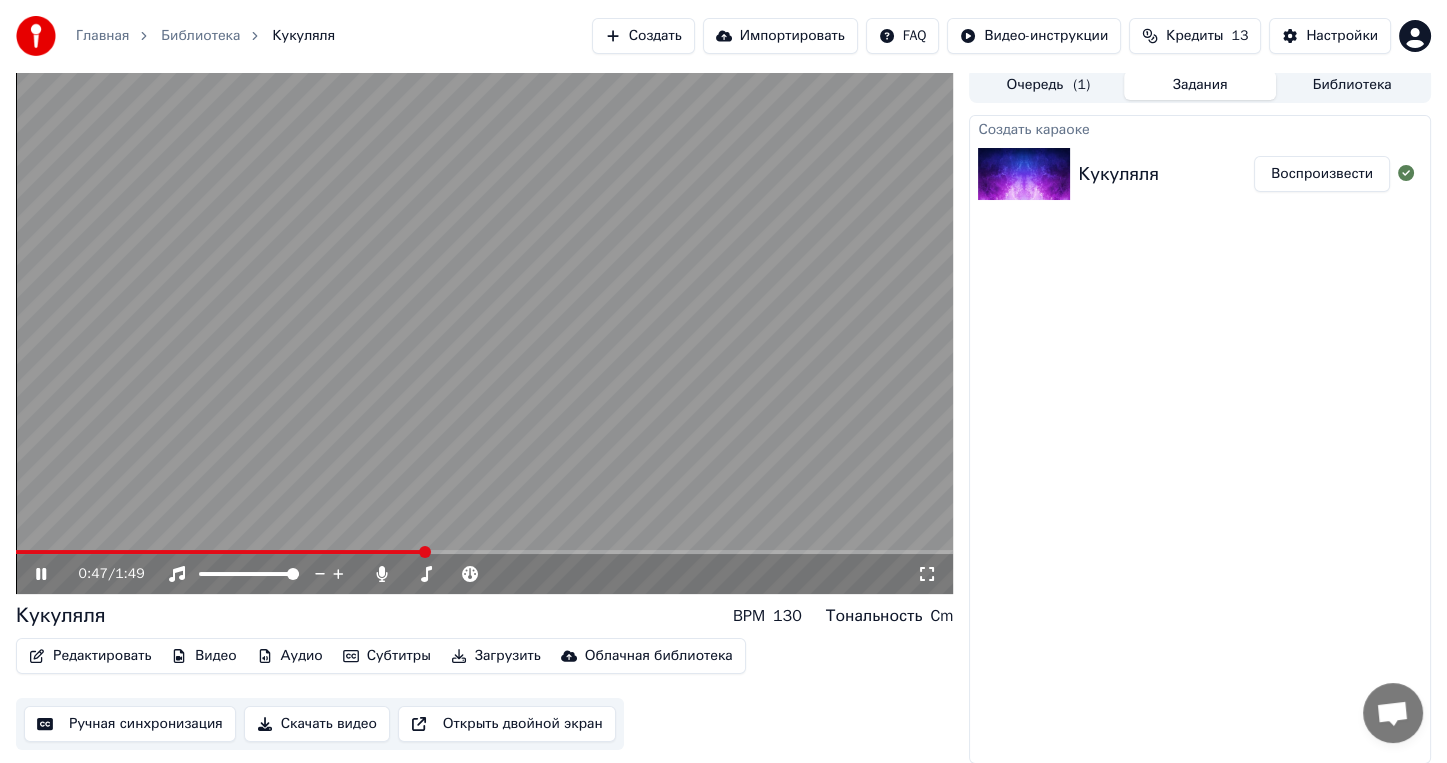 click 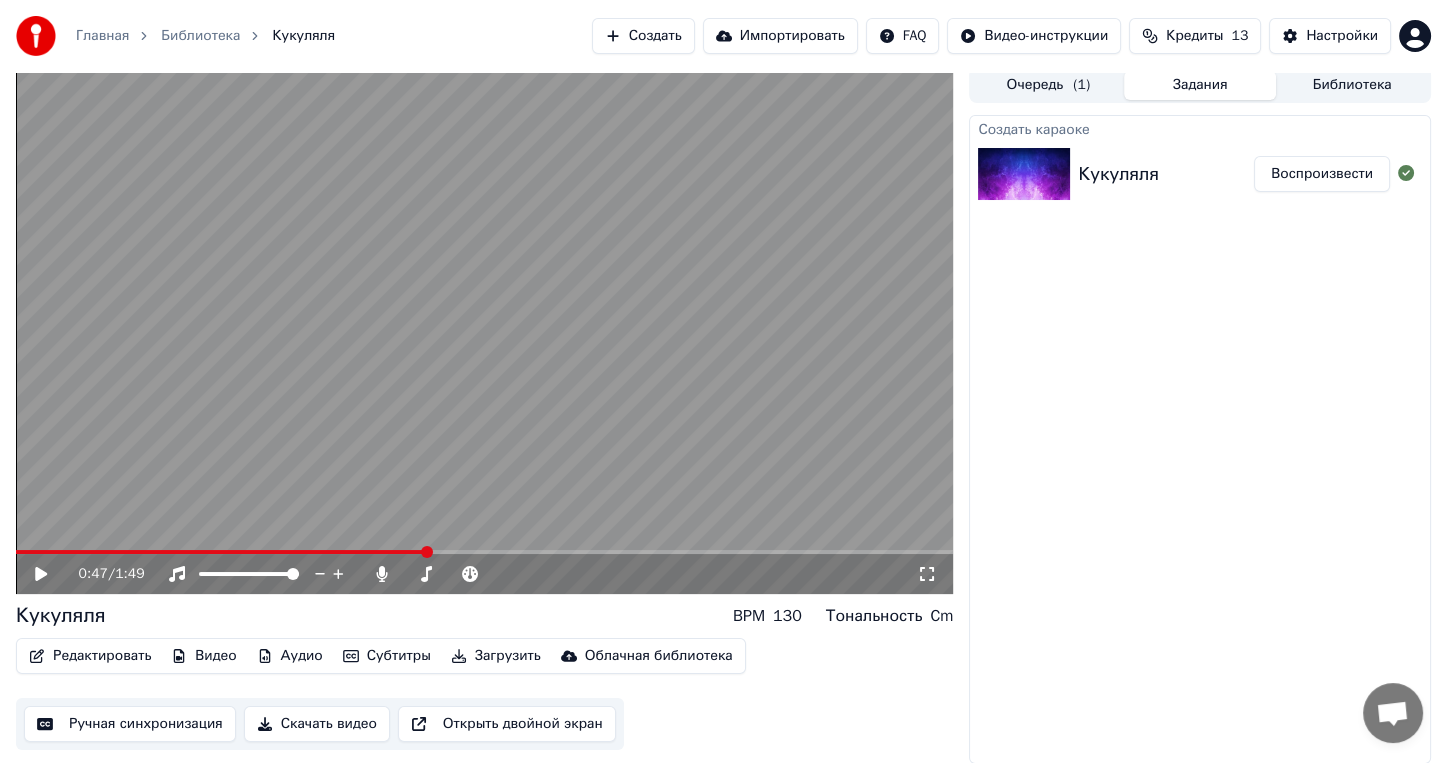 click at bounding box center [221, 552] 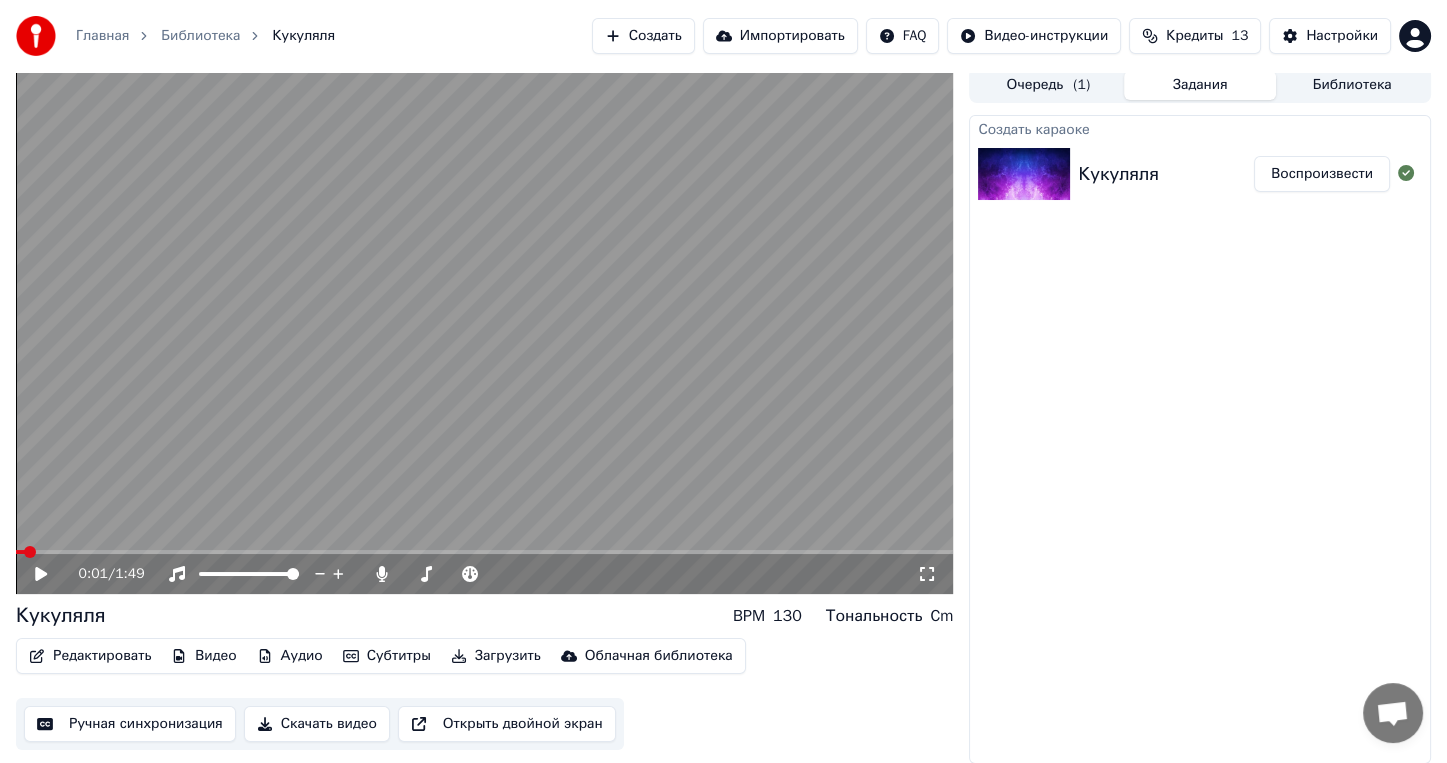 click 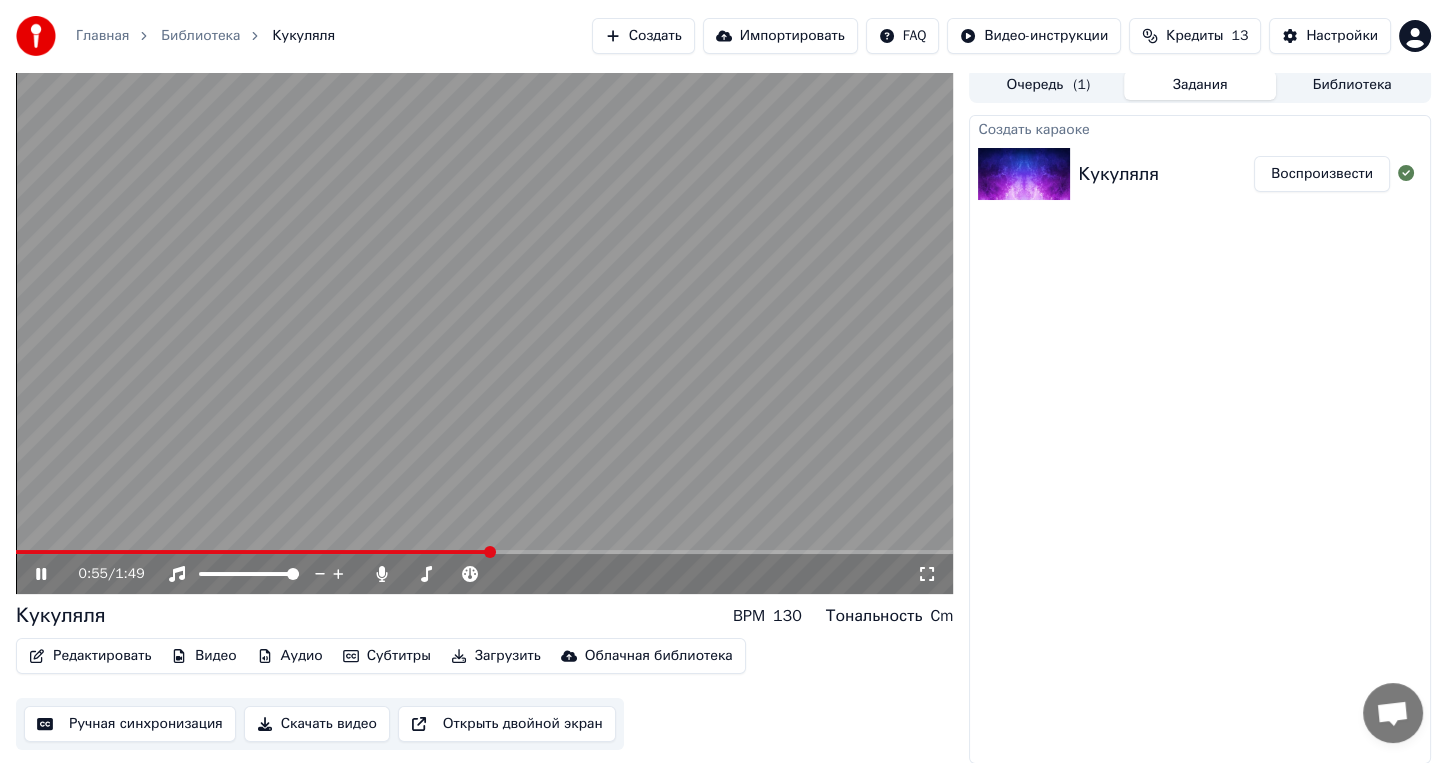 click 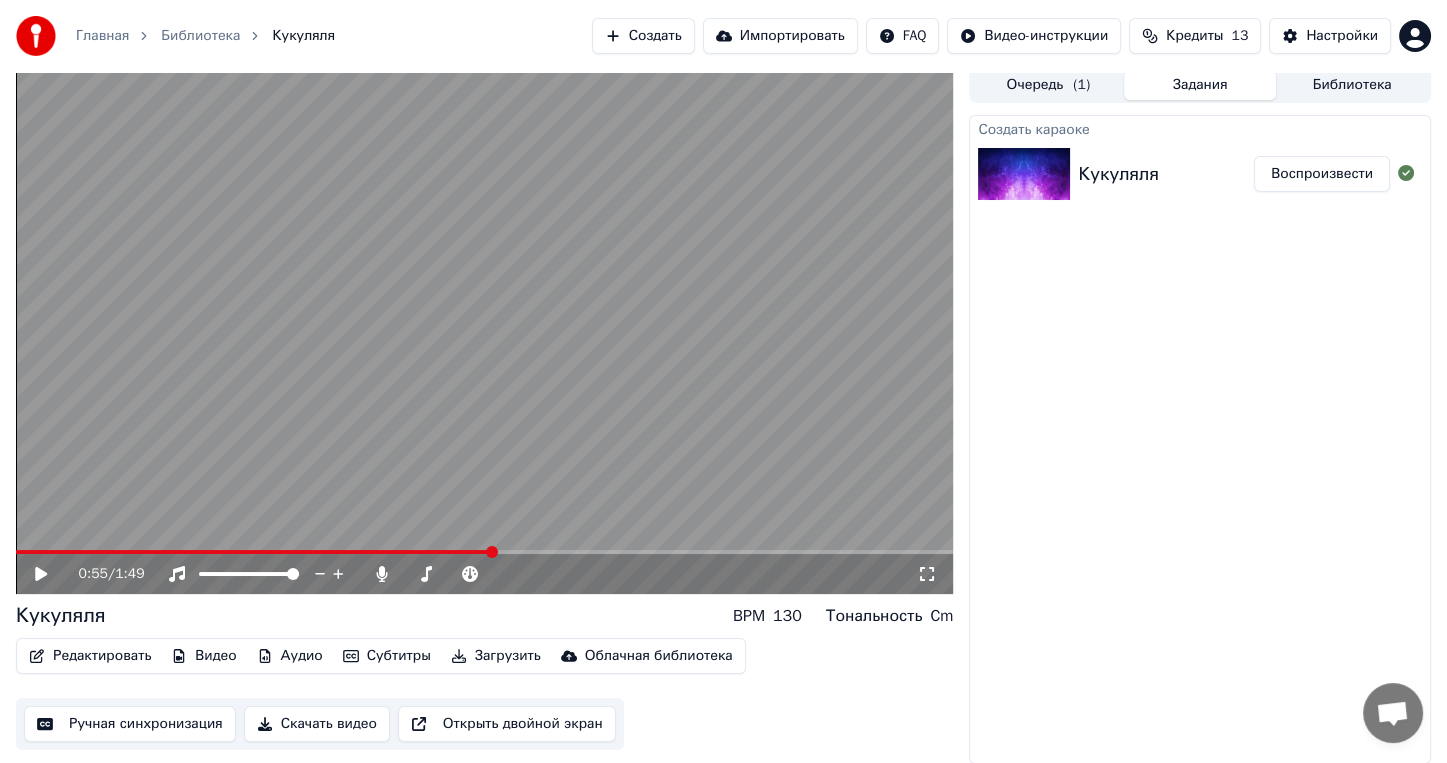 click on "Редактировать" at bounding box center [90, 656] 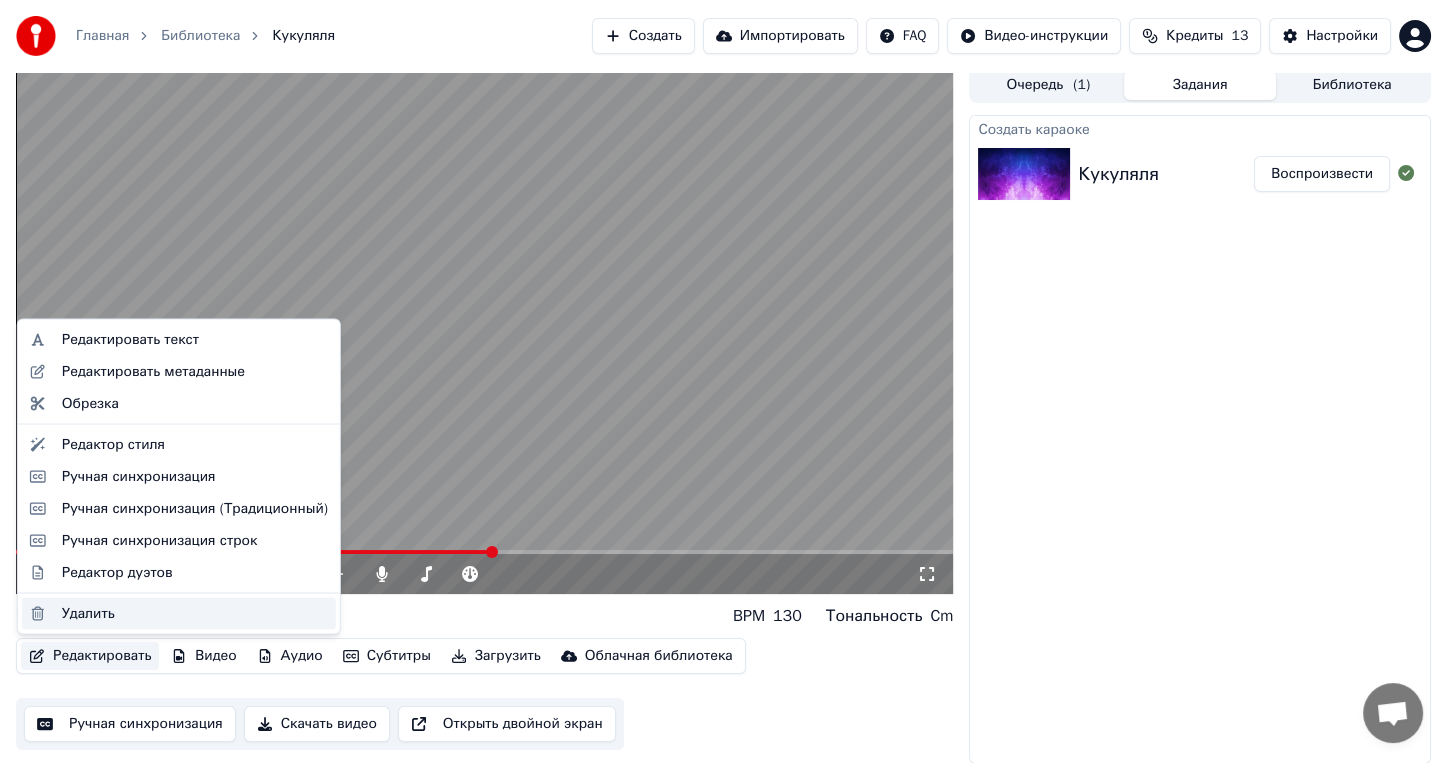 click on "Удалить" at bounding box center [88, 613] 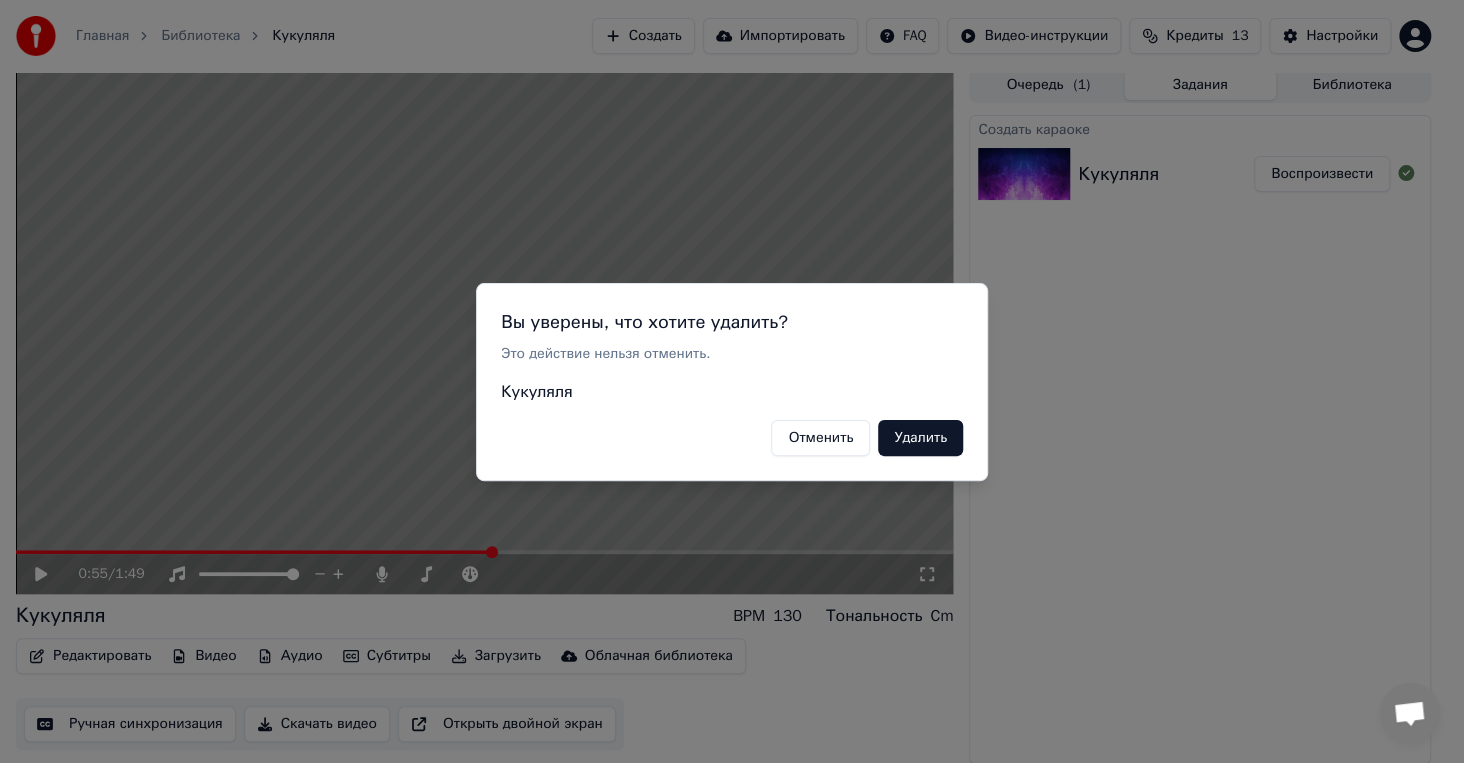 click on "Удалить" at bounding box center [920, 437] 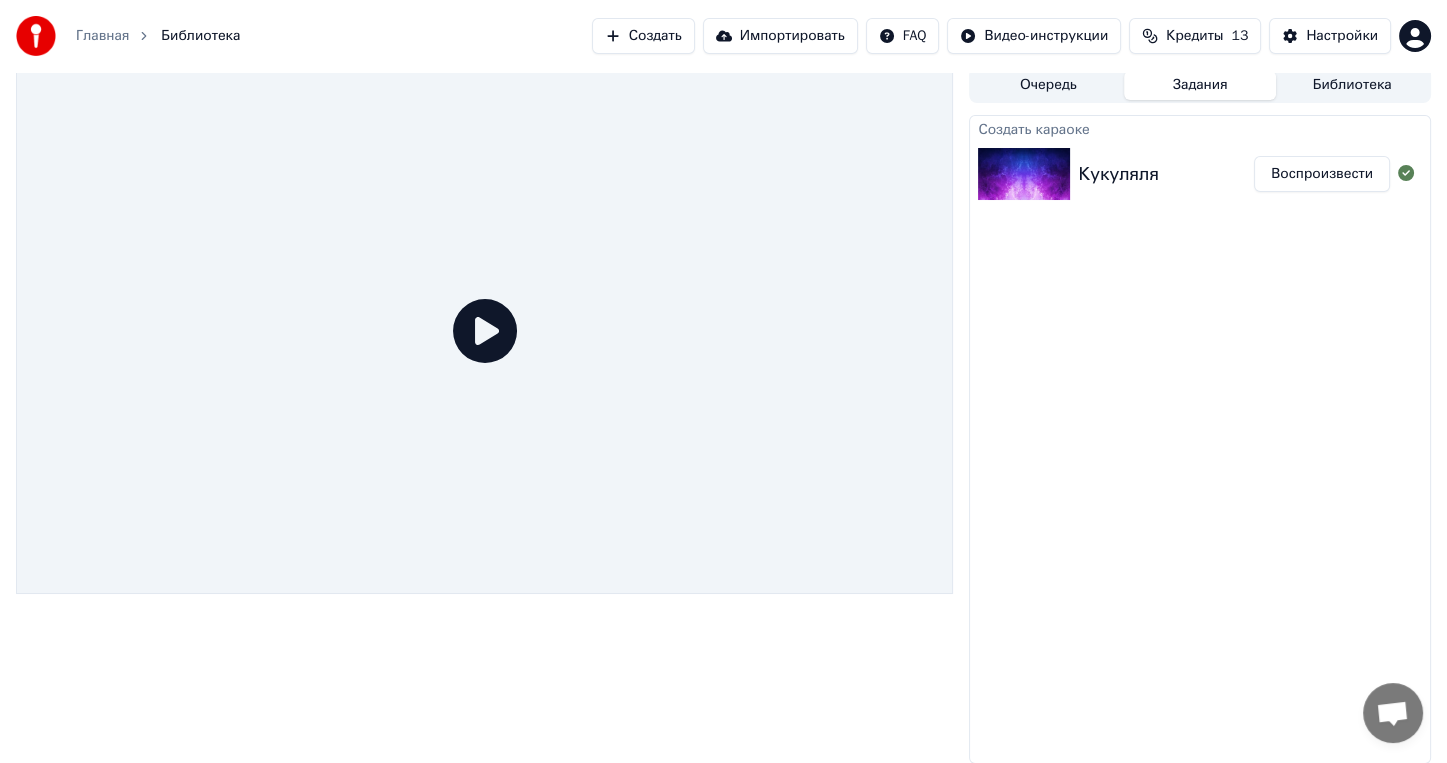 click on "Создать" at bounding box center [643, 36] 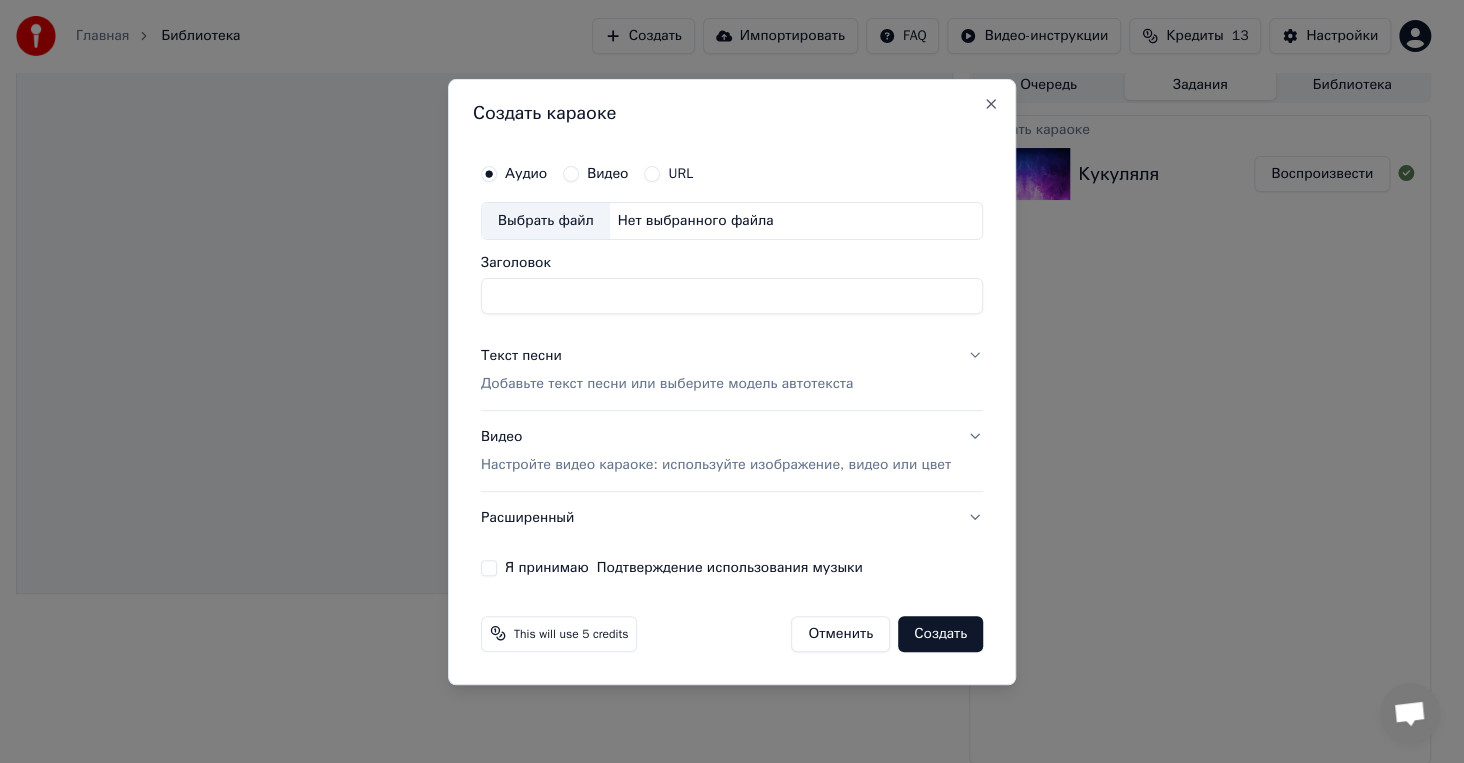 click on "Выбрать файл" at bounding box center [546, 221] 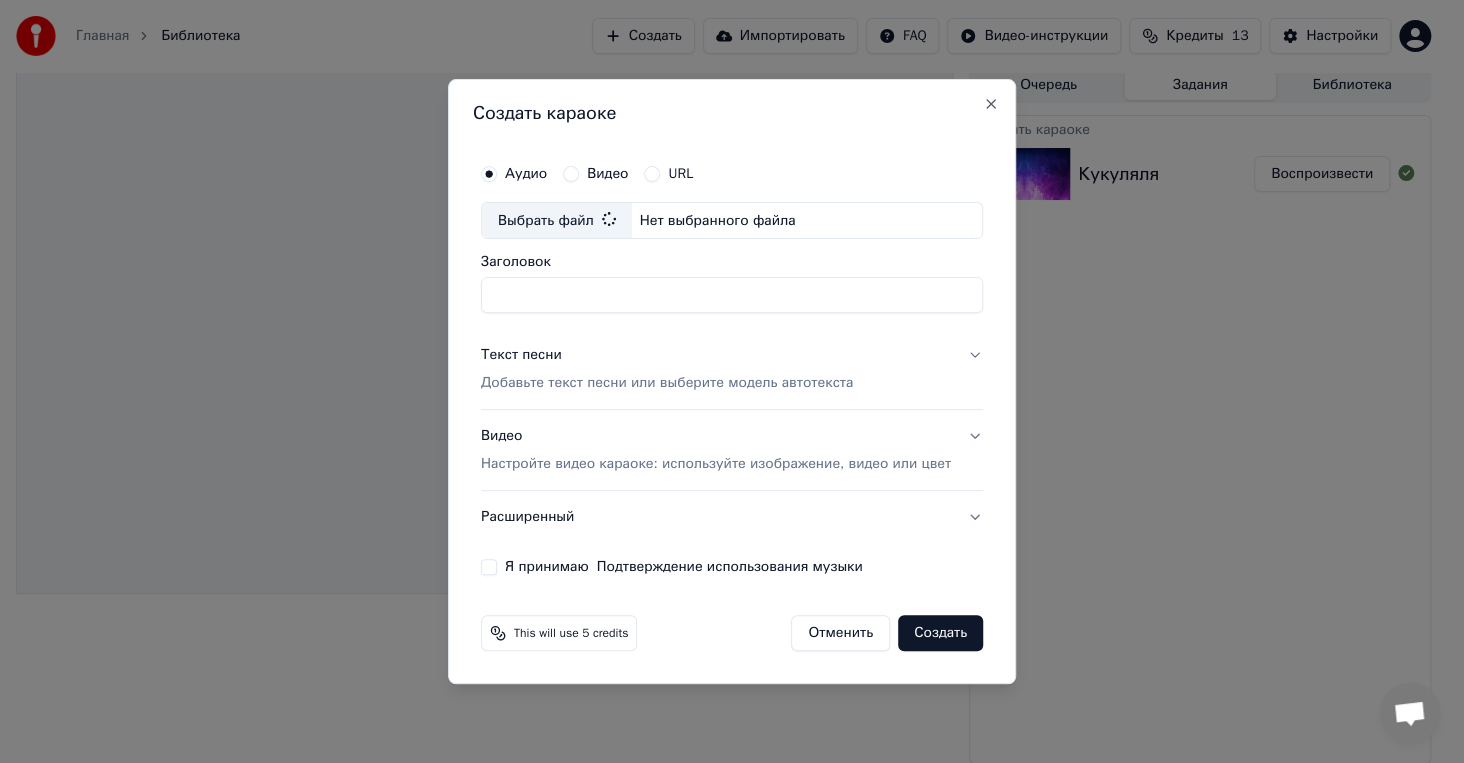 type on "********" 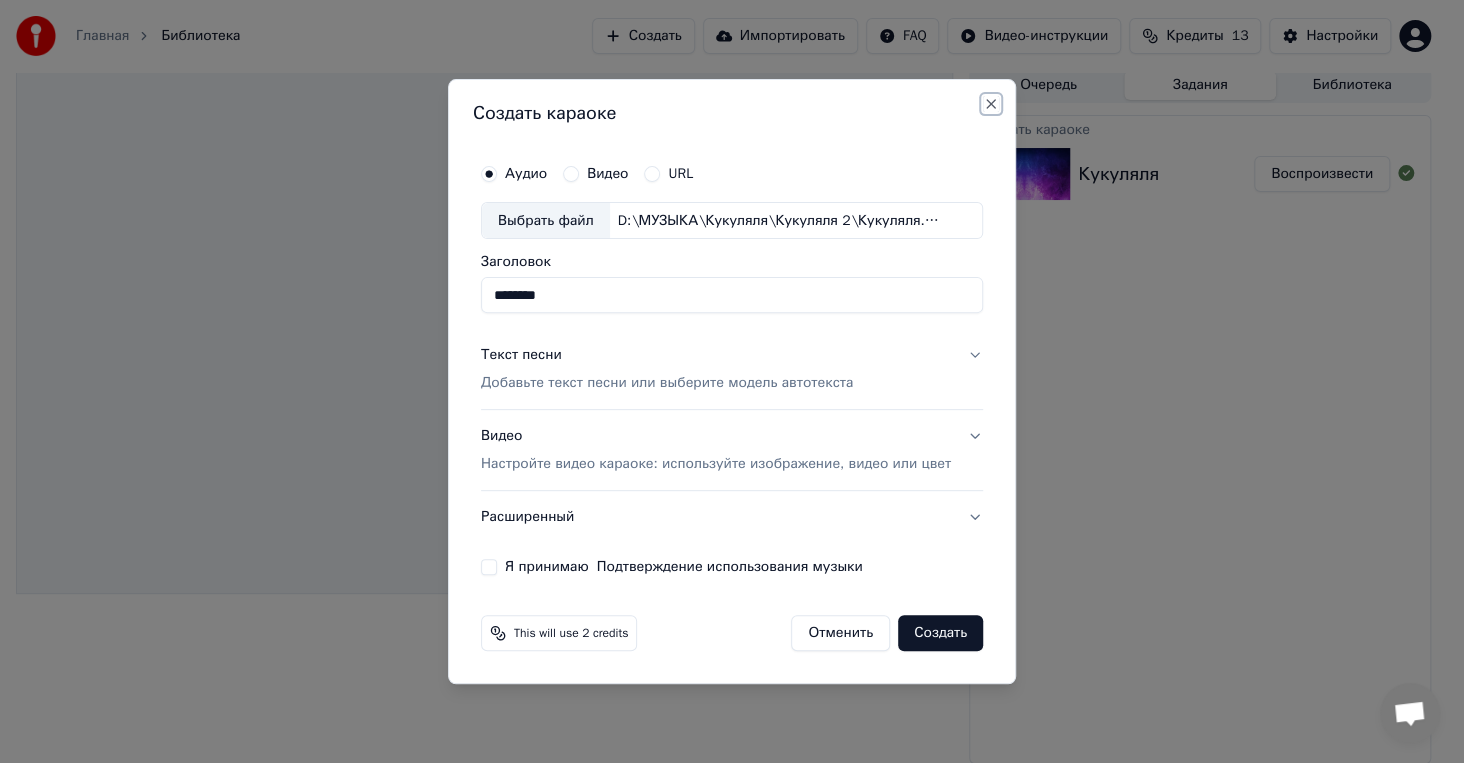 click on "Close" at bounding box center (991, 104) 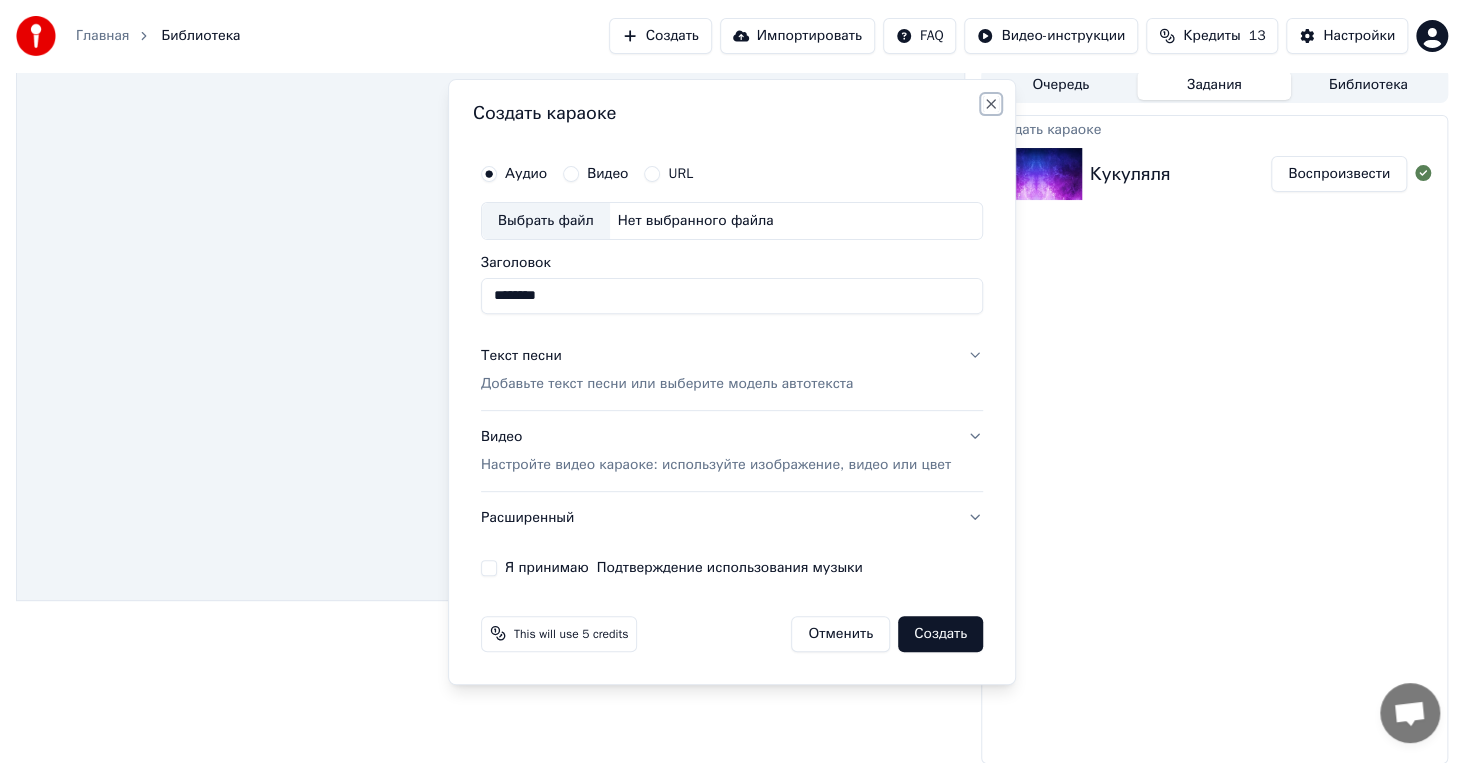 type 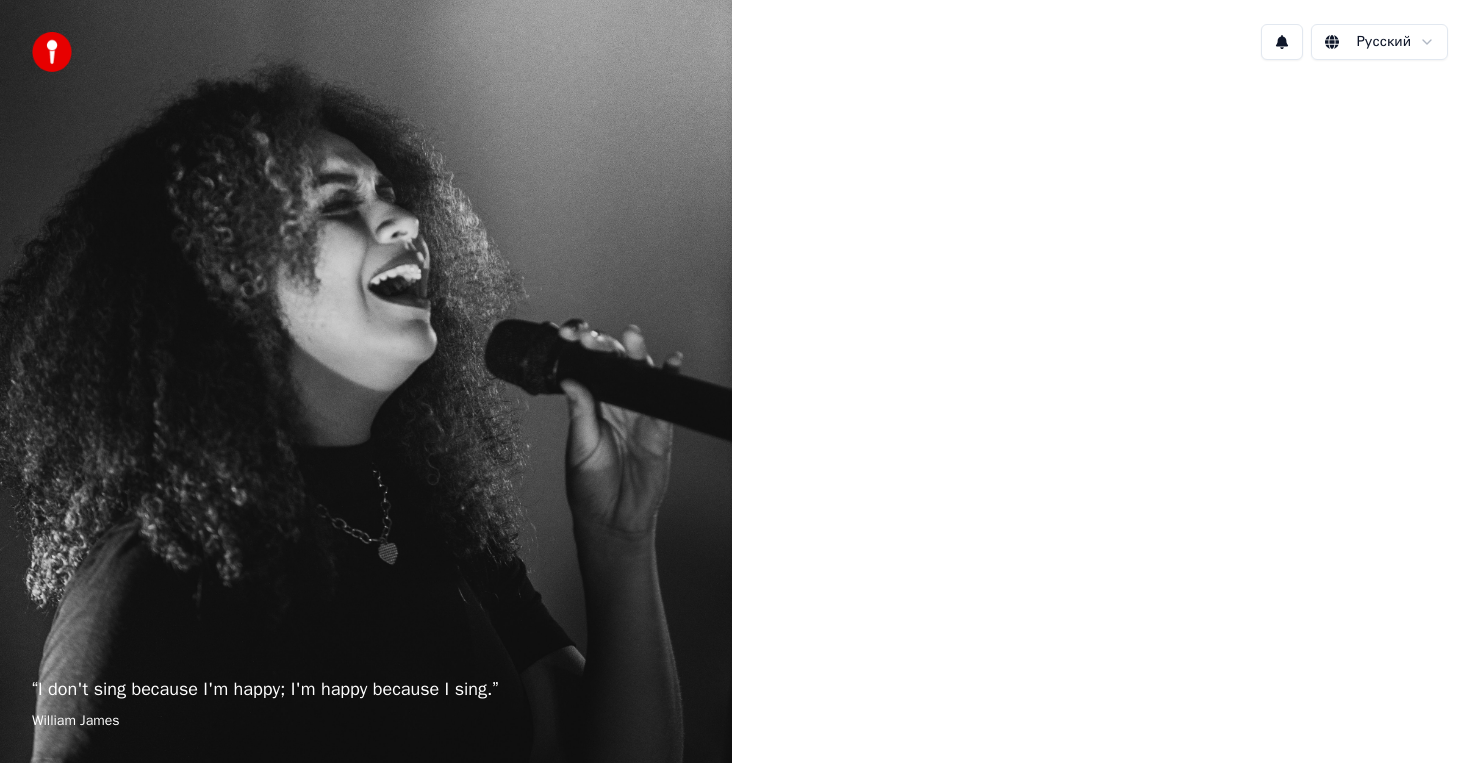 scroll, scrollTop: 0, scrollLeft: 0, axis: both 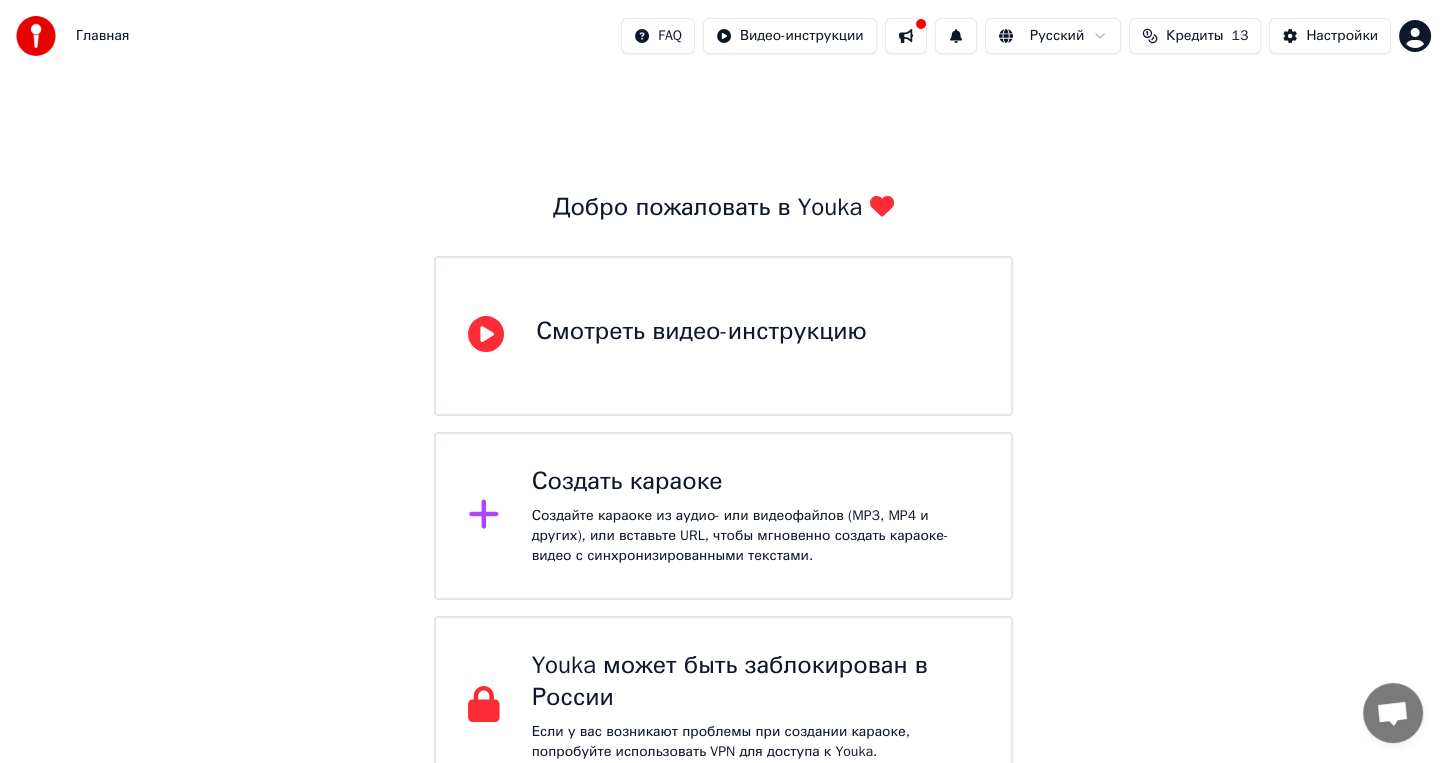 click at bounding box center [906, 36] 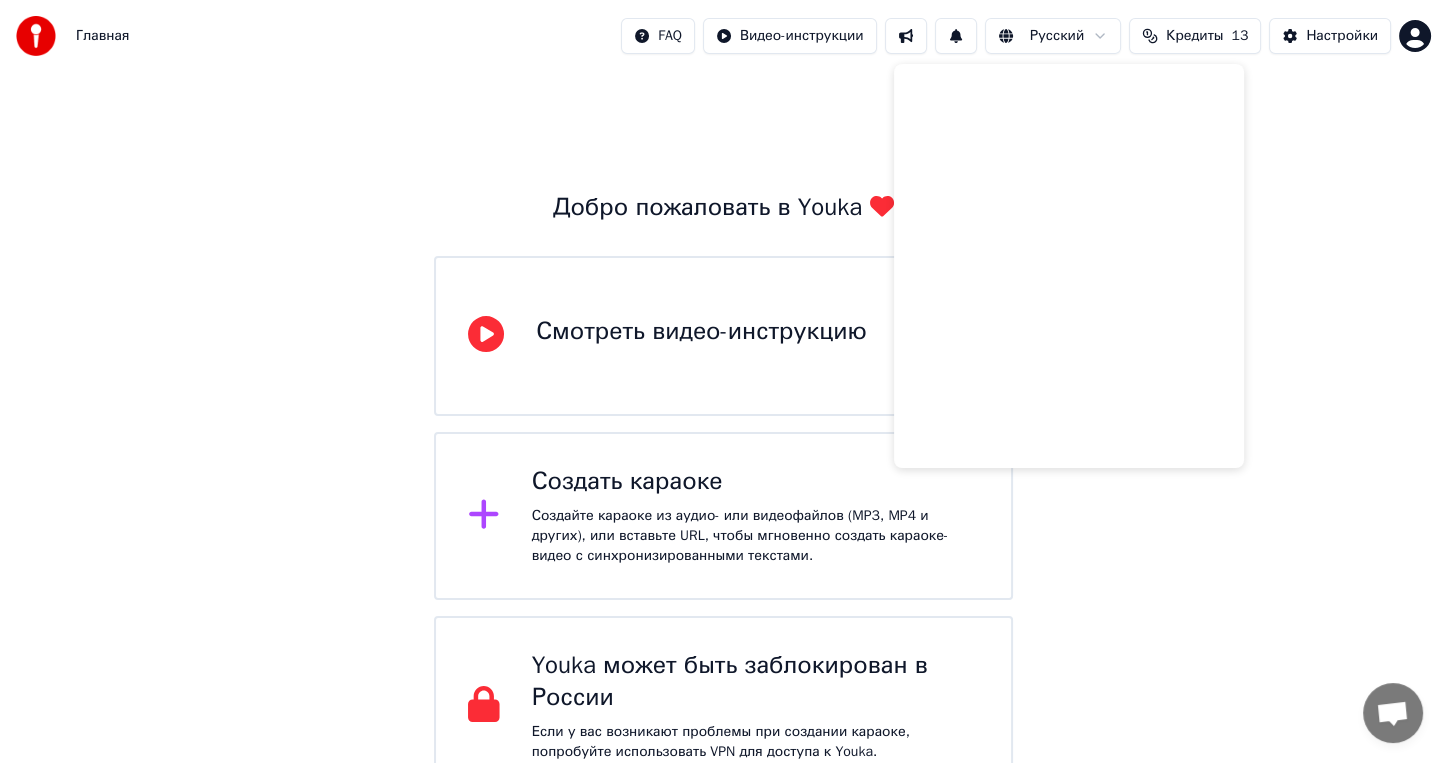 click on "Добро пожаловать в Youka Смотреть видео-инструкцию Создать караоке Создайте караоке из аудио- или видеофайлов (MP3, MP4 и других), или вставьте URL, чтобы мгновенно создать караоке-видео с синхронизированными текстами. Youka может быть заблокирован в России Если у вас возникают проблемы при создании караоке, попробуйте использовать VPN для доступа к Youka." at bounding box center [723, 434] 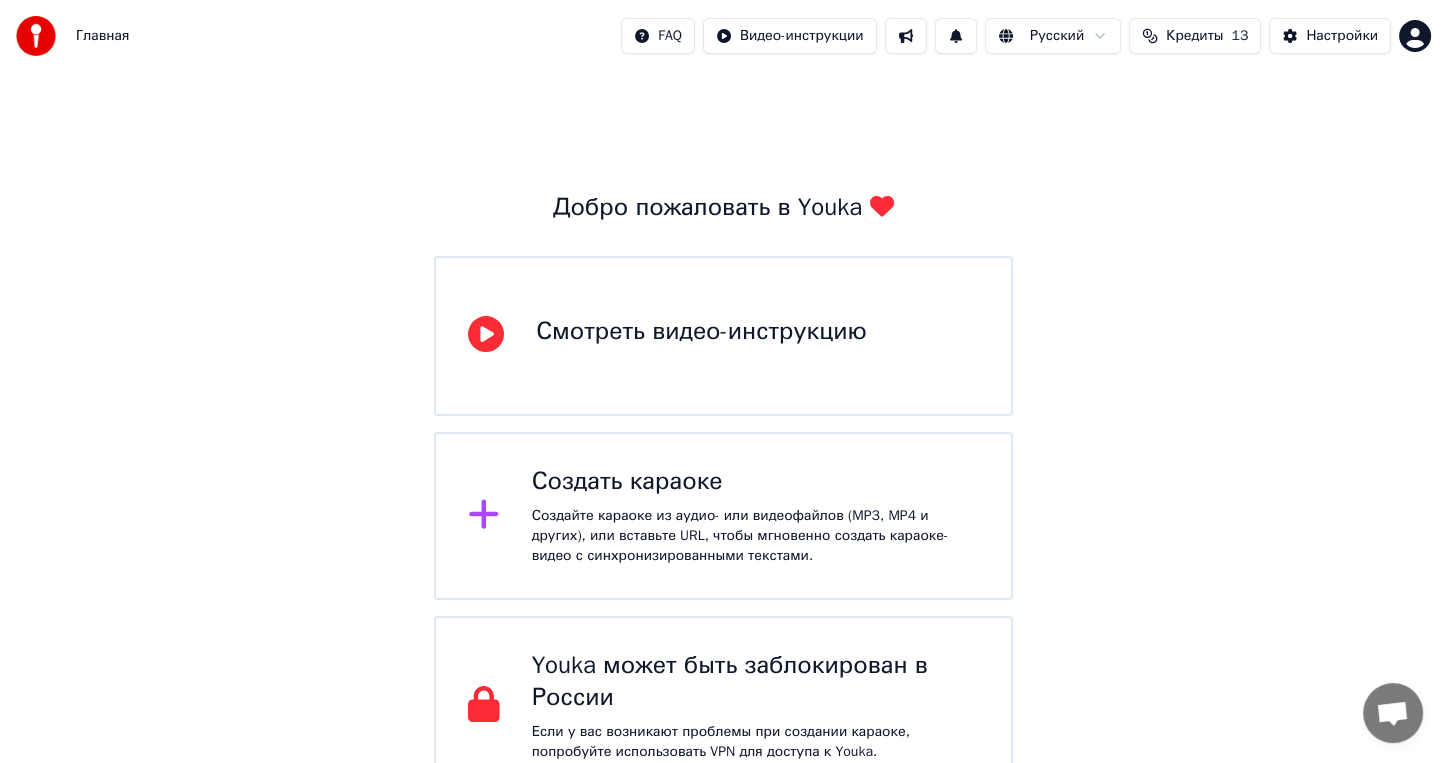 click on "Создайте караоке из аудио- или видеофайлов (MP3, MP4 и других), или вставьте URL, чтобы мгновенно создать караоке-видео с синхронизированными текстами." at bounding box center (755, 536) 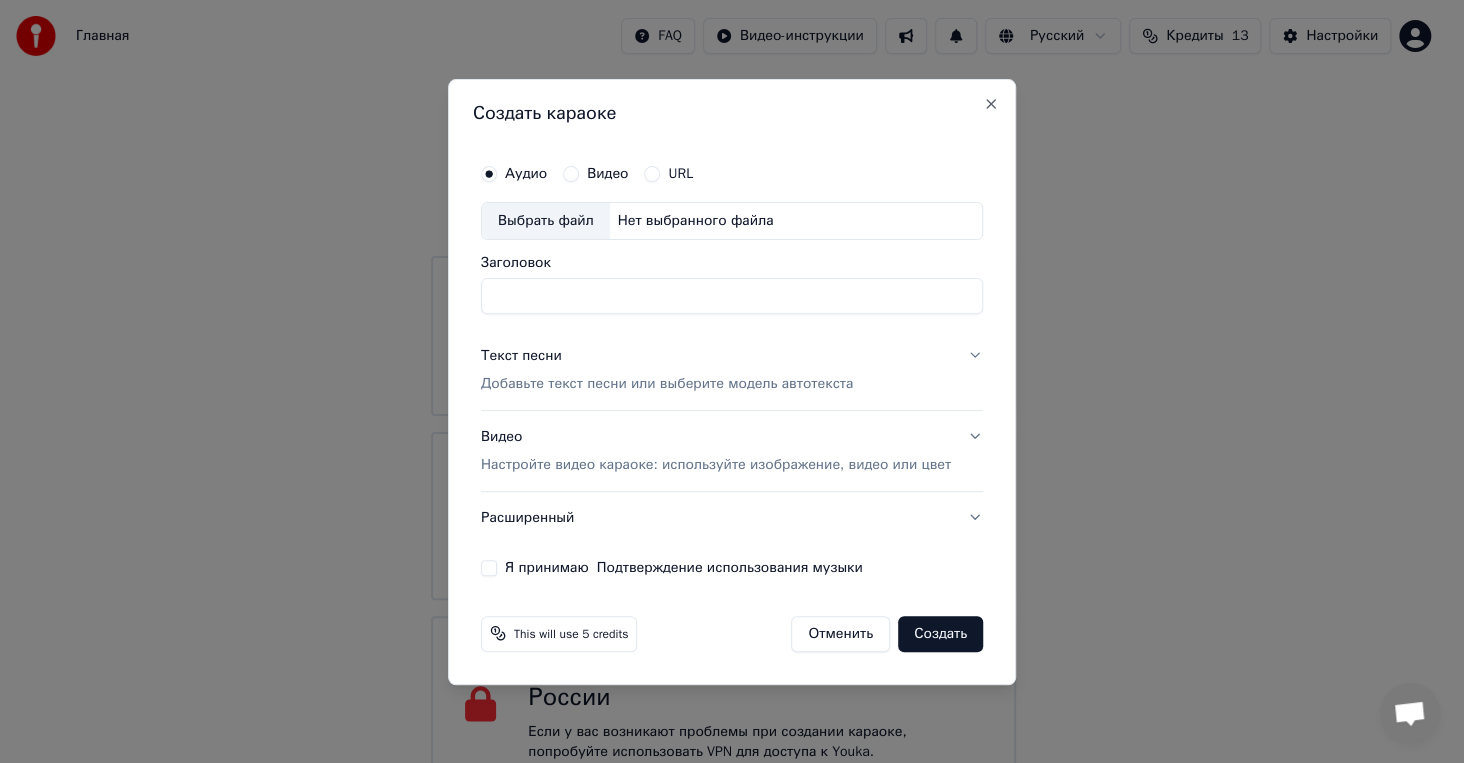 click on "Аудио" at bounding box center [526, 174] 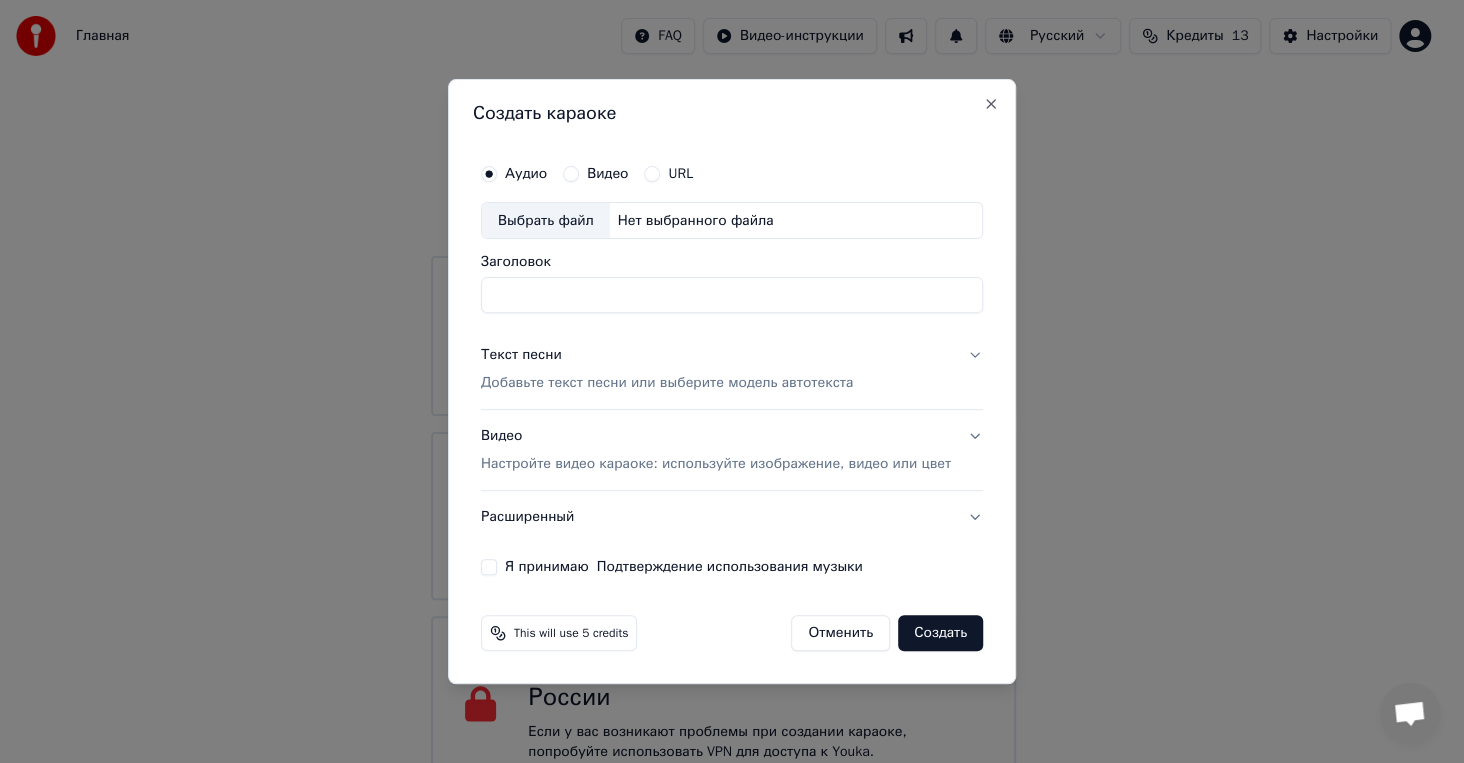 type on "********" 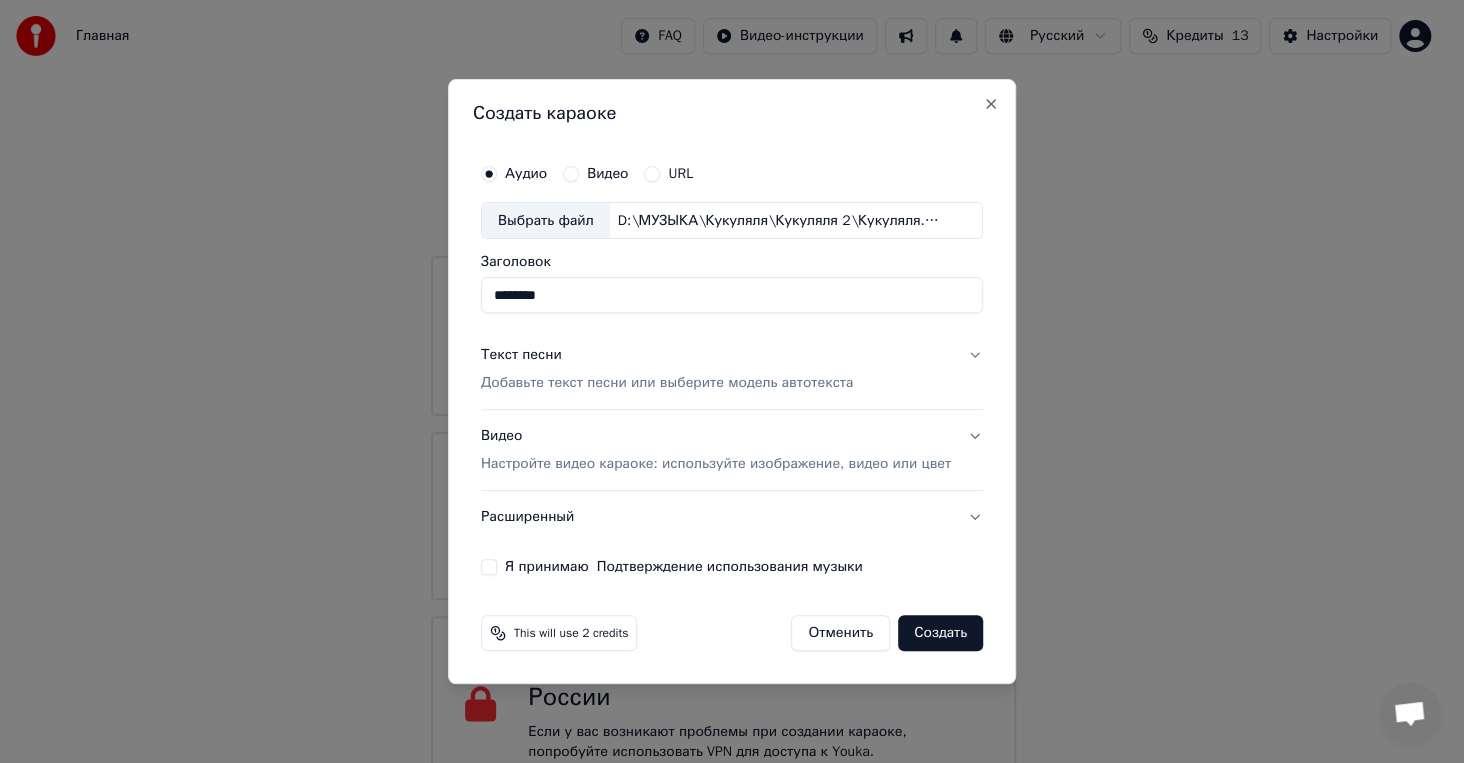 click on "Добавьте текст песни или выберите модель автотекста" at bounding box center (667, 384) 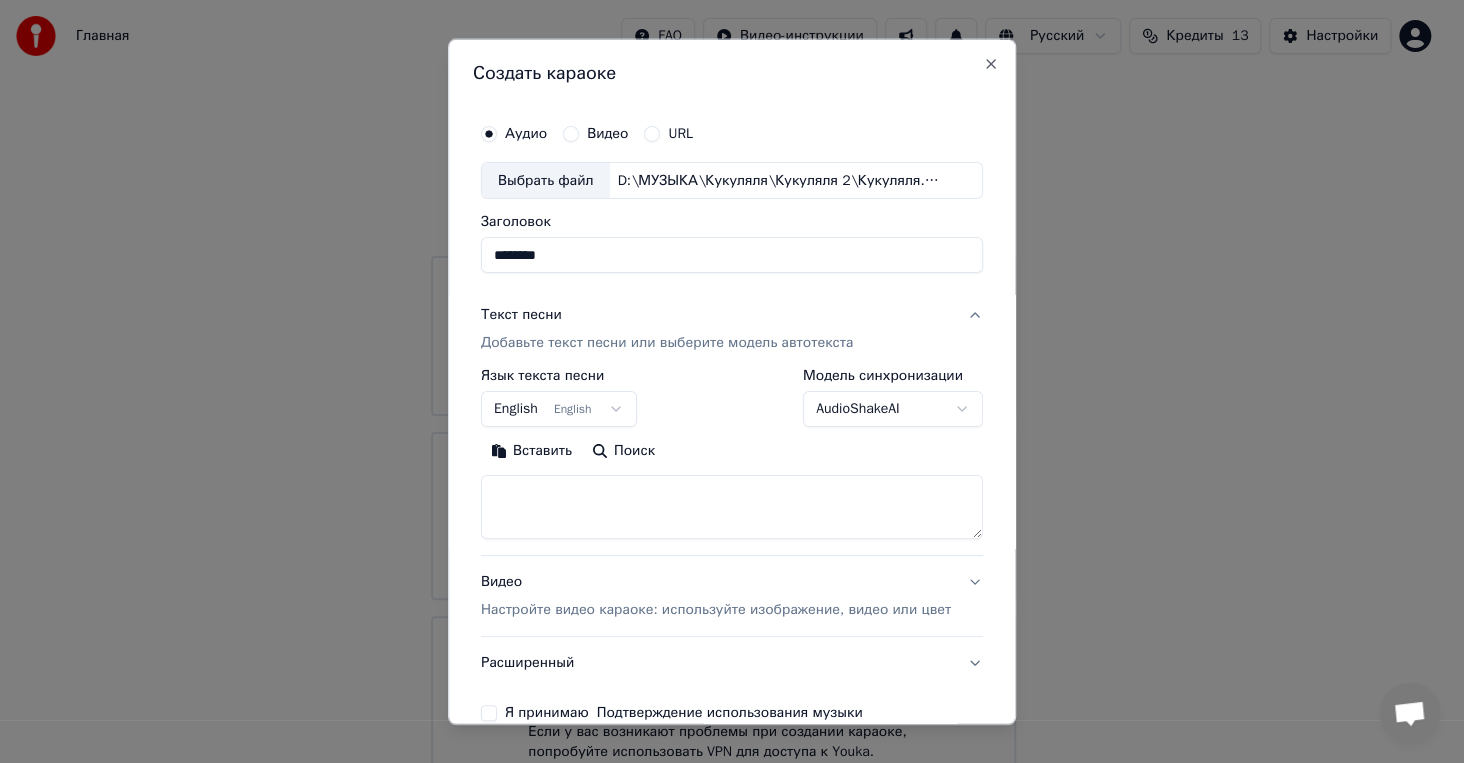 click on "**********" at bounding box center (723, 398) 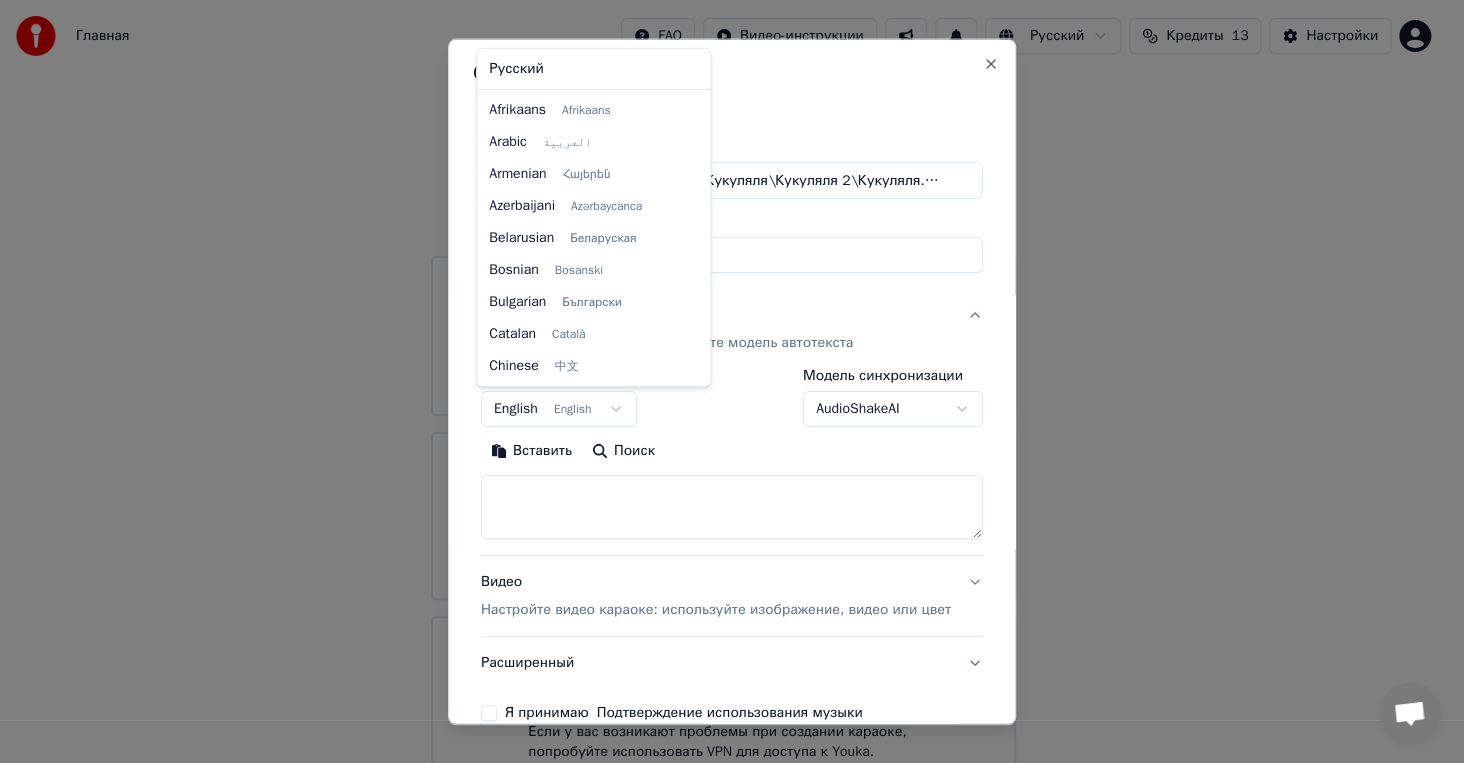 scroll, scrollTop: 160, scrollLeft: 0, axis: vertical 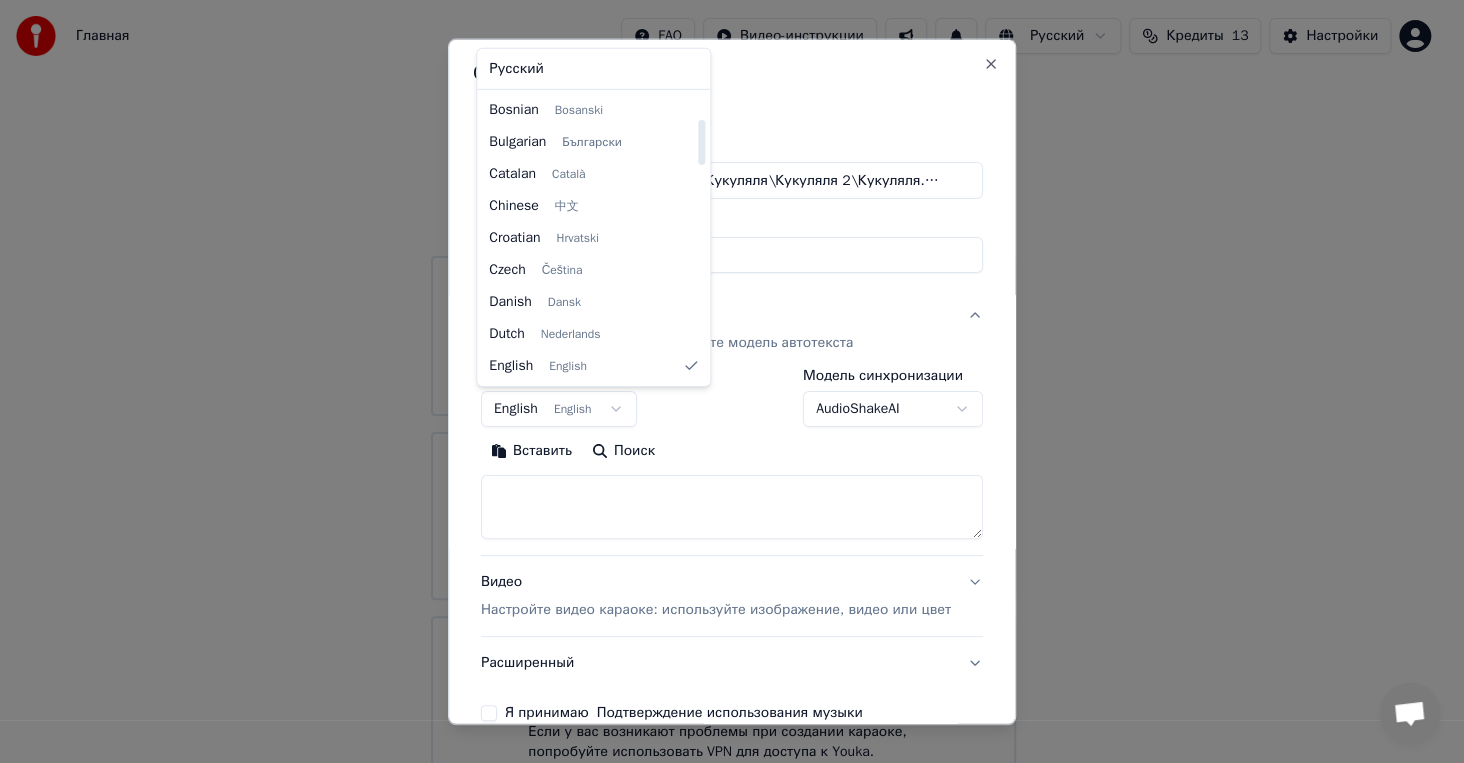 select on "**" 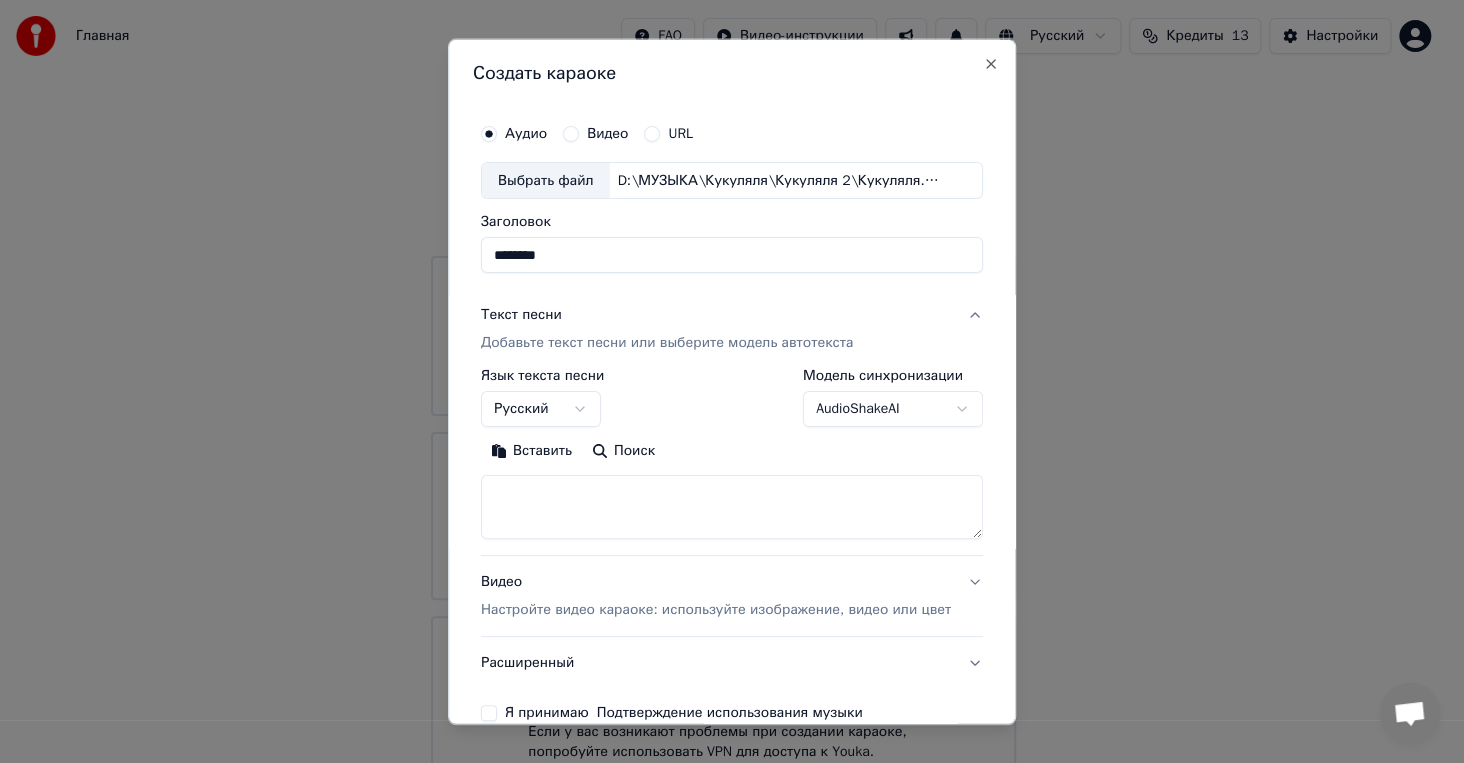 click at bounding box center [732, 507] 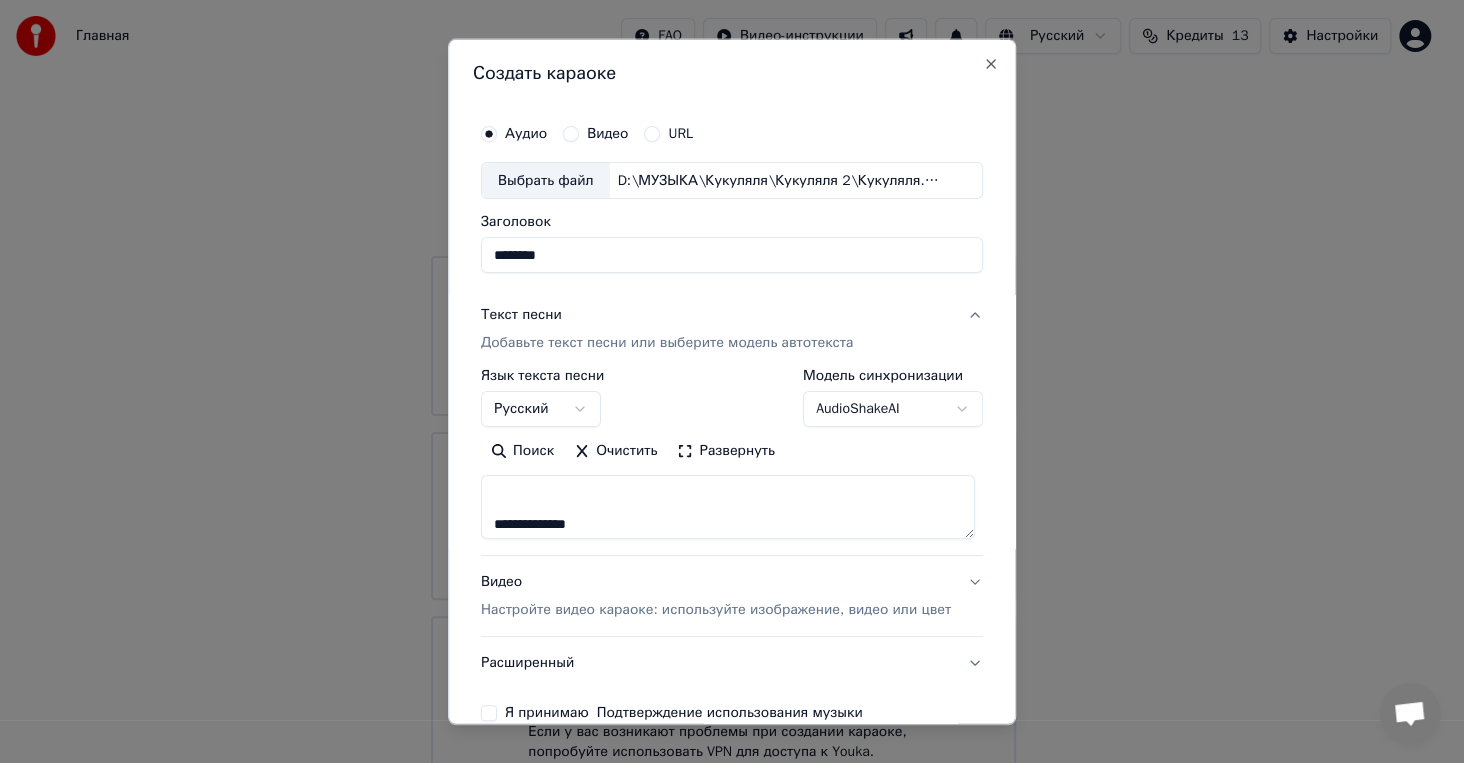 scroll, scrollTop: 0, scrollLeft: 0, axis: both 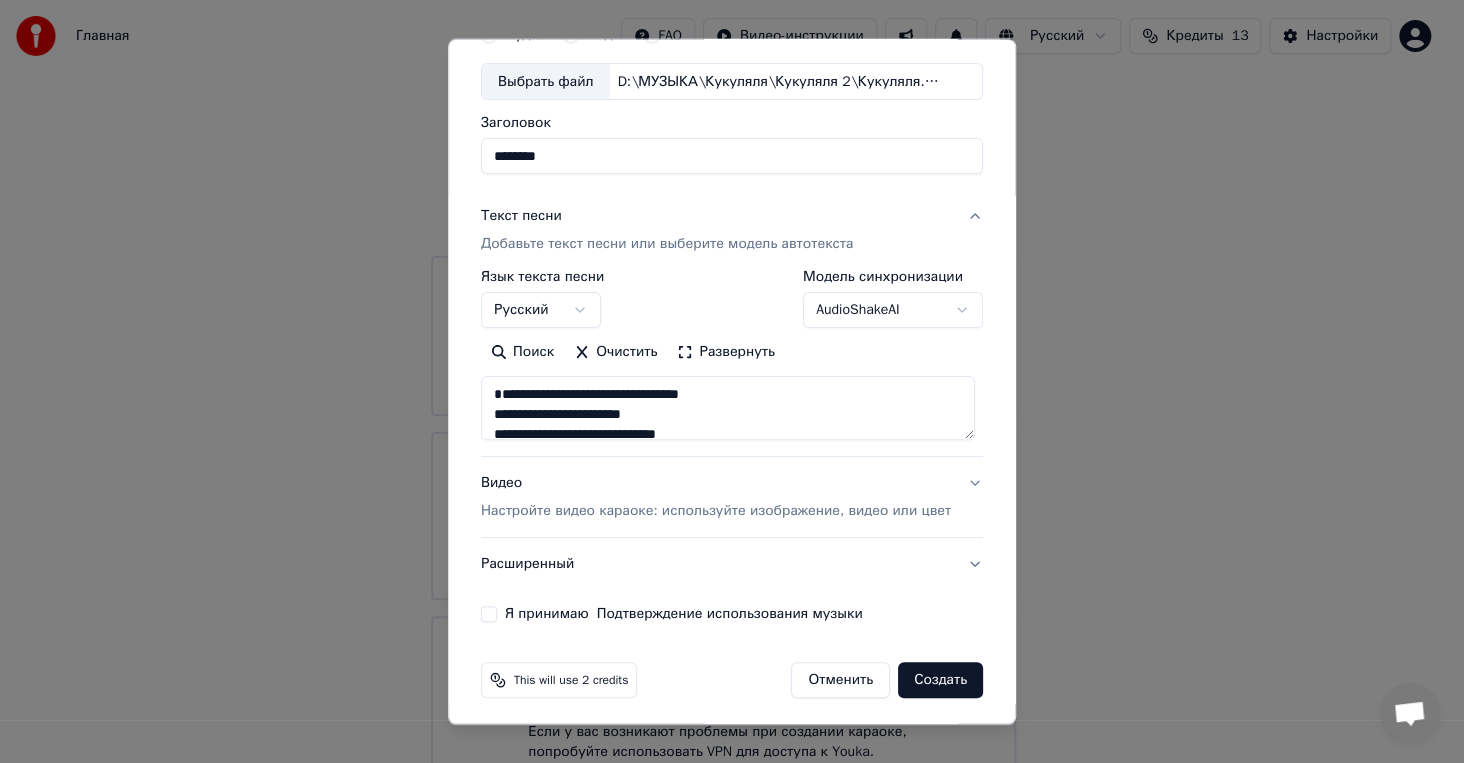 type on "**********" 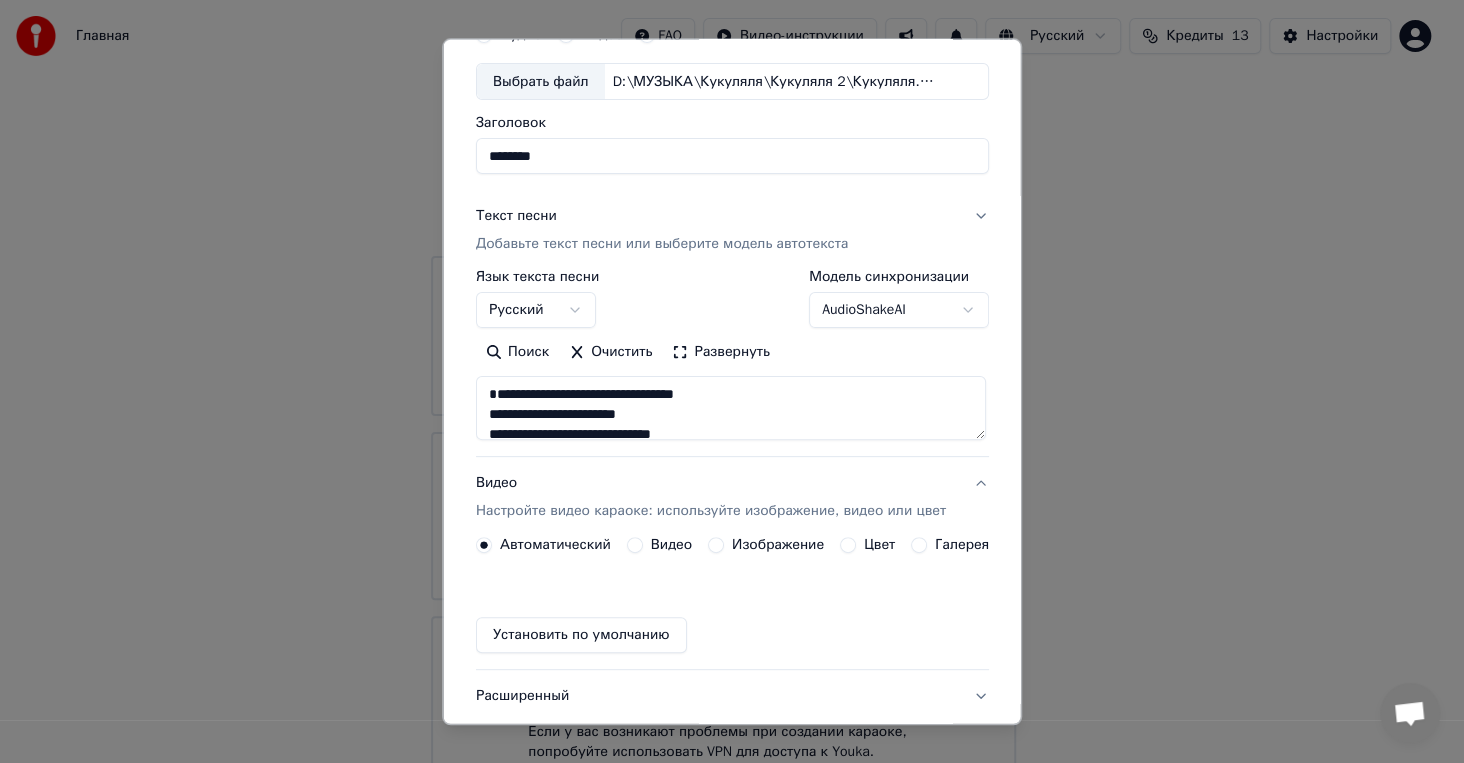 scroll, scrollTop: 49, scrollLeft: 0, axis: vertical 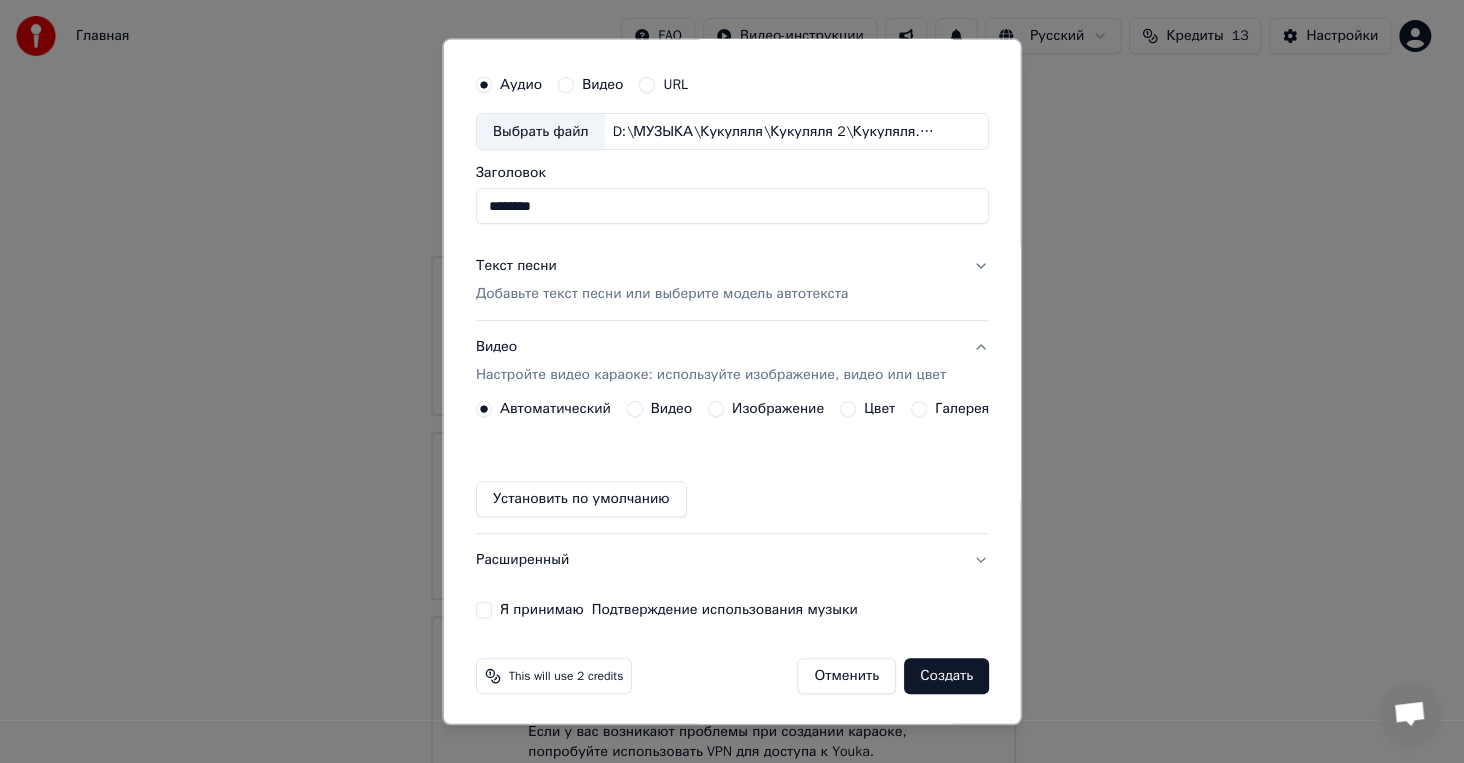click on "Видео" at bounding box center [670, 409] 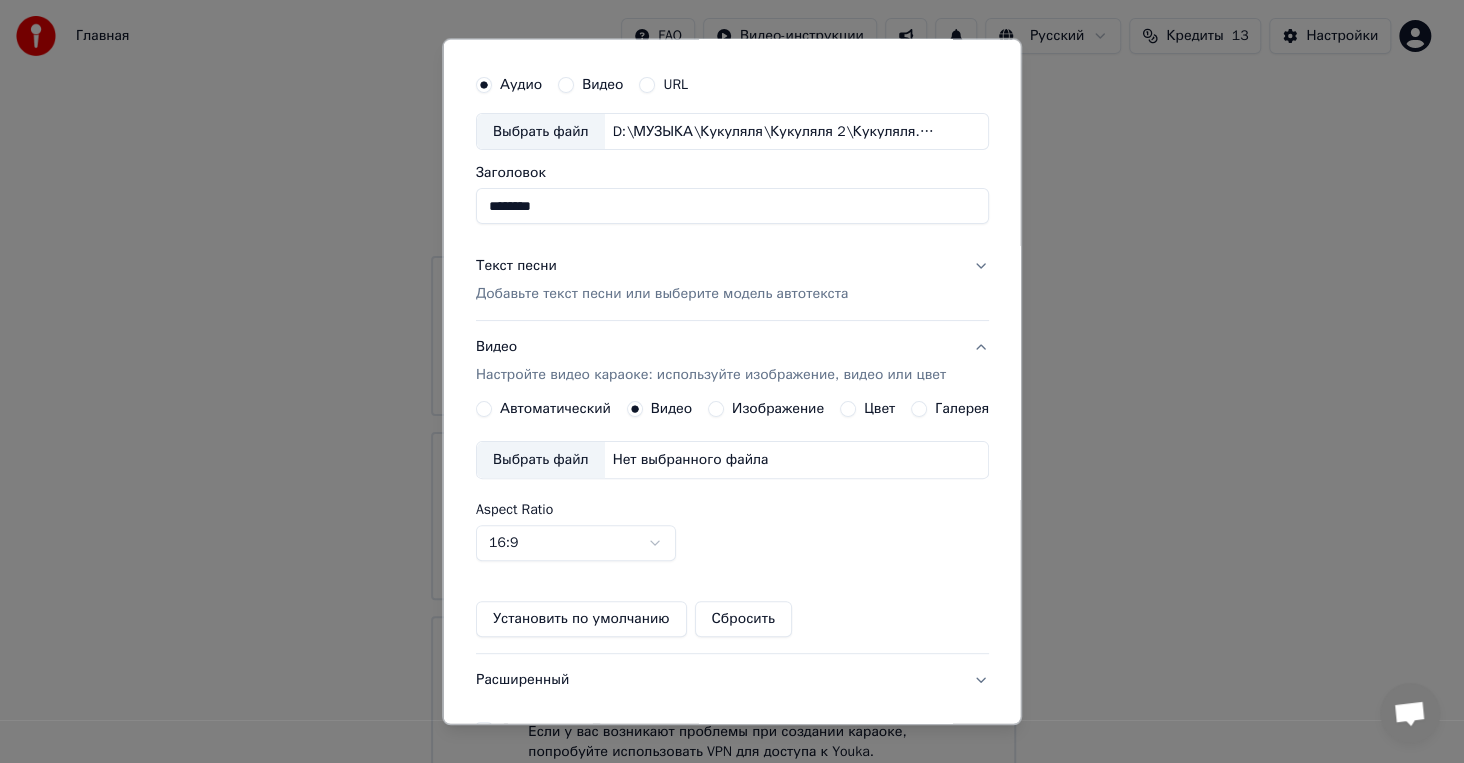 click on "Выбрать файл" at bounding box center [540, 460] 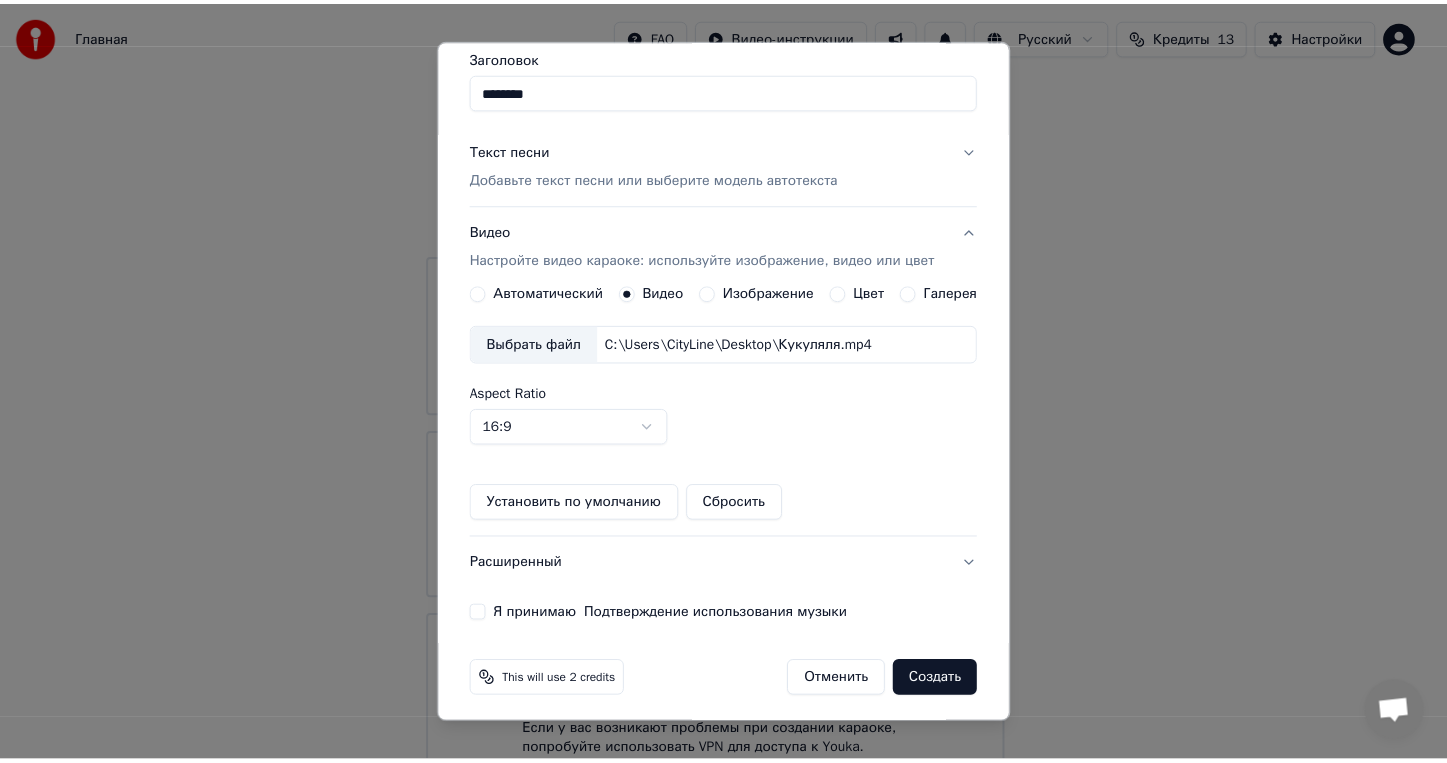 scroll, scrollTop: 169, scrollLeft: 0, axis: vertical 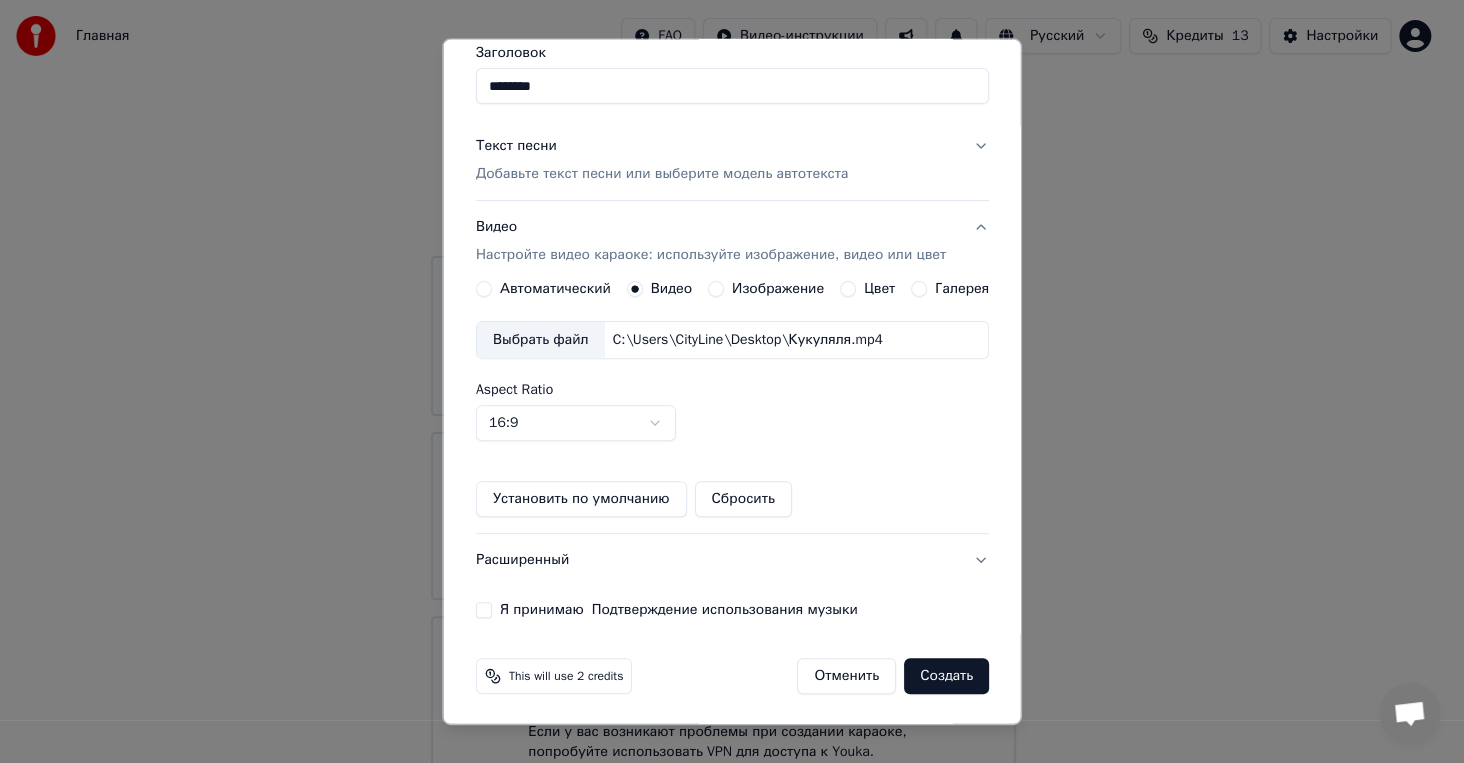 click on "Я принимаю   Подтверждение использования музыки" at bounding box center [483, 610] 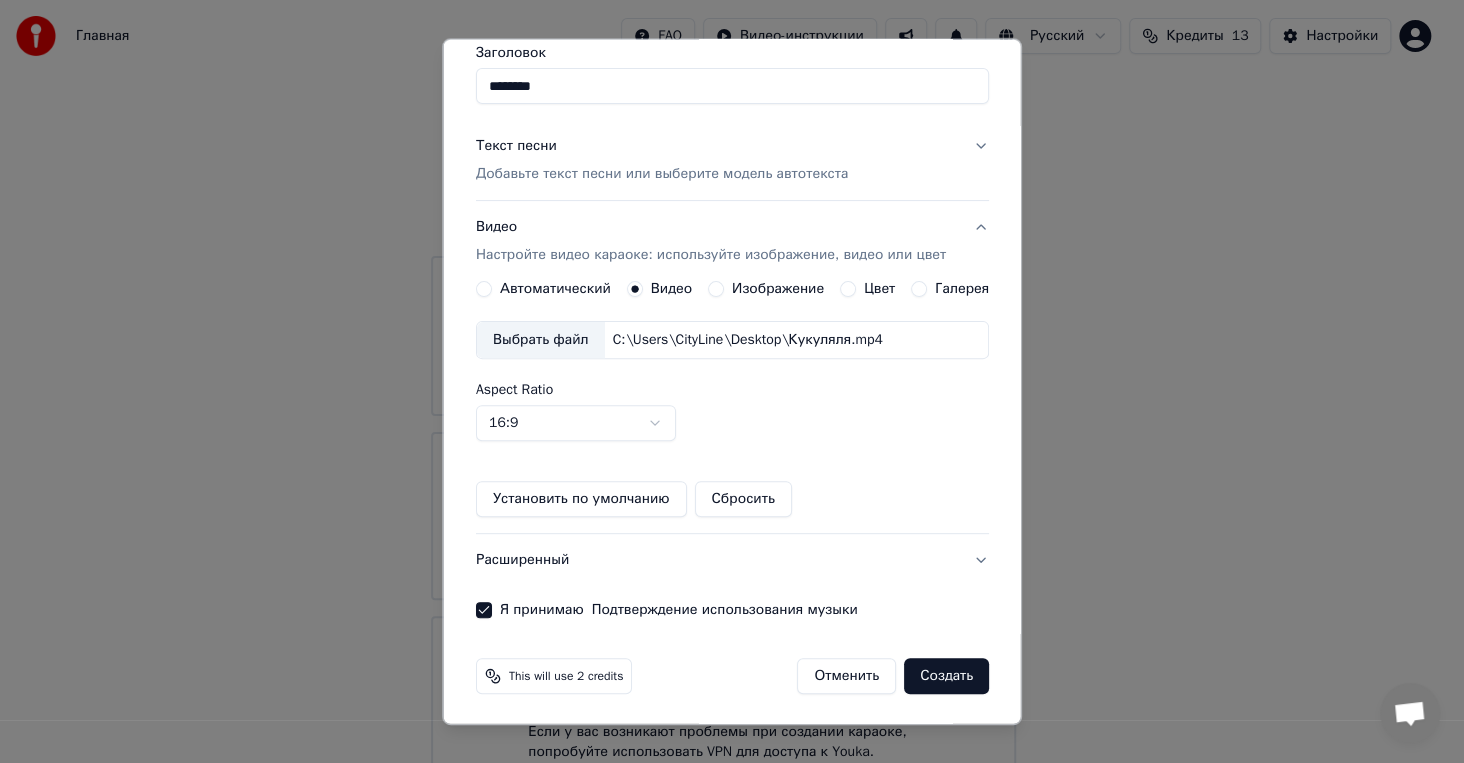 click on "Создать" at bounding box center [946, 676] 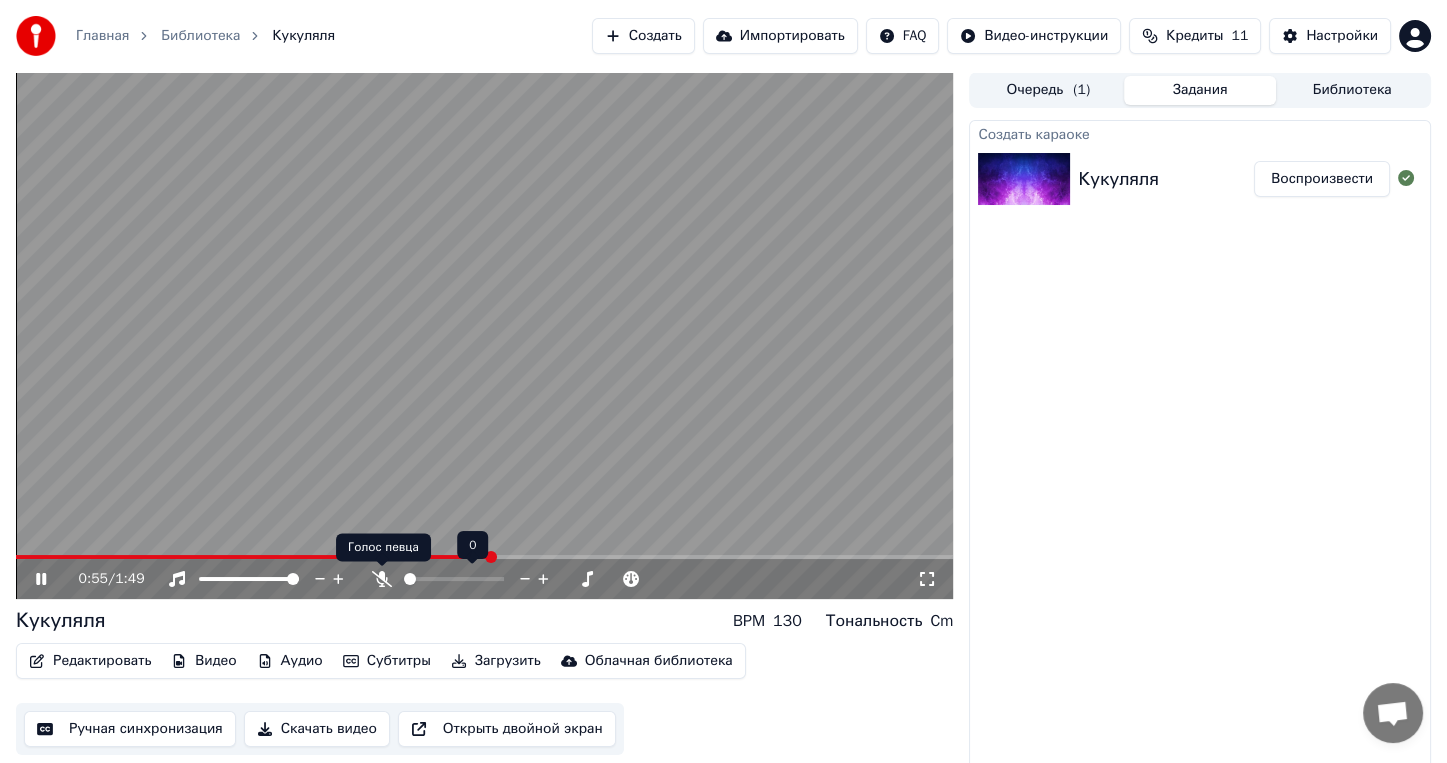 click 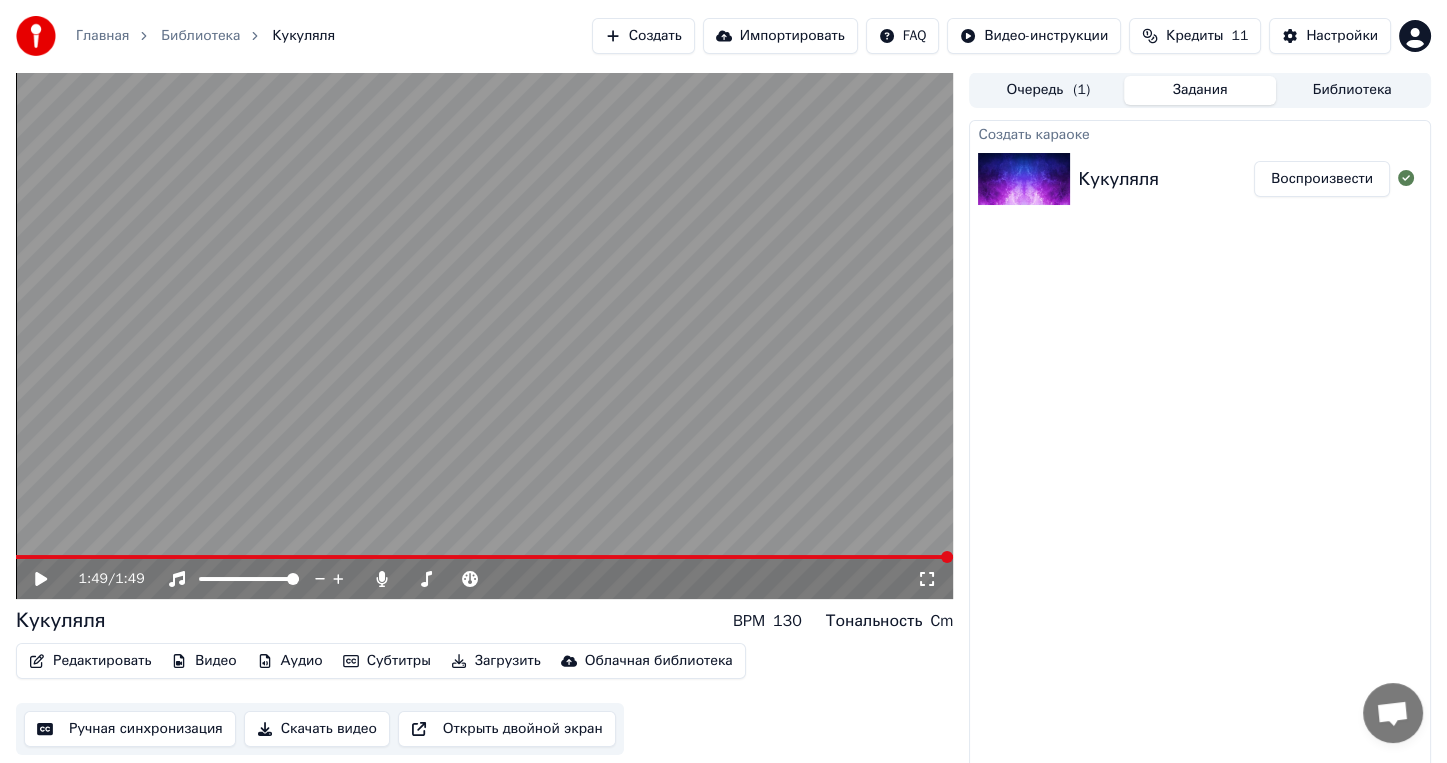 click 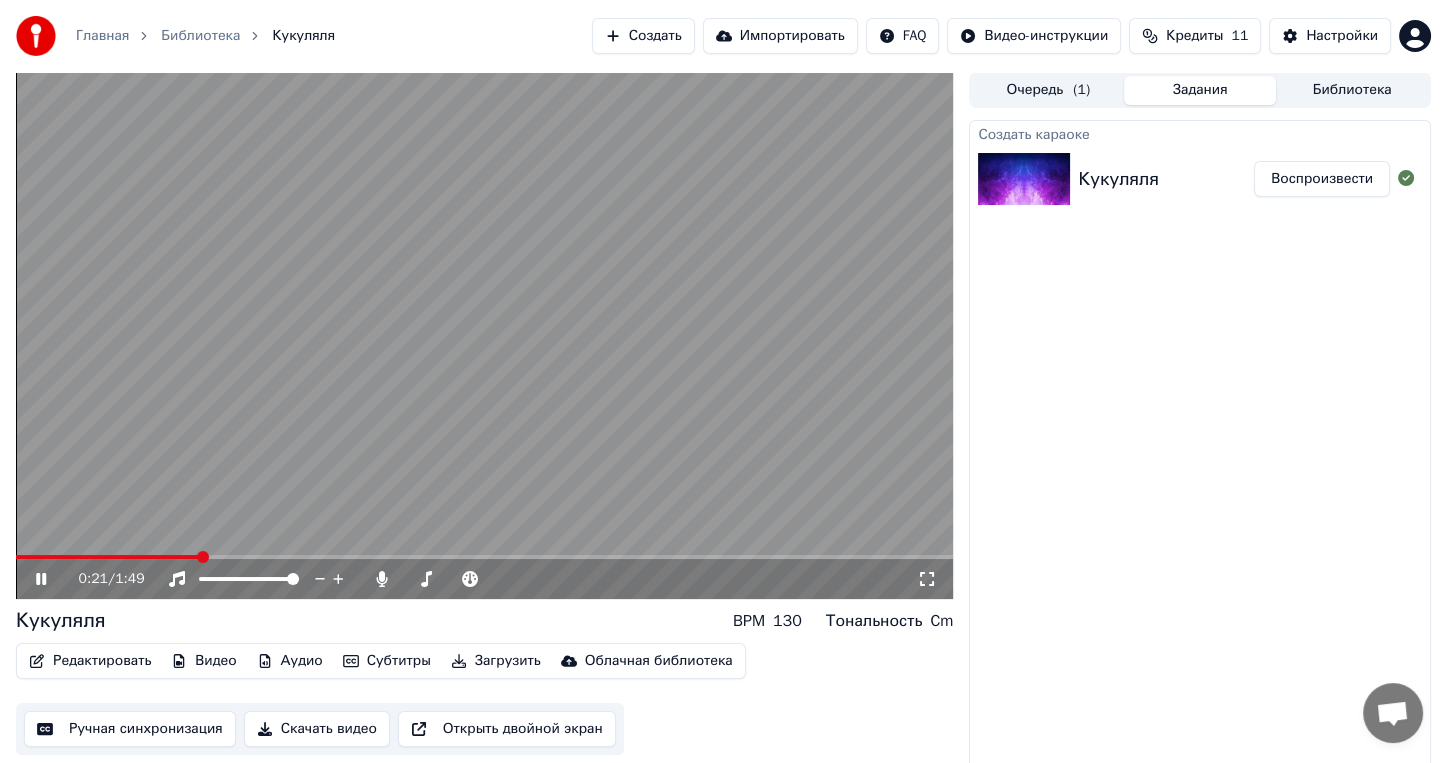 click 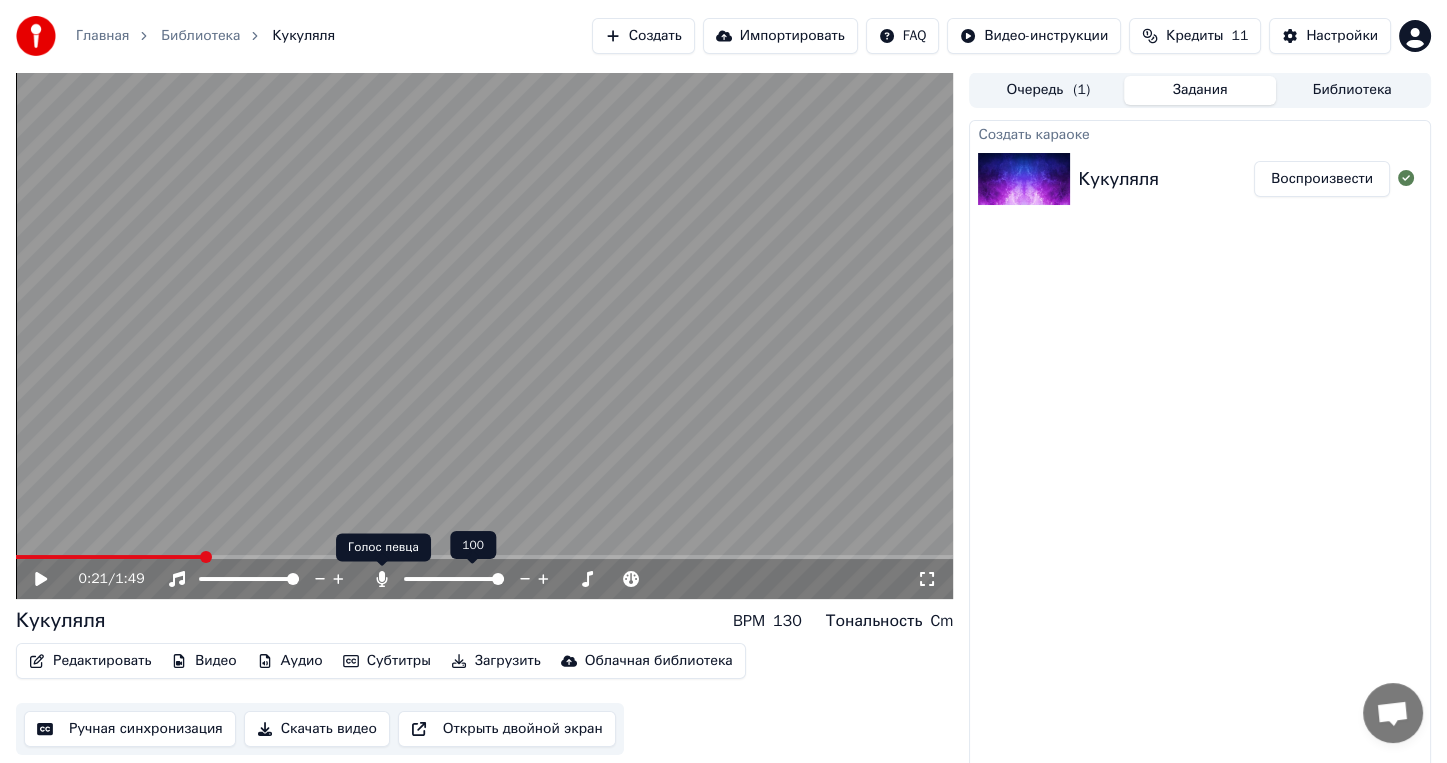 click 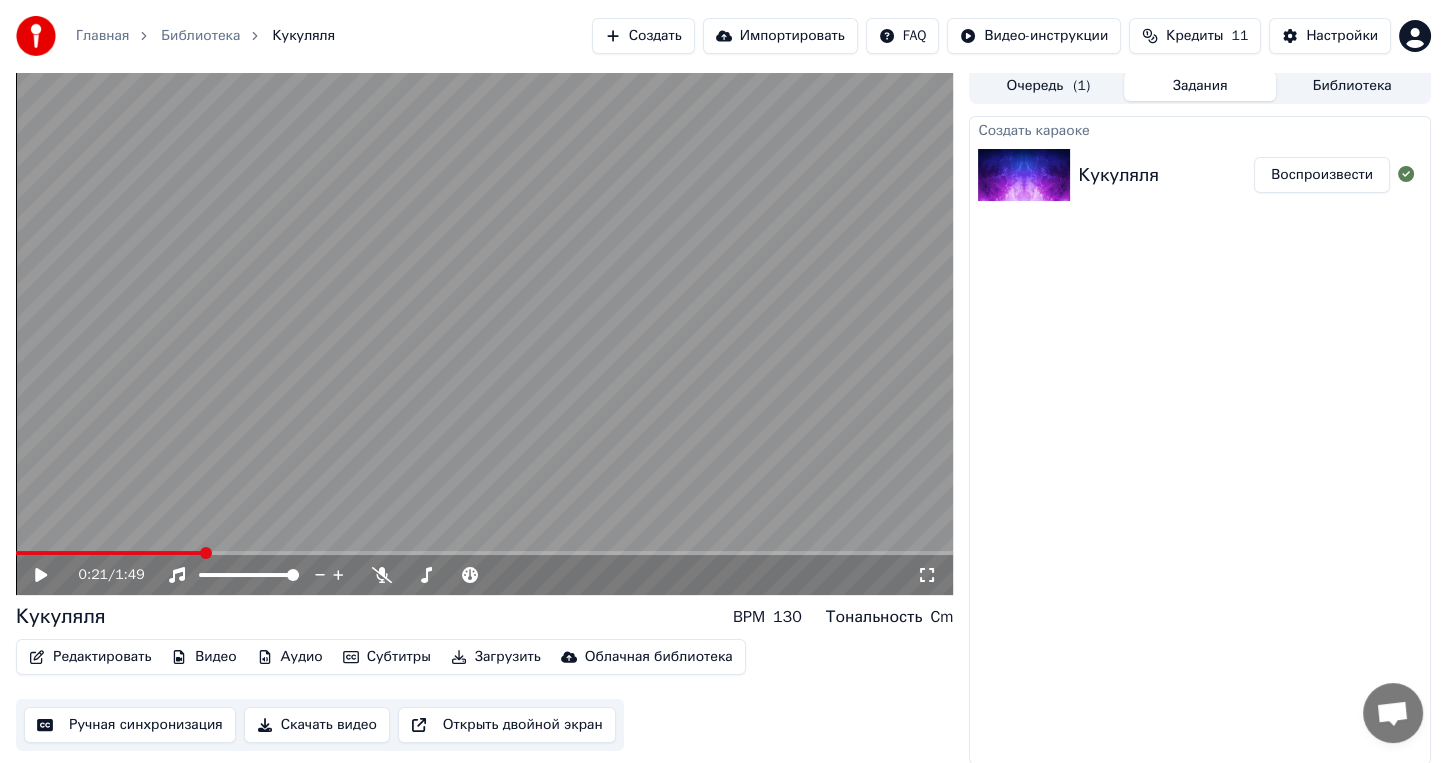 scroll, scrollTop: 5, scrollLeft: 0, axis: vertical 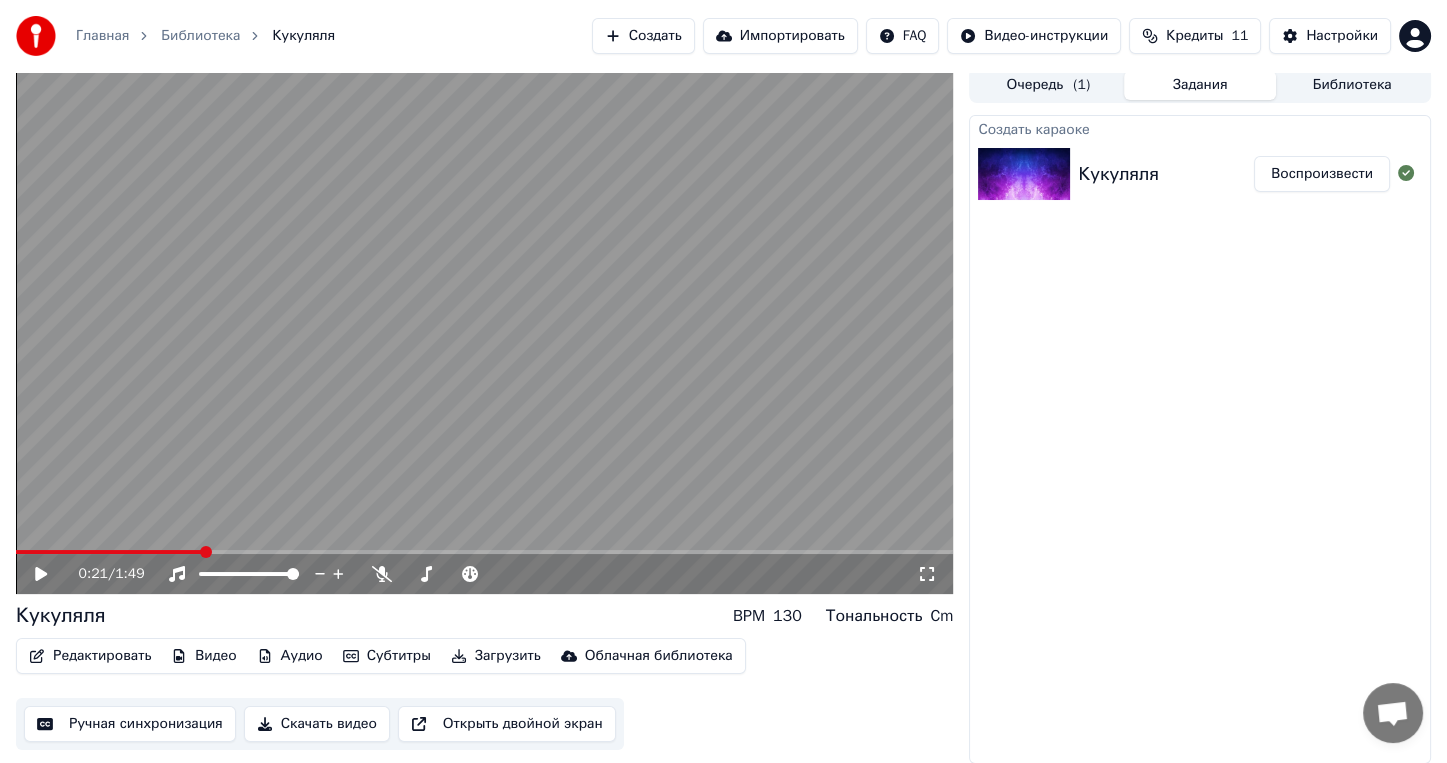 click on "Скачать видео" at bounding box center (317, 724) 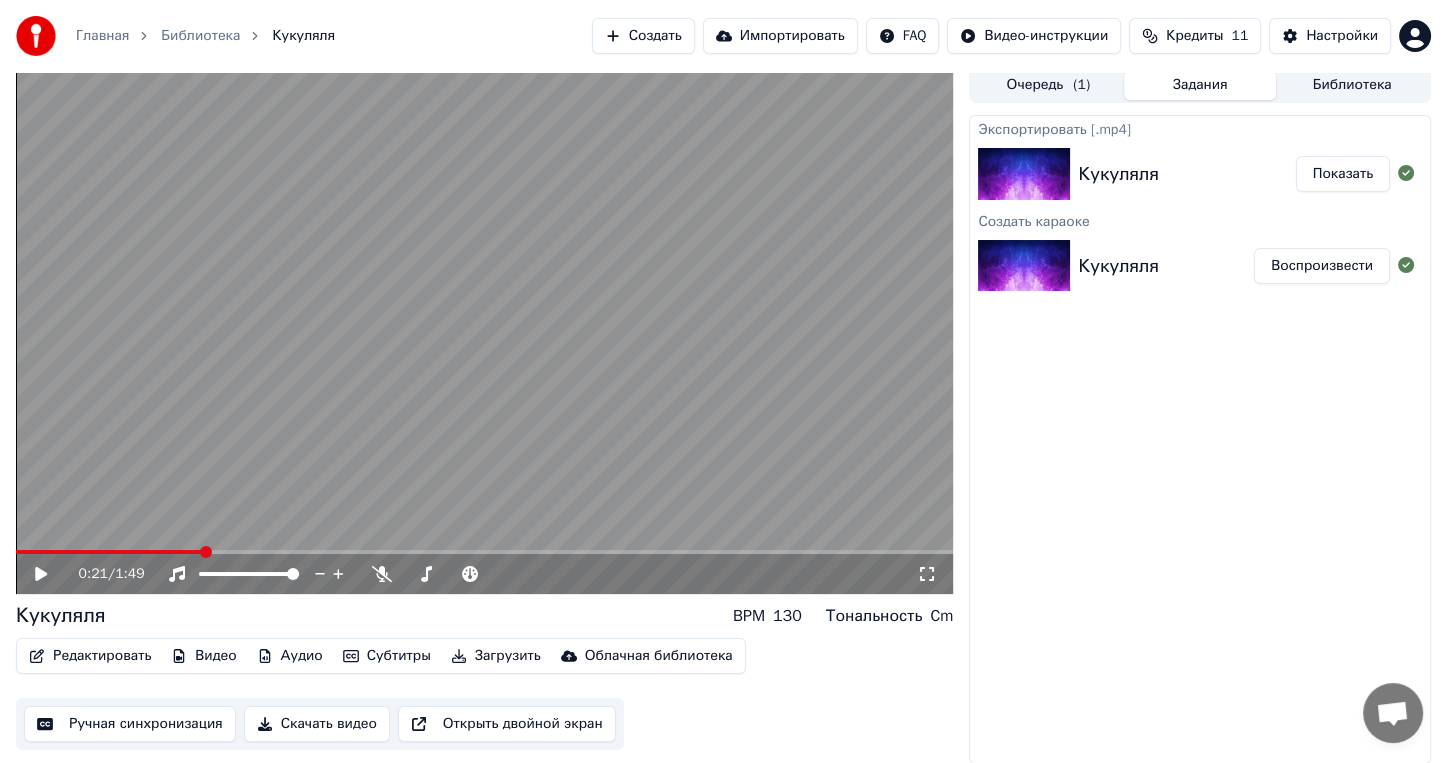 click on "Показать" at bounding box center (1343, 174) 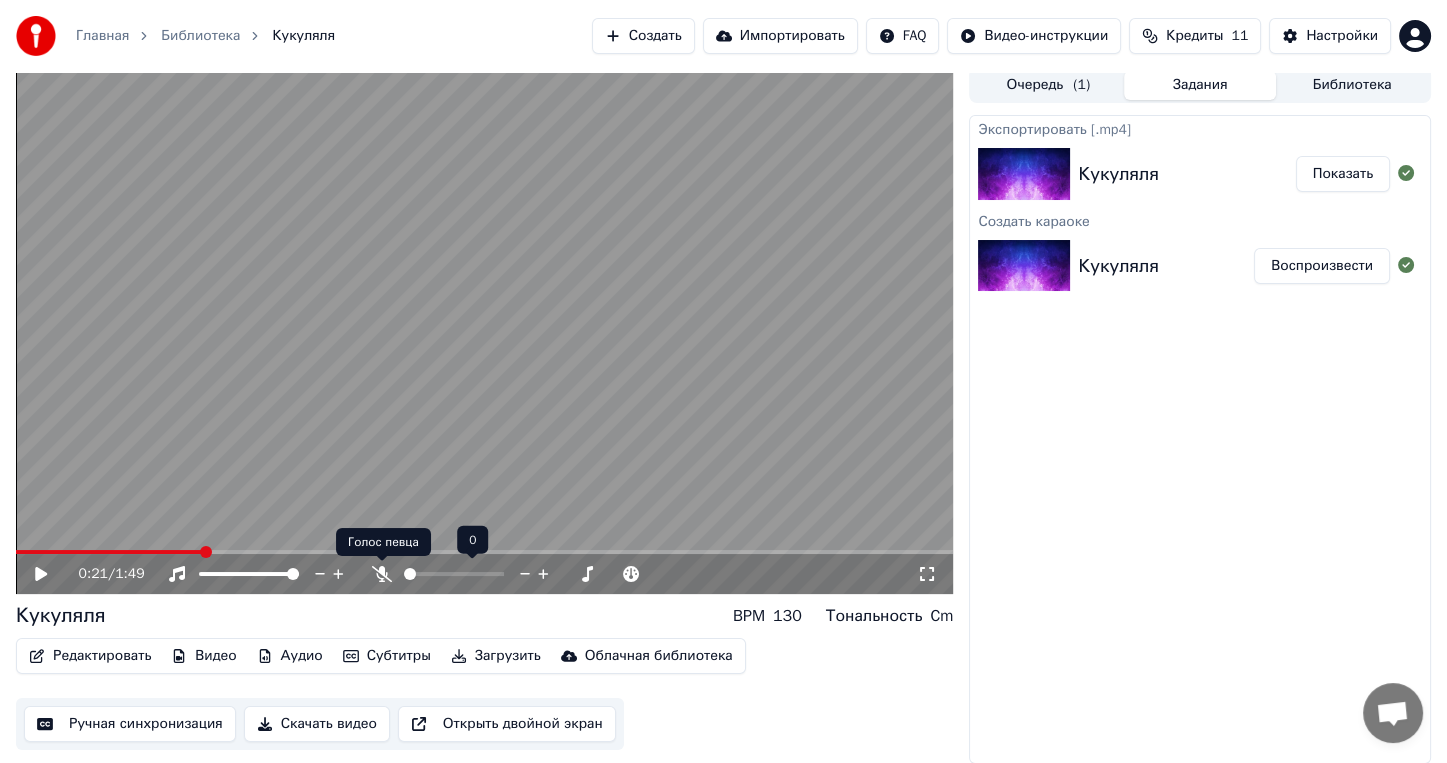 click 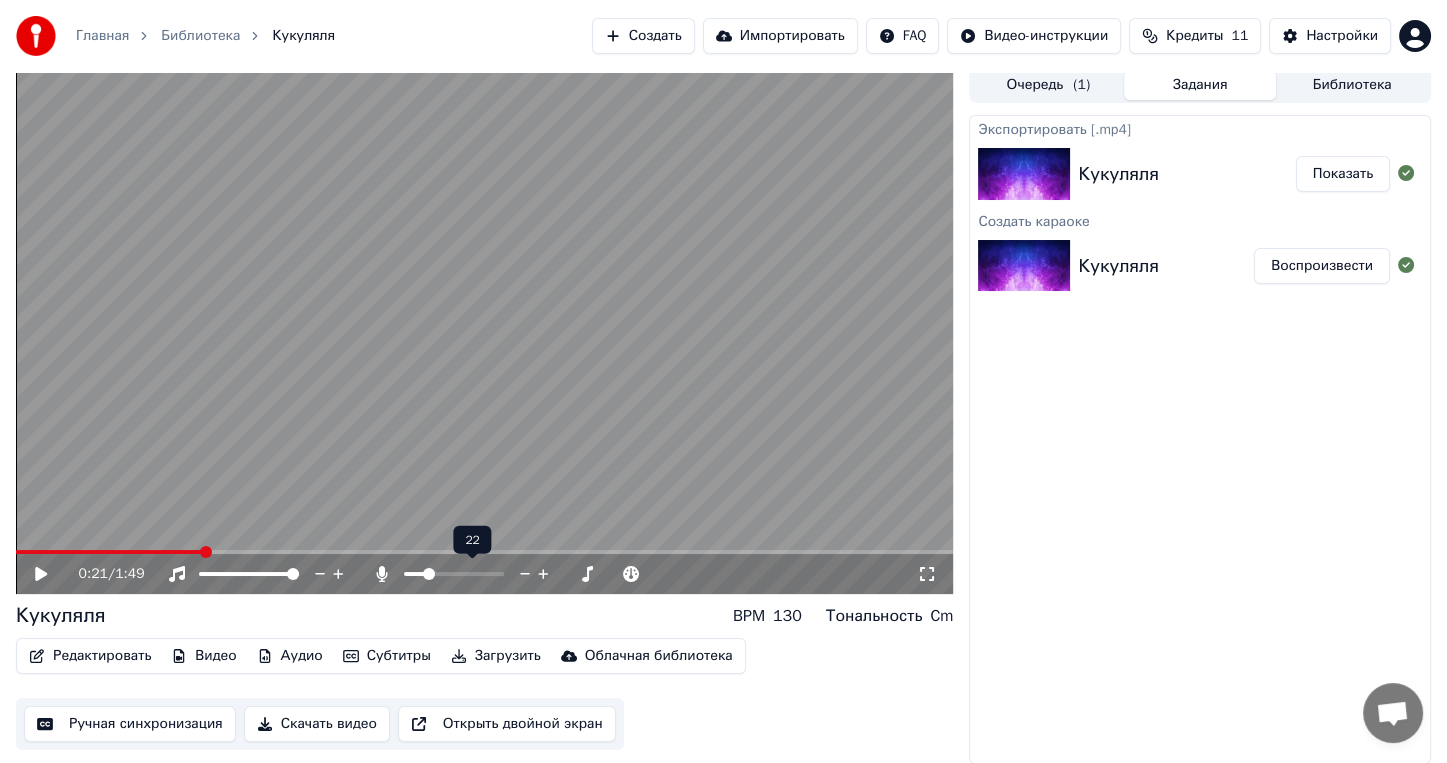 click at bounding box center (415, 574) 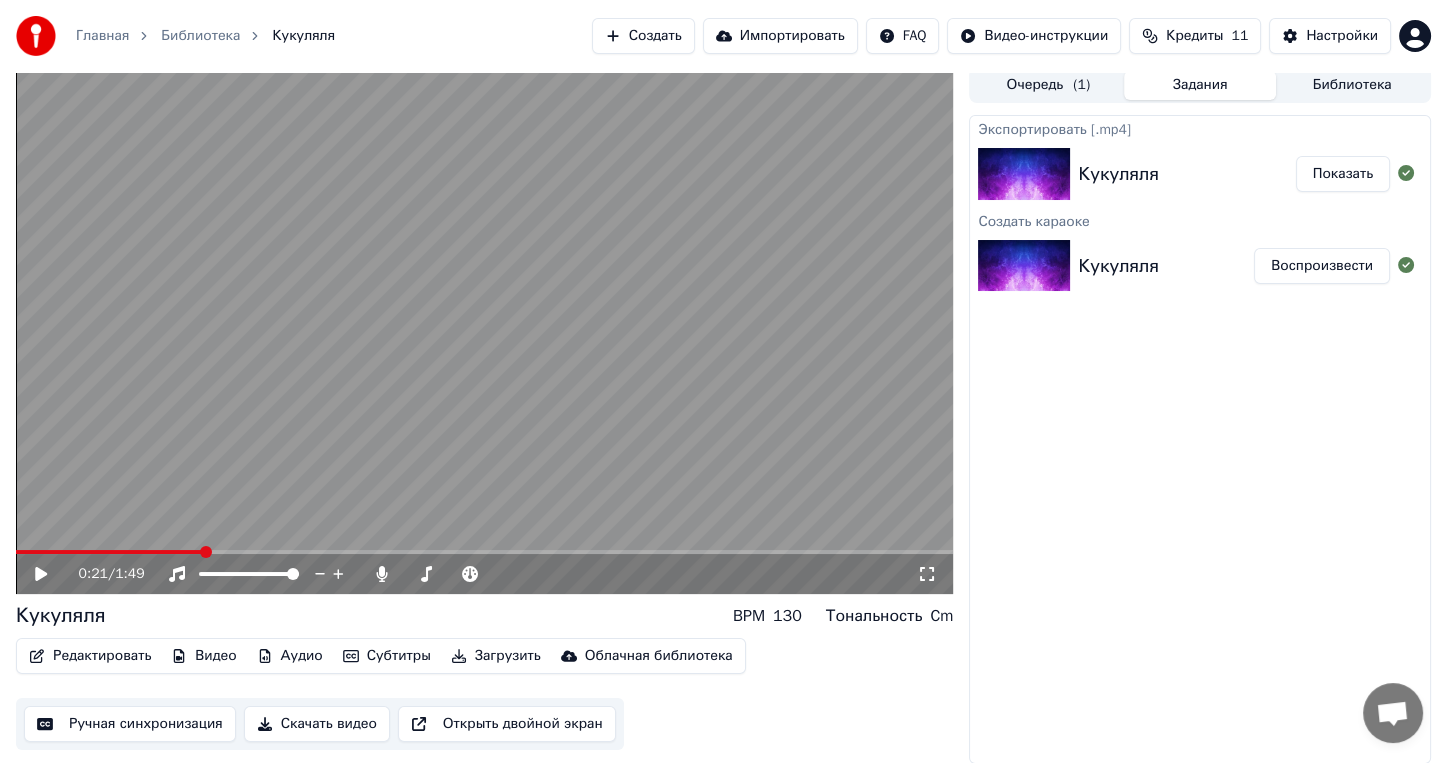 click 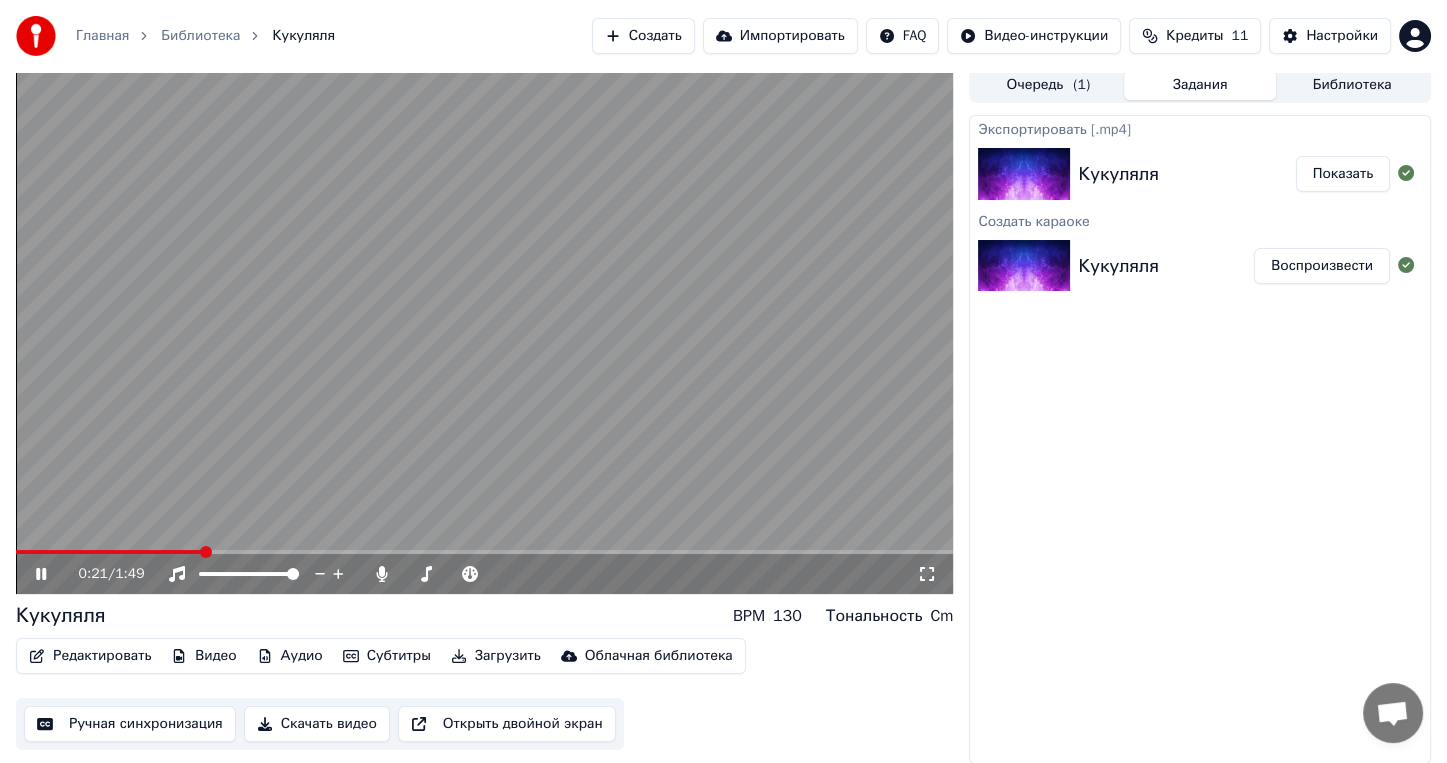 click 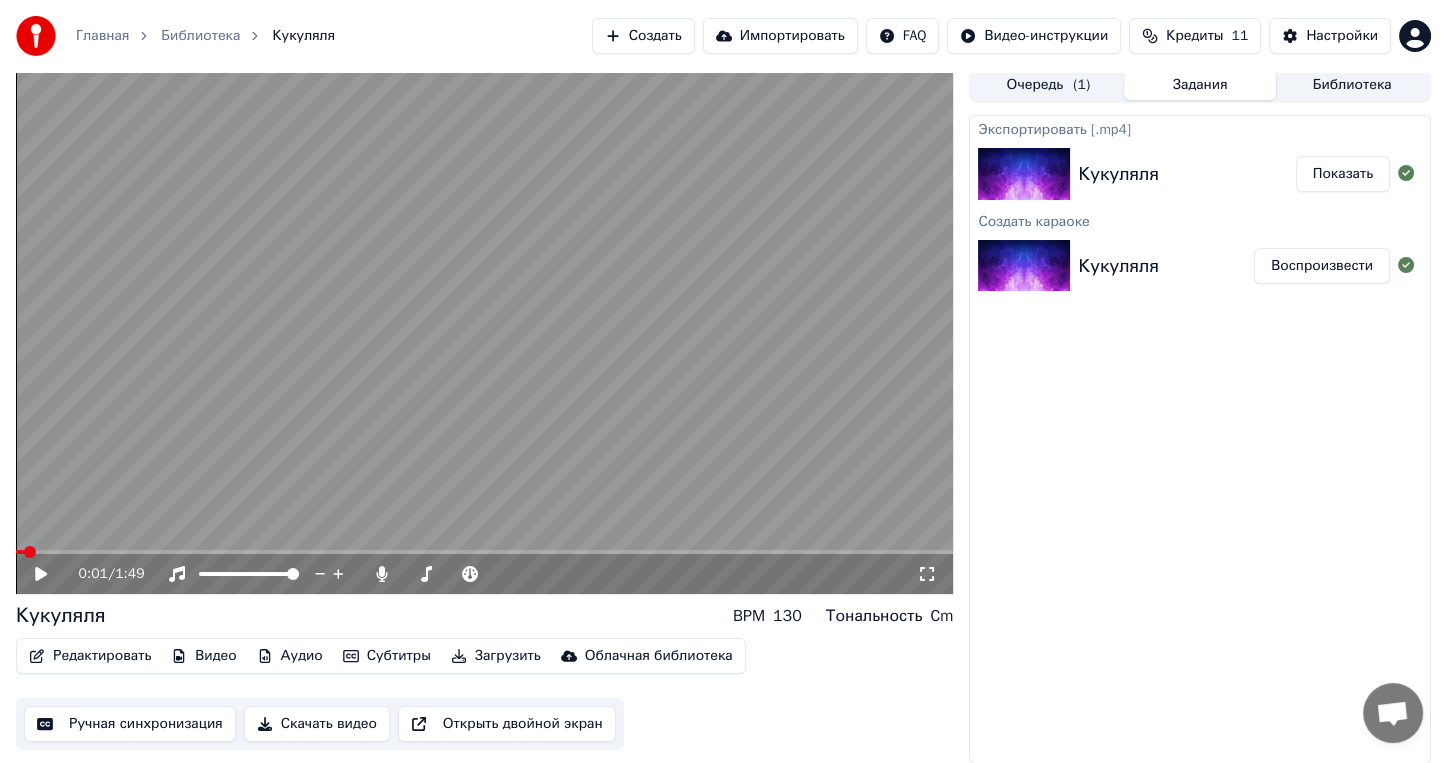 click at bounding box center [20, 552] 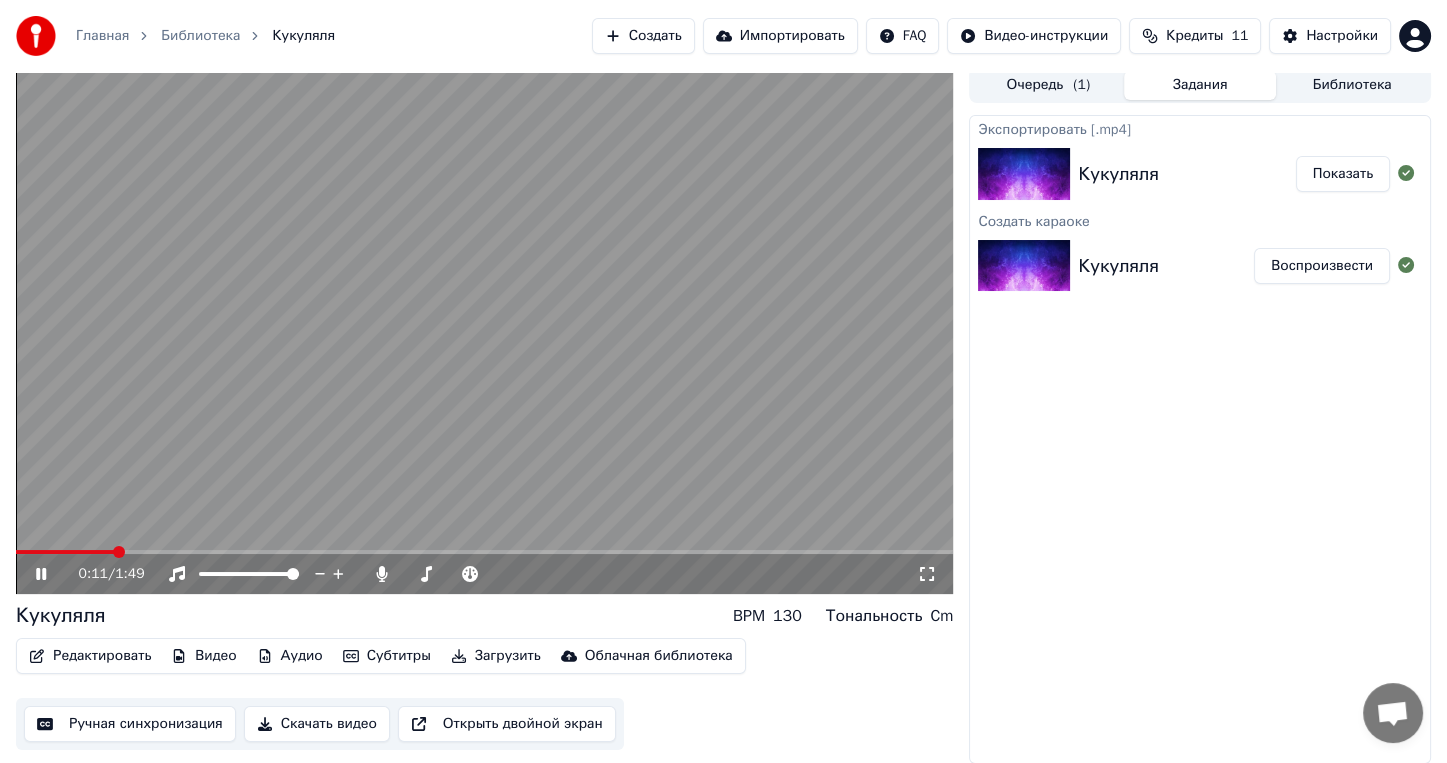 click 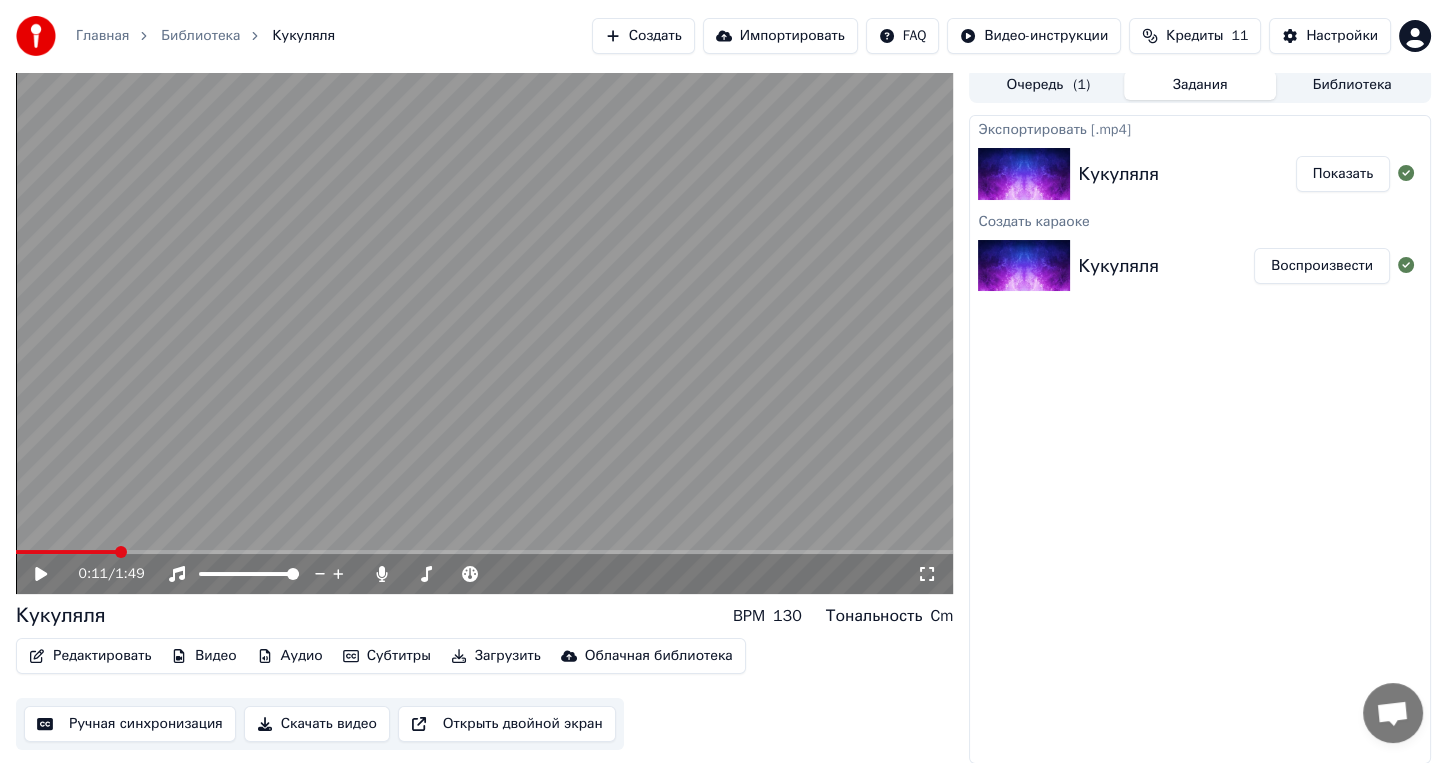 click on "Ручная синхронизация" at bounding box center [130, 724] 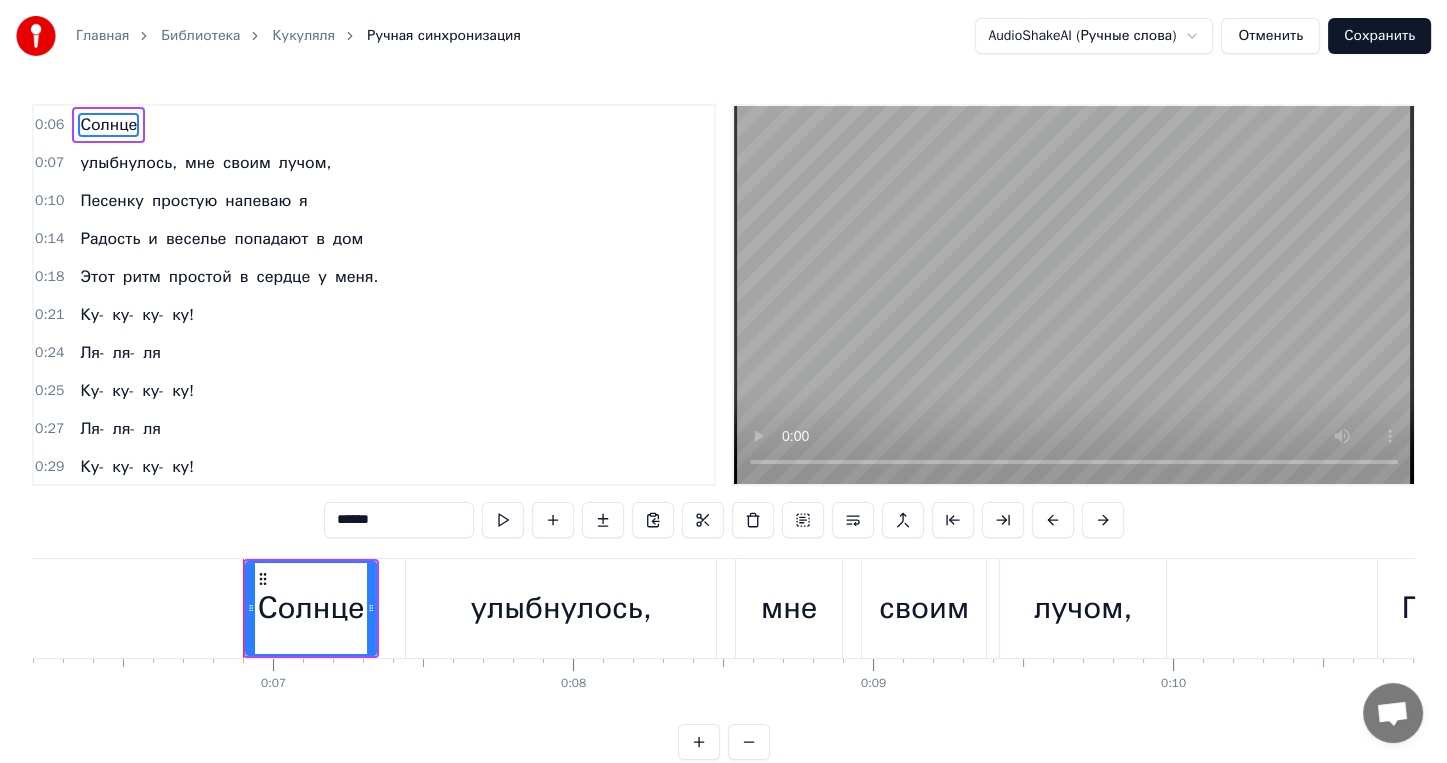 scroll, scrollTop: 0, scrollLeft: 1969, axis: horizontal 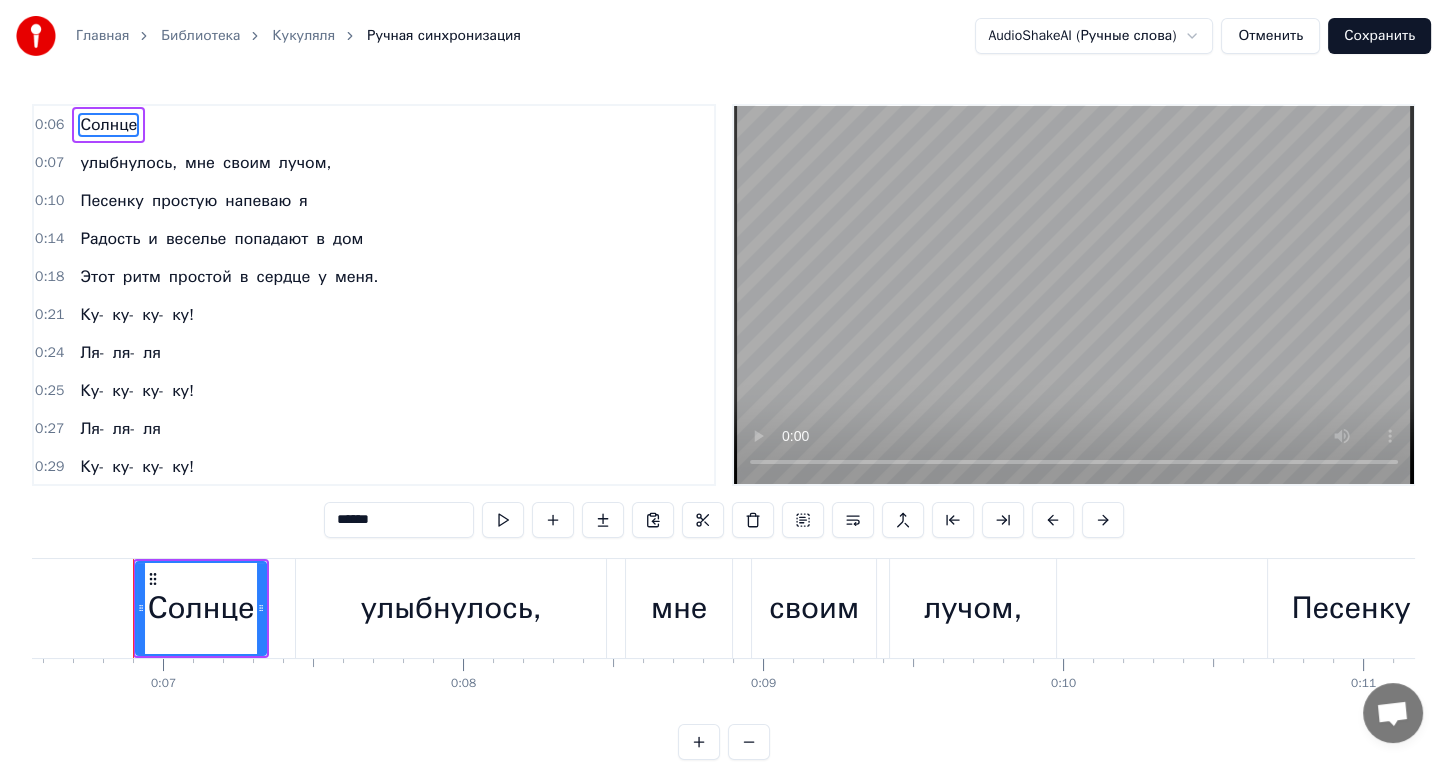 click on "Отменить" at bounding box center (1270, 36) 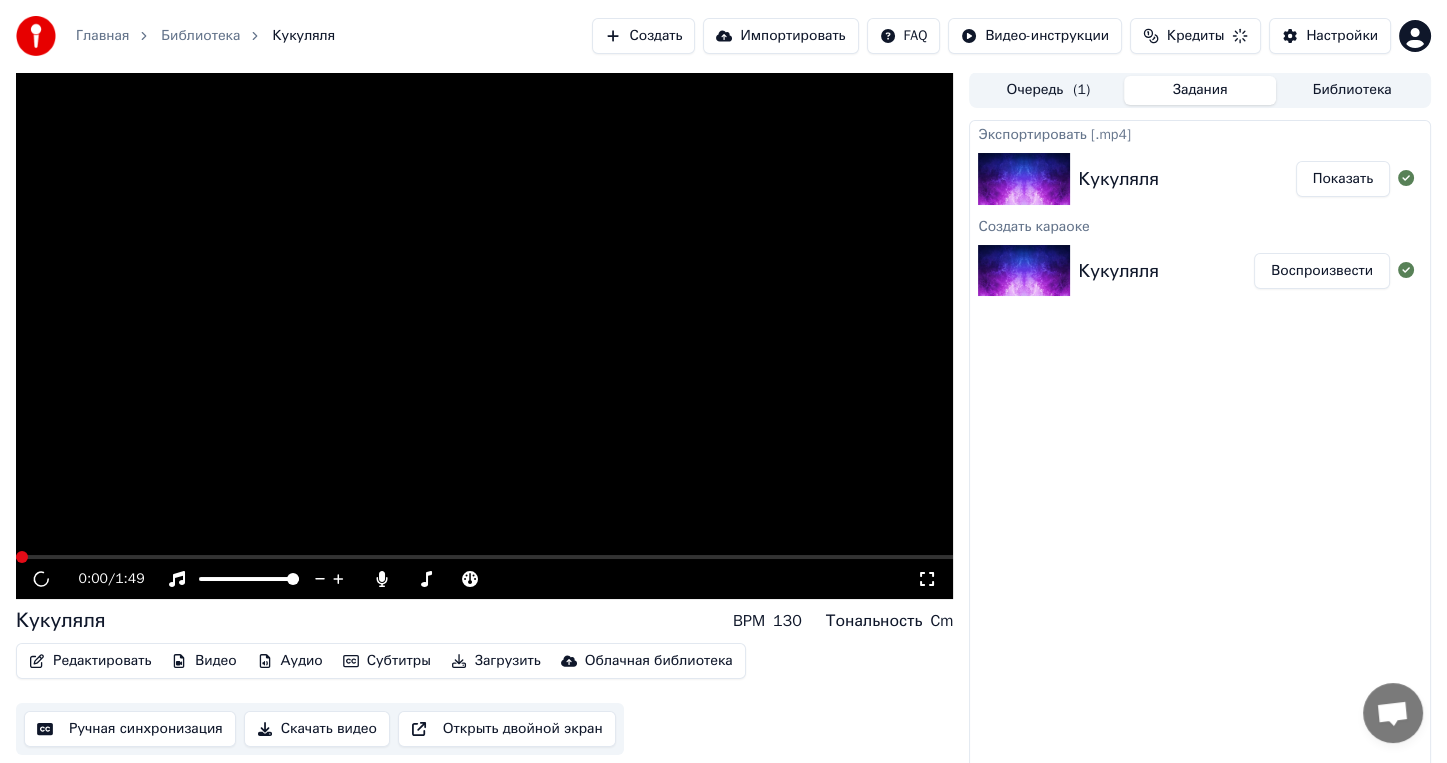 scroll, scrollTop: 5, scrollLeft: 0, axis: vertical 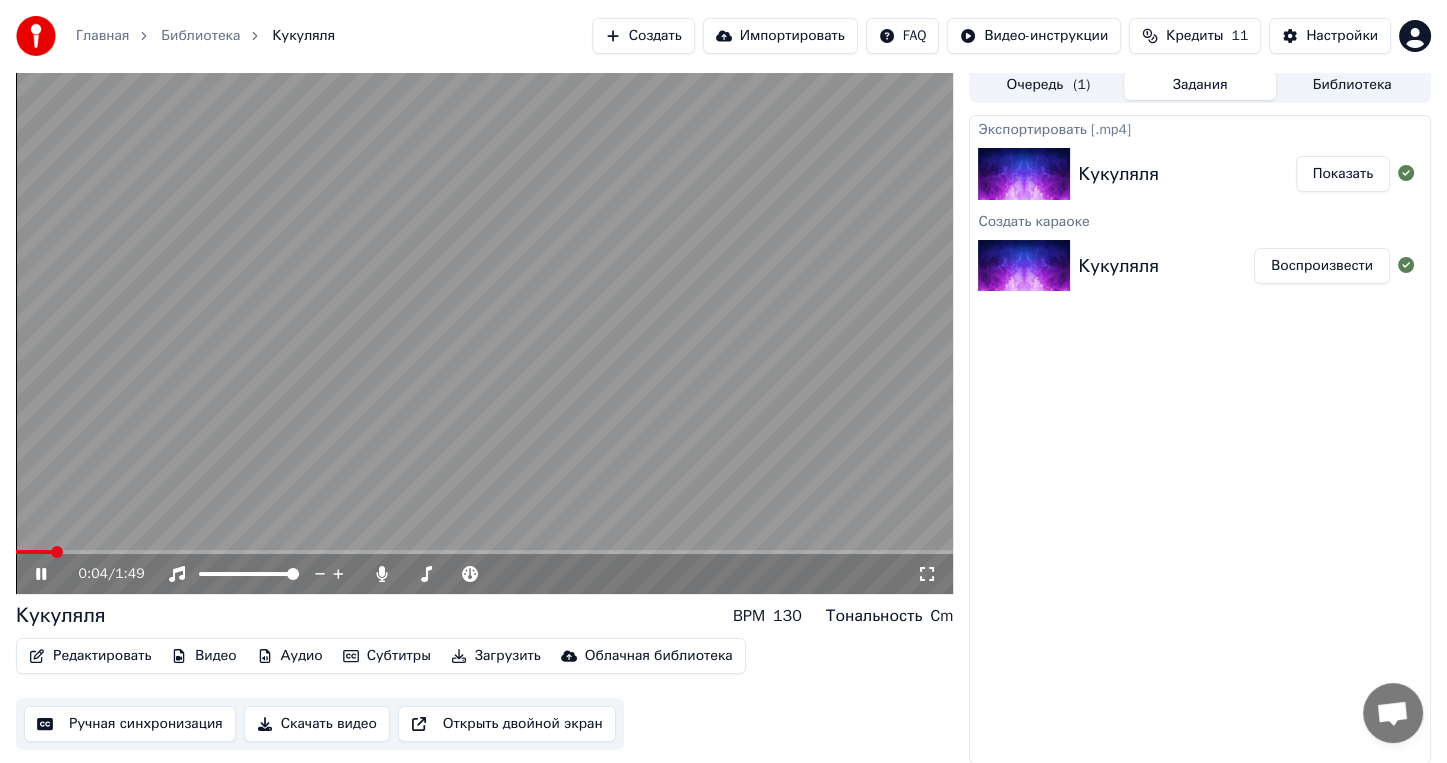 click 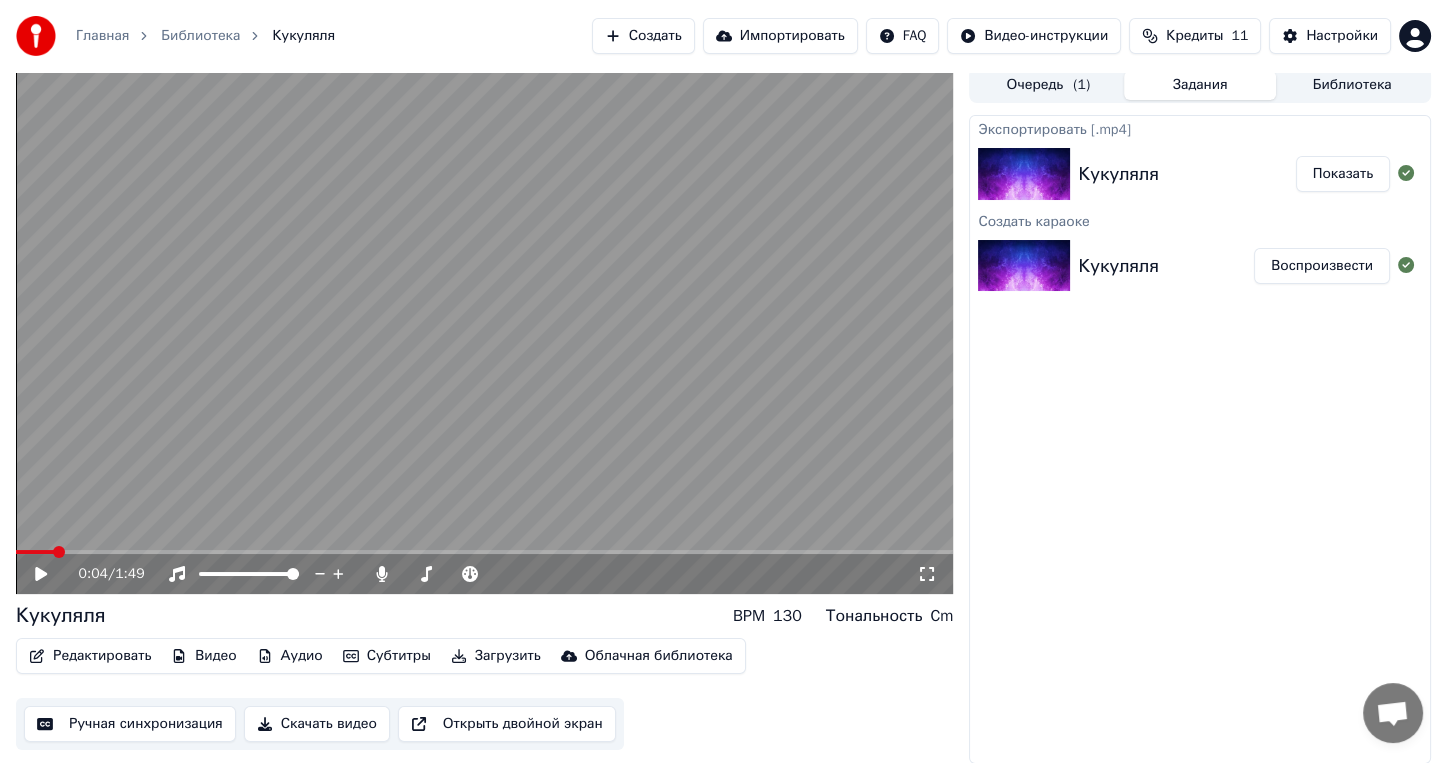 click on "Редактировать" at bounding box center [90, 656] 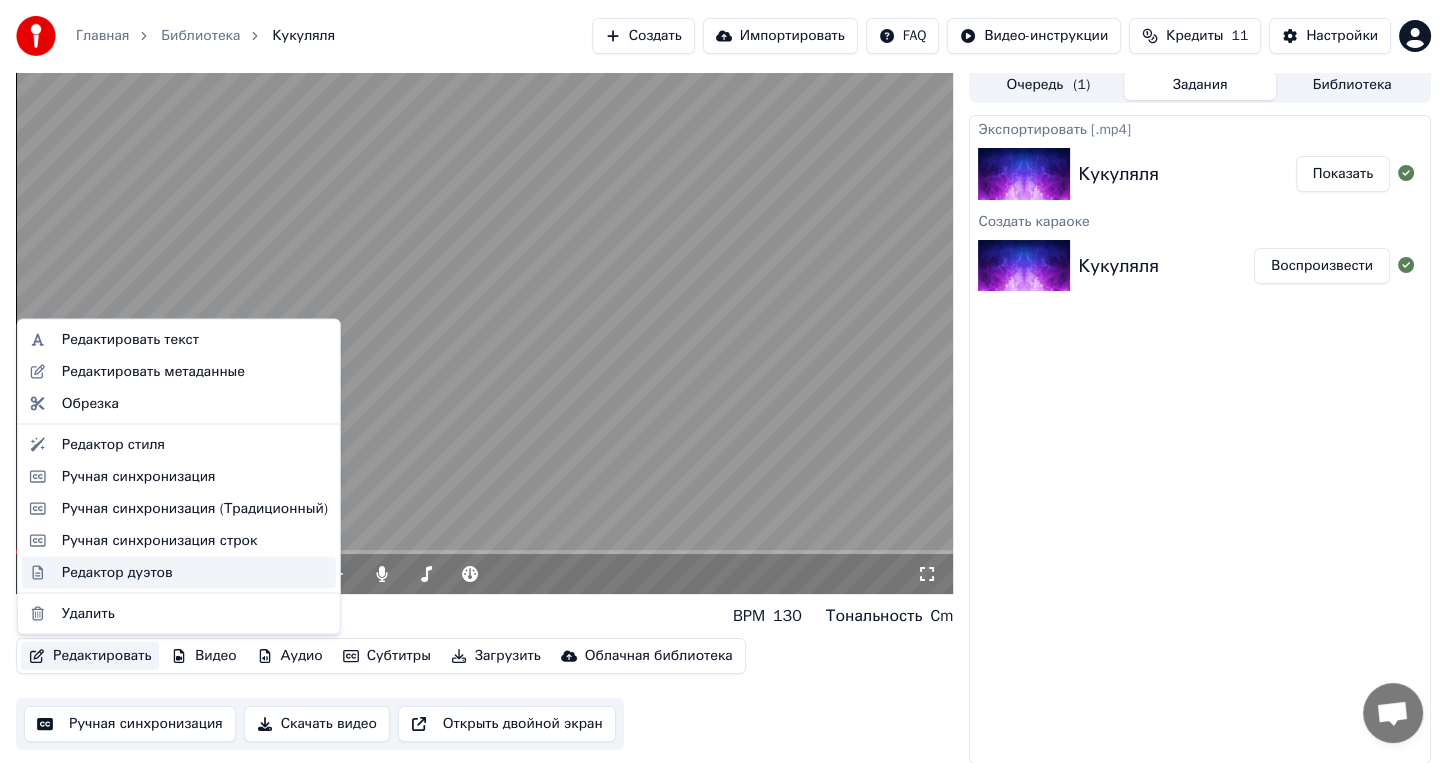 click on "Редактор дуэтов" at bounding box center [117, 572] 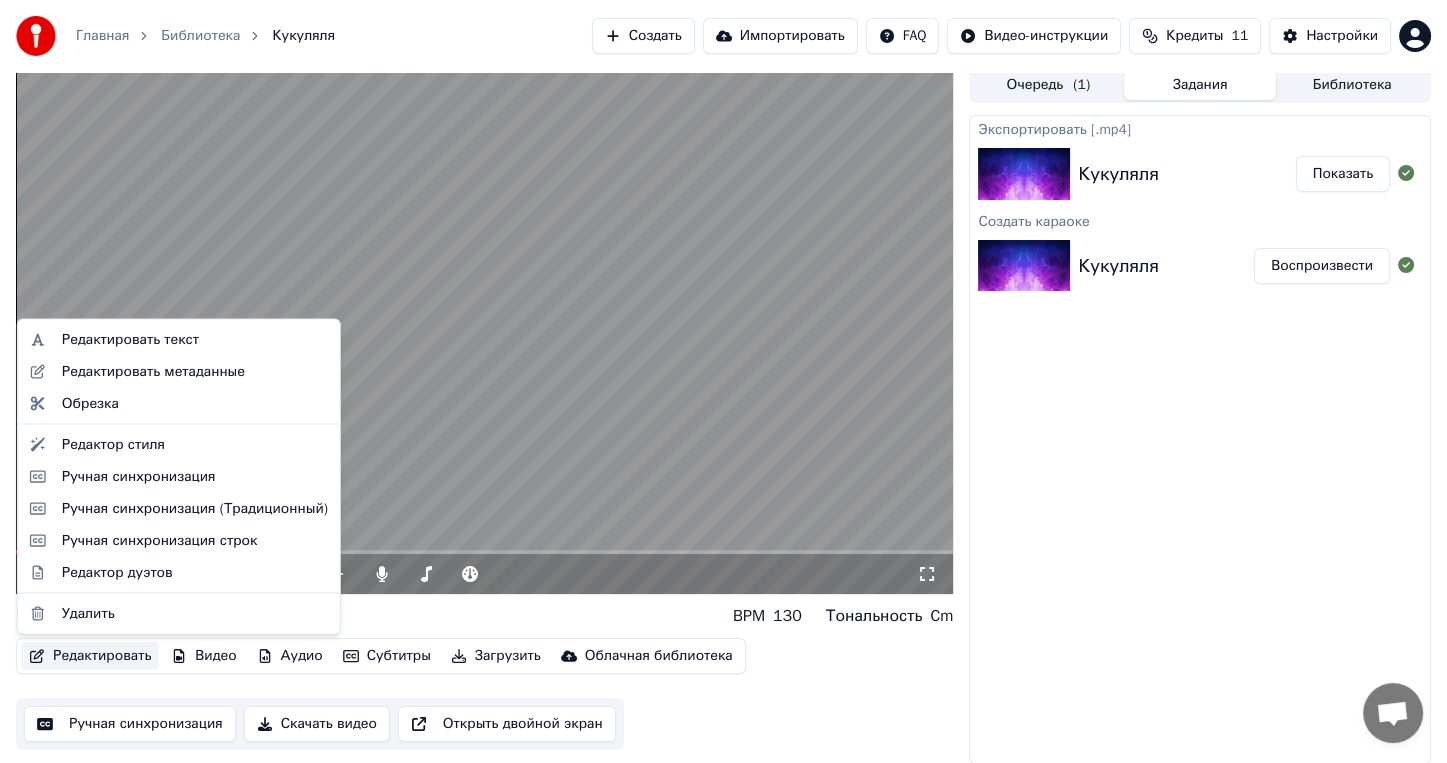 scroll, scrollTop: 0, scrollLeft: 0, axis: both 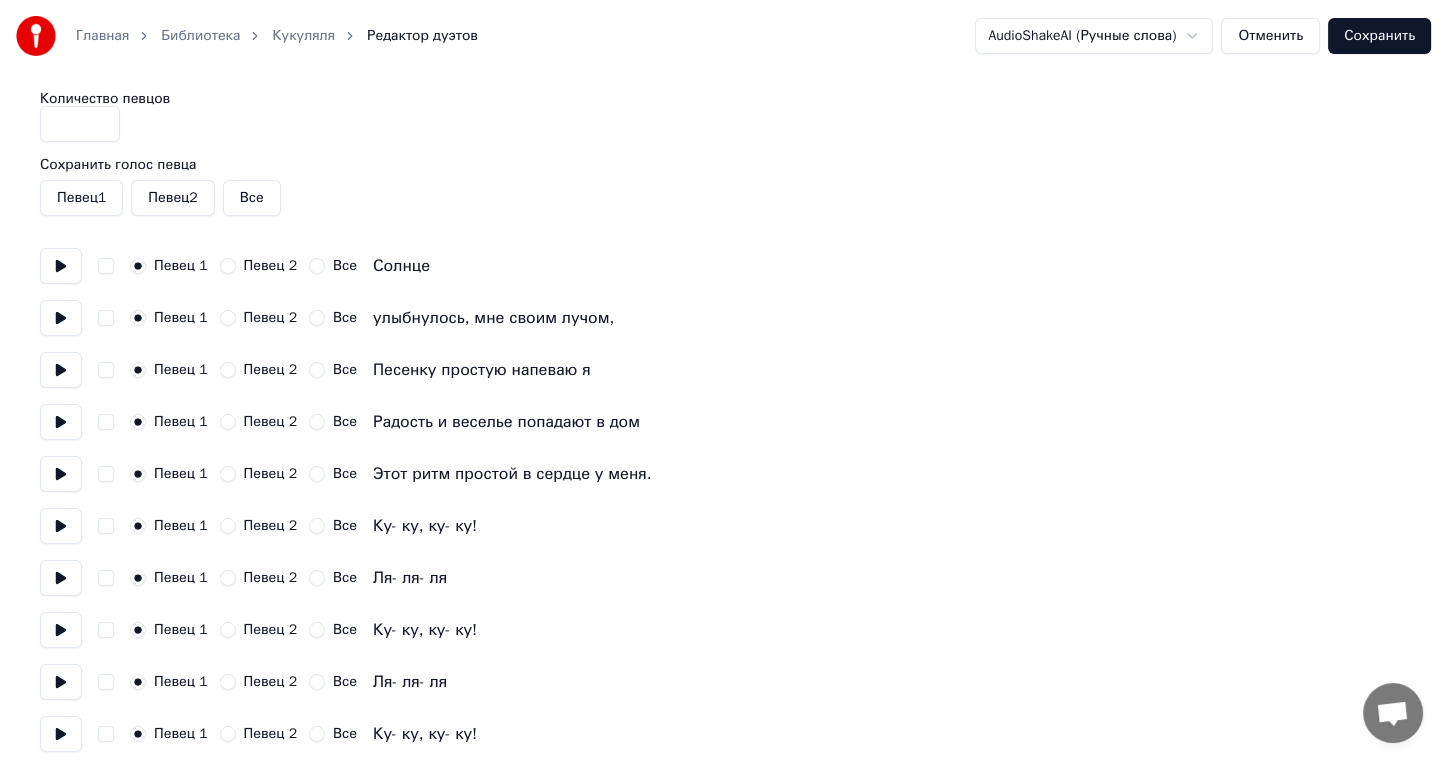 click on "Отменить" at bounding box center (1270, 36) 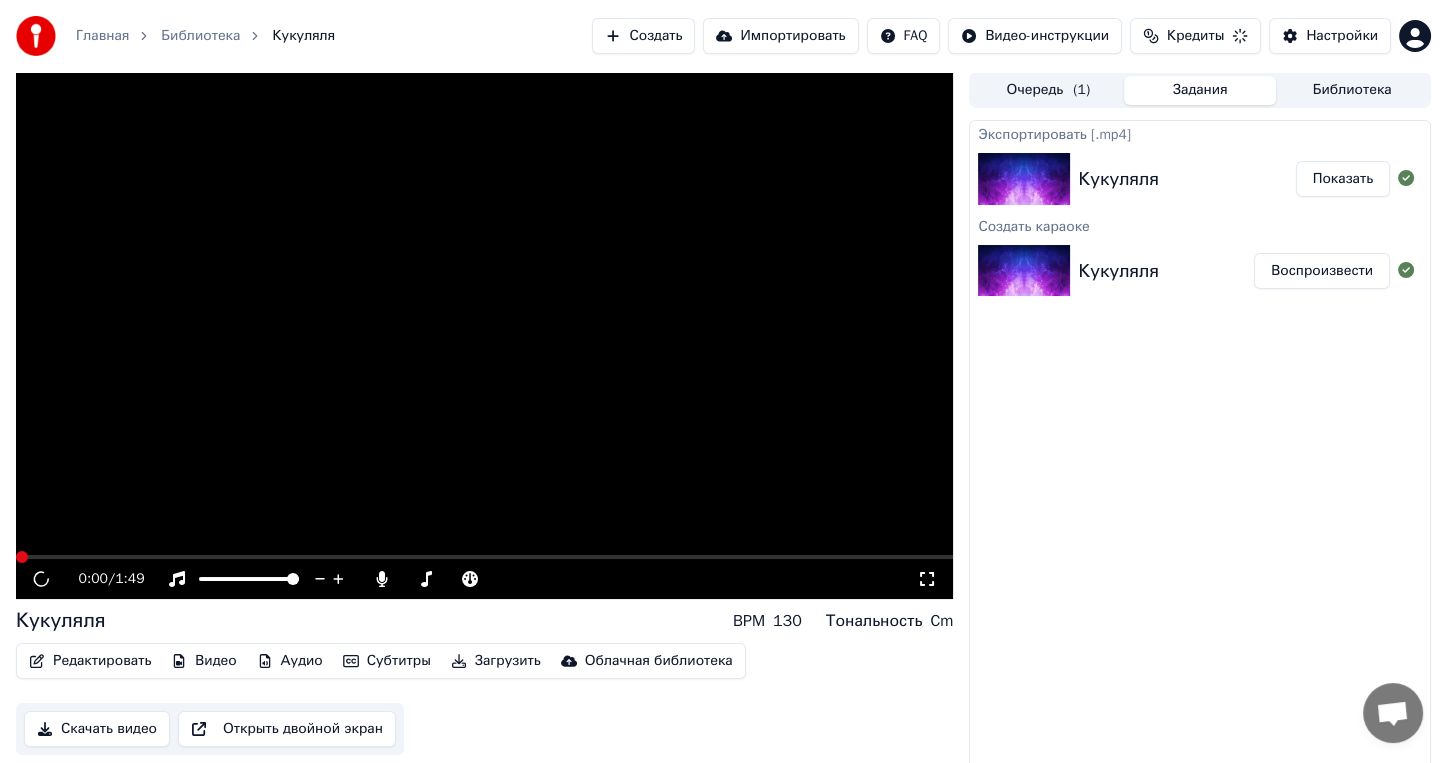 scroll, scrollTop: 5, scrollLeft: 0, axis: vertical 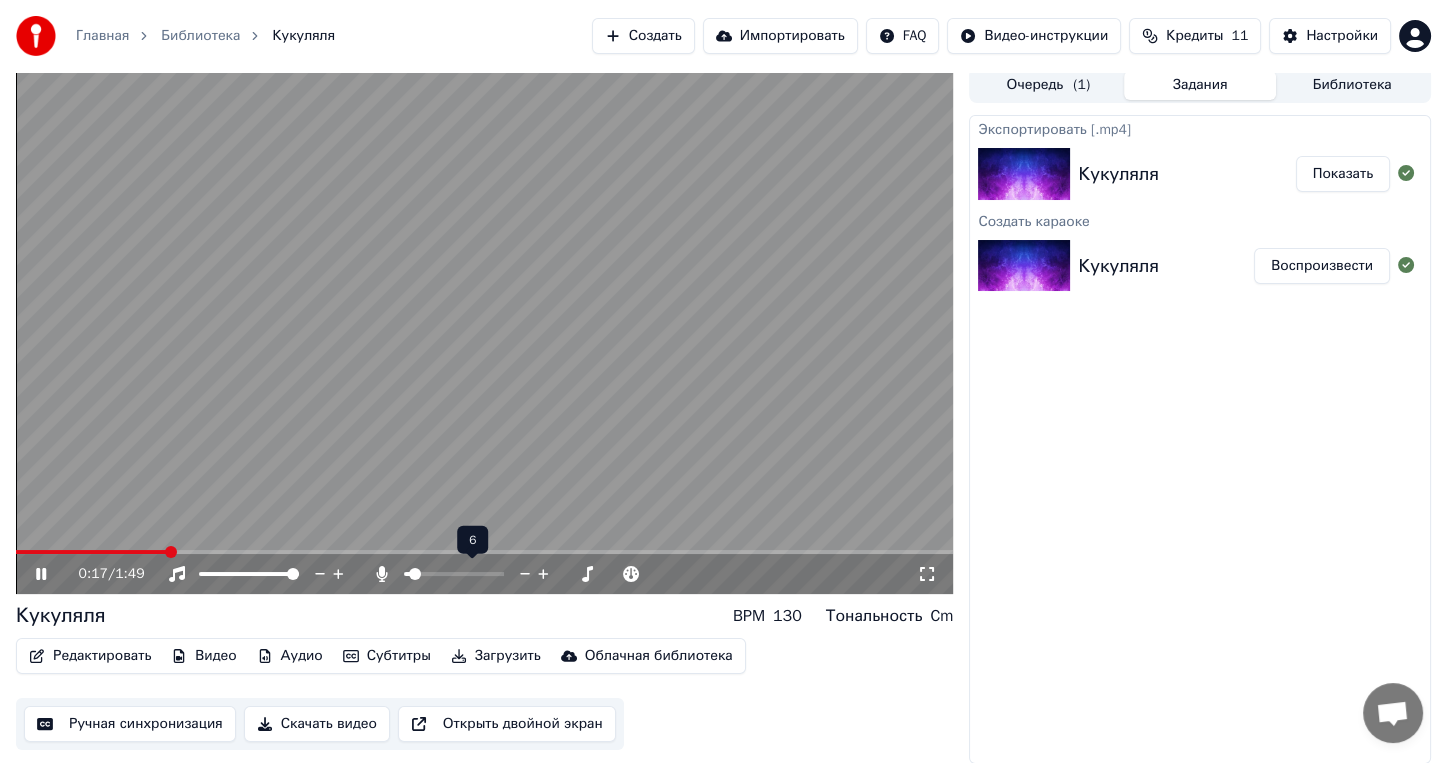 click at bounding box center [415, 574] 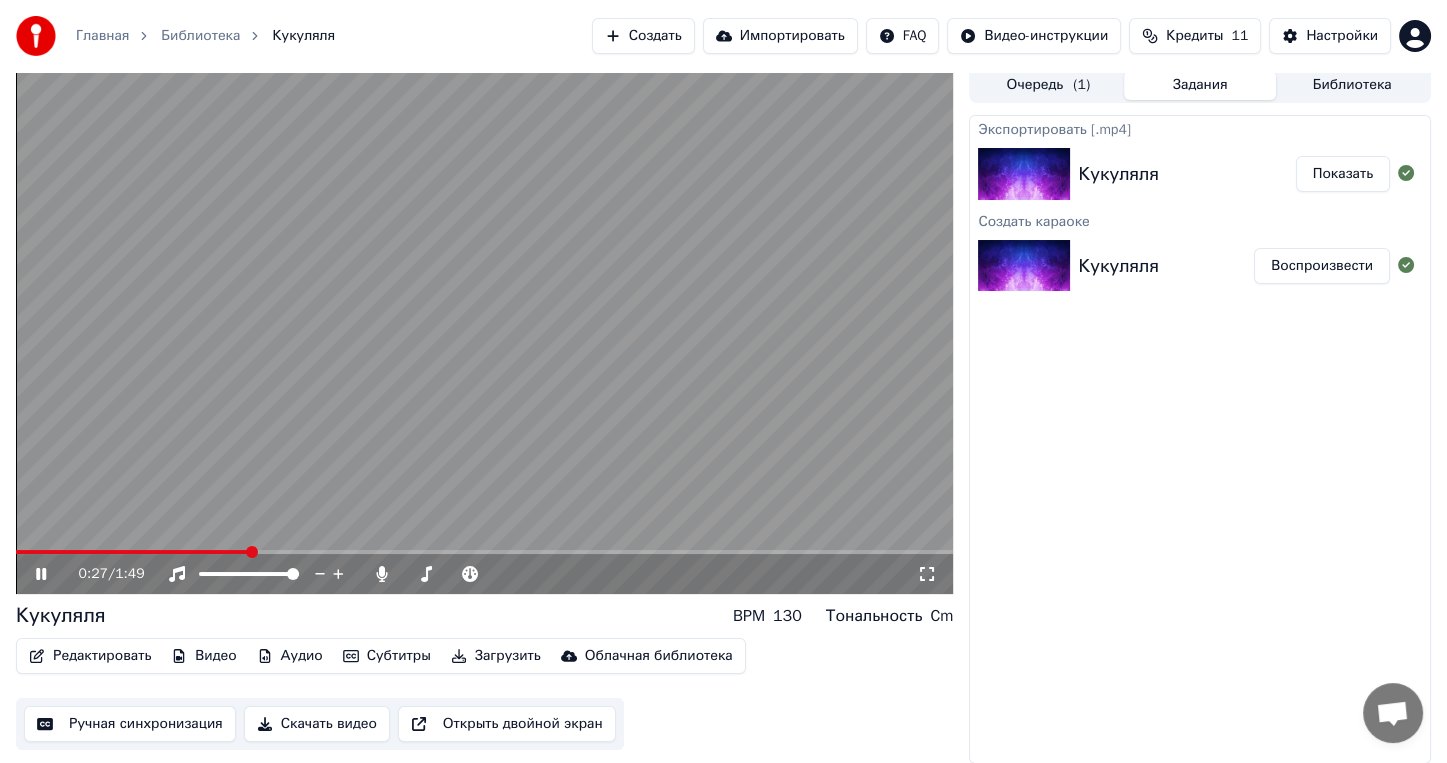 click 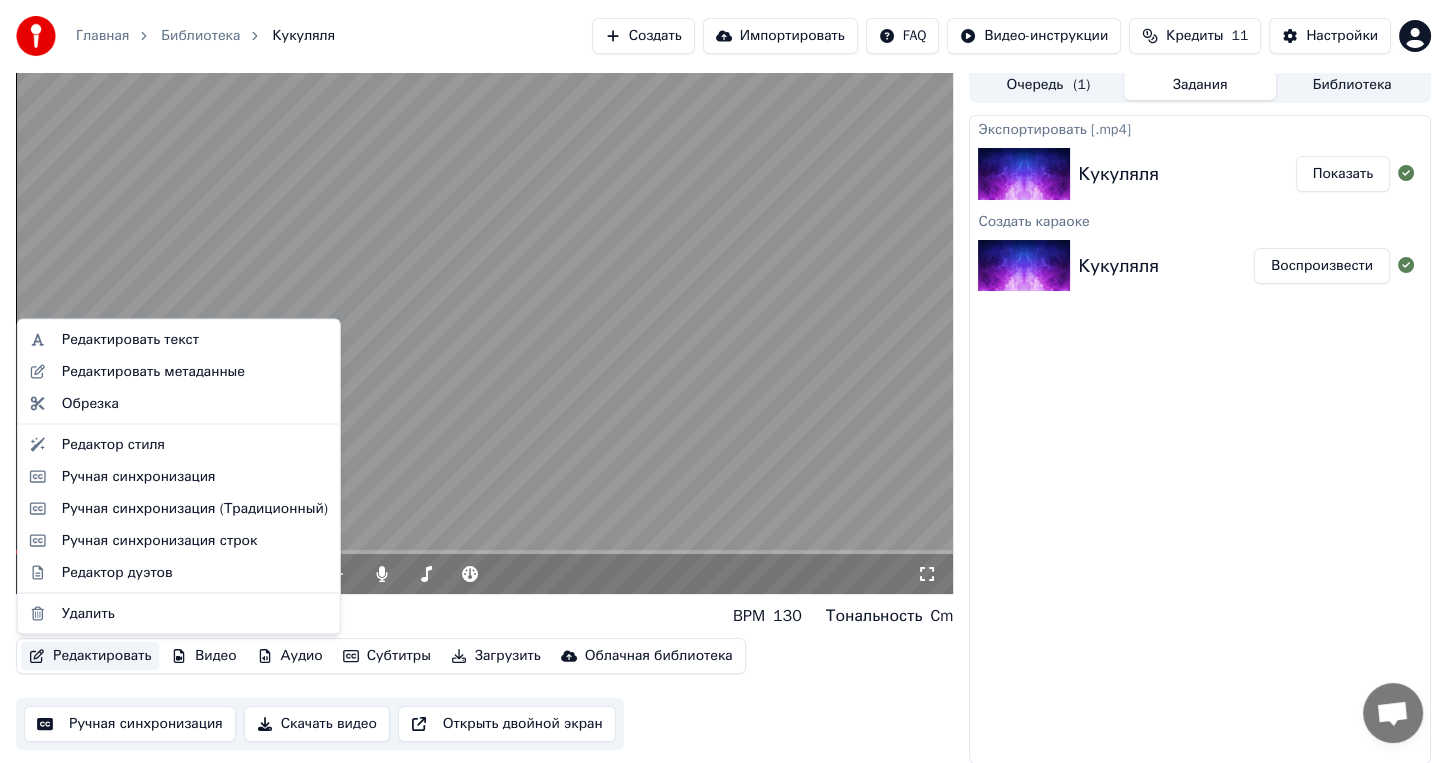 click on "Редактировать" at bounding box center (90, 656) 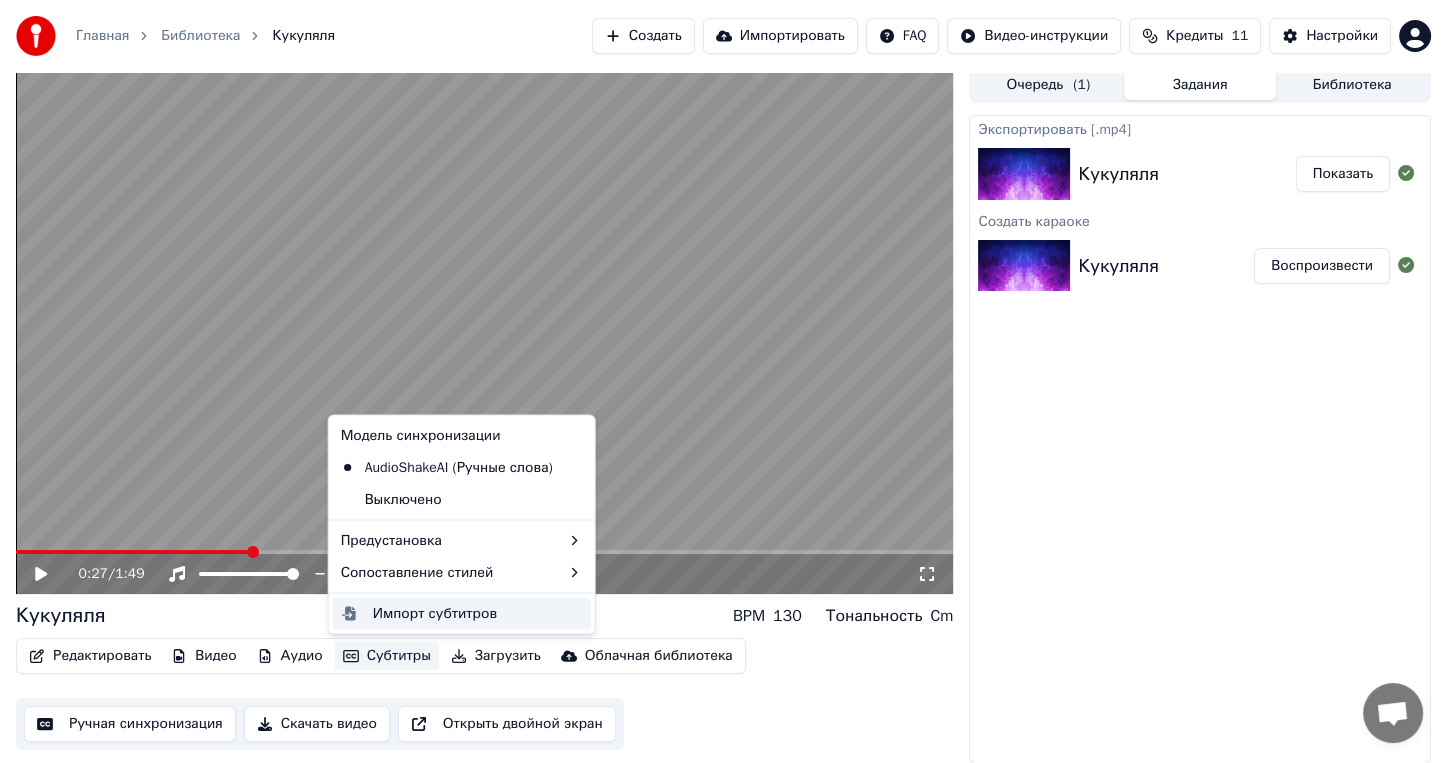 click on "Импорт субтитров" at bounding box center [435, 613] 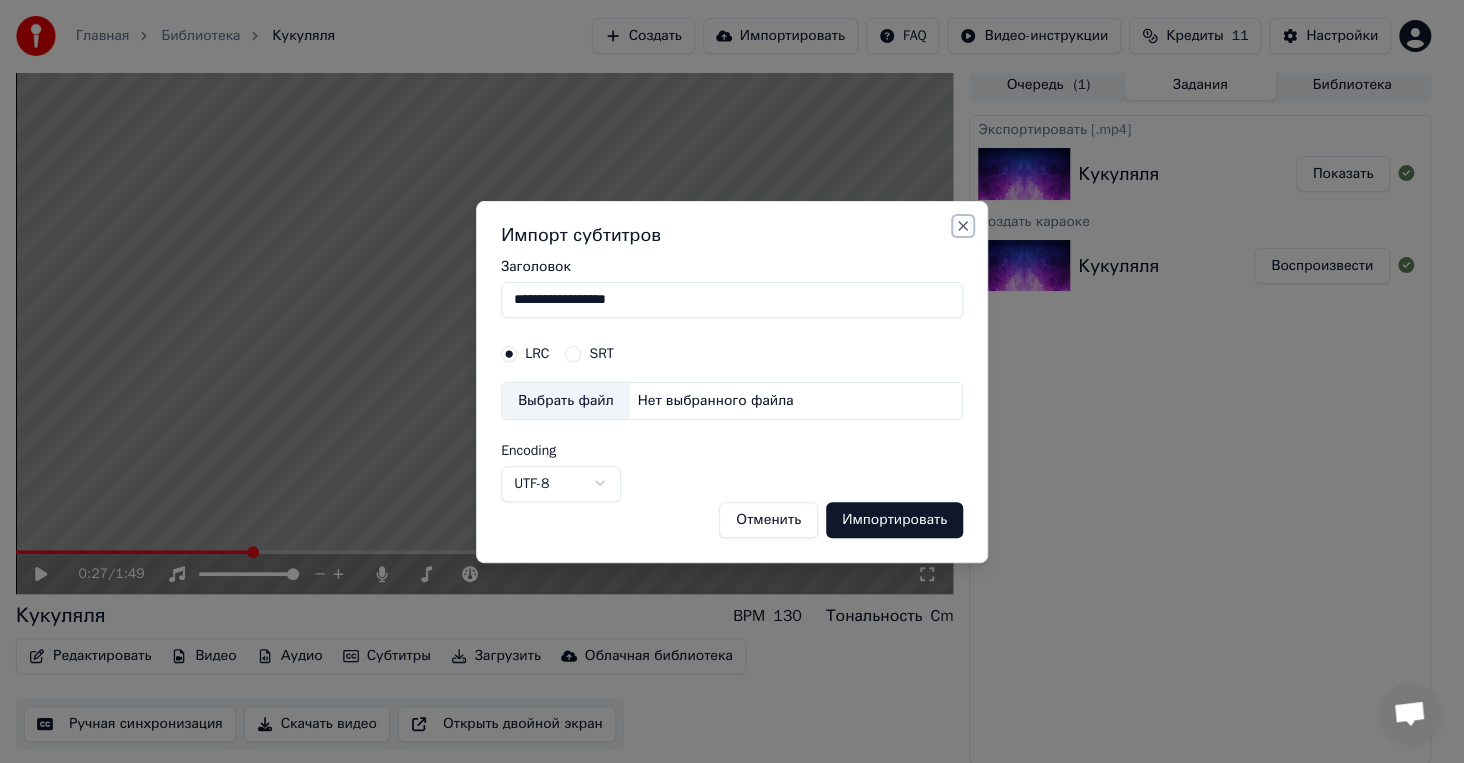 click on "Close" at bounding box center (963, 226) 